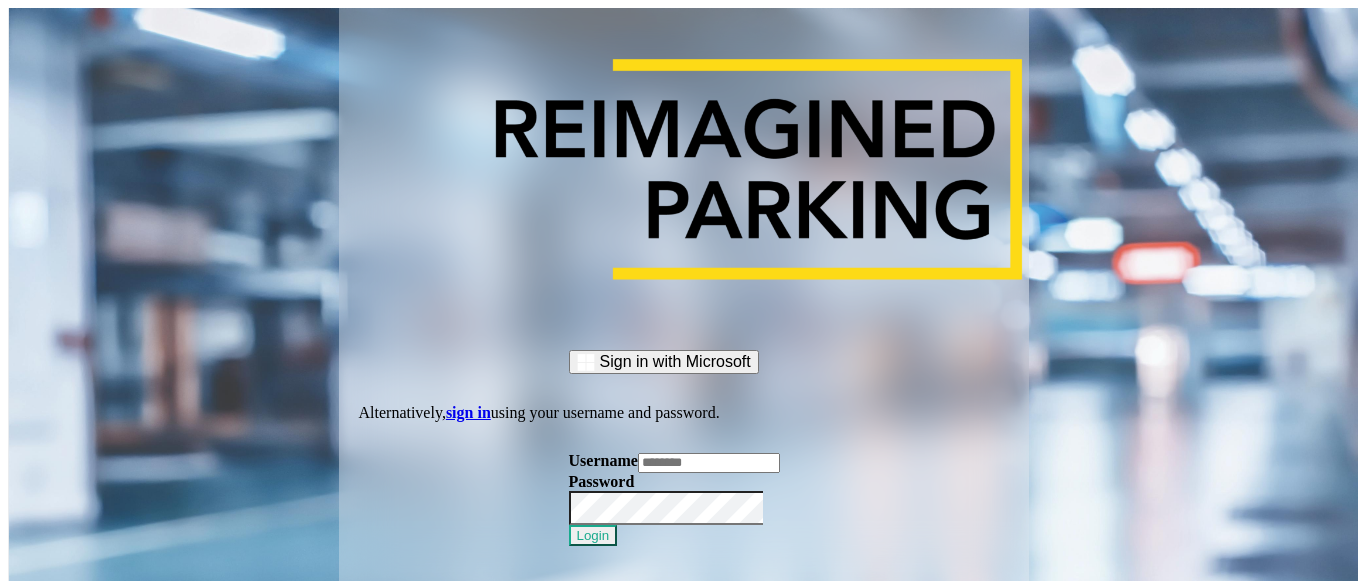 scroll, scrollTop: 0, scrollLeft: 0, axis: both 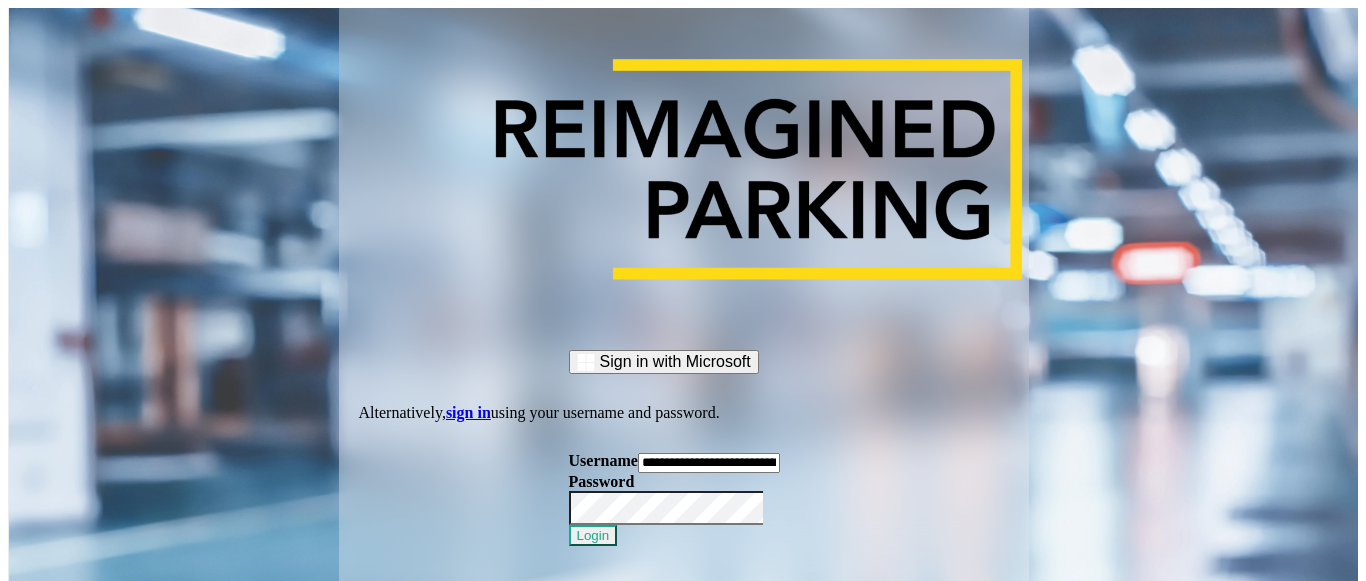 click on "Login" at bounding box center (593, 535) 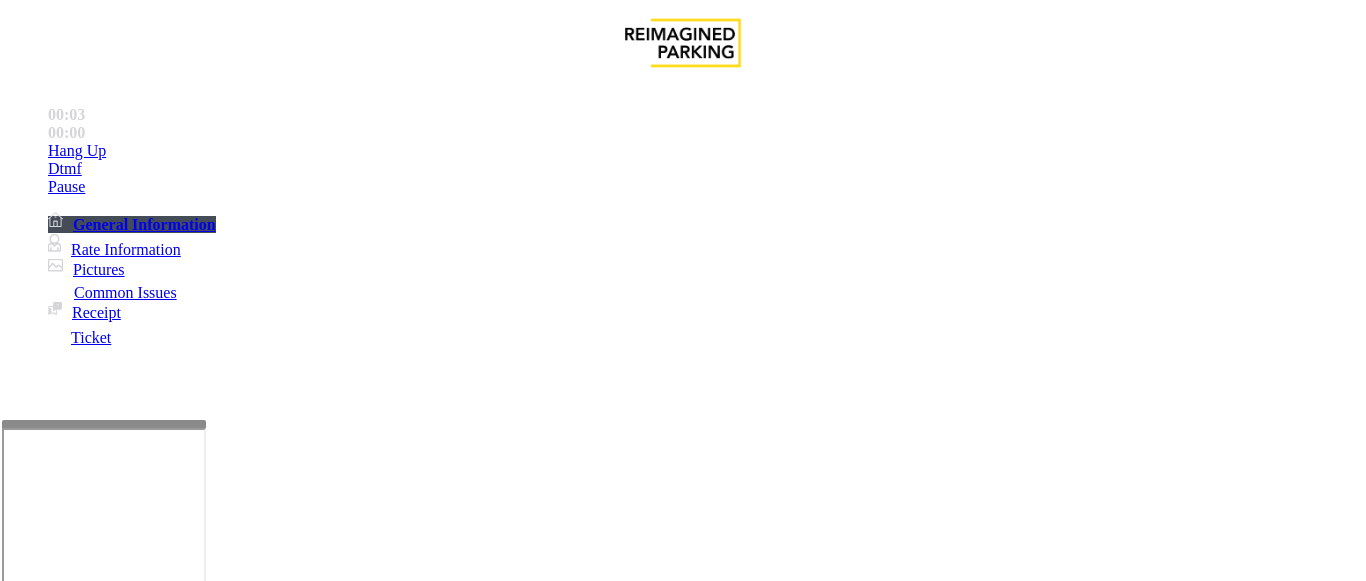 click at bounding box center [104, 656] 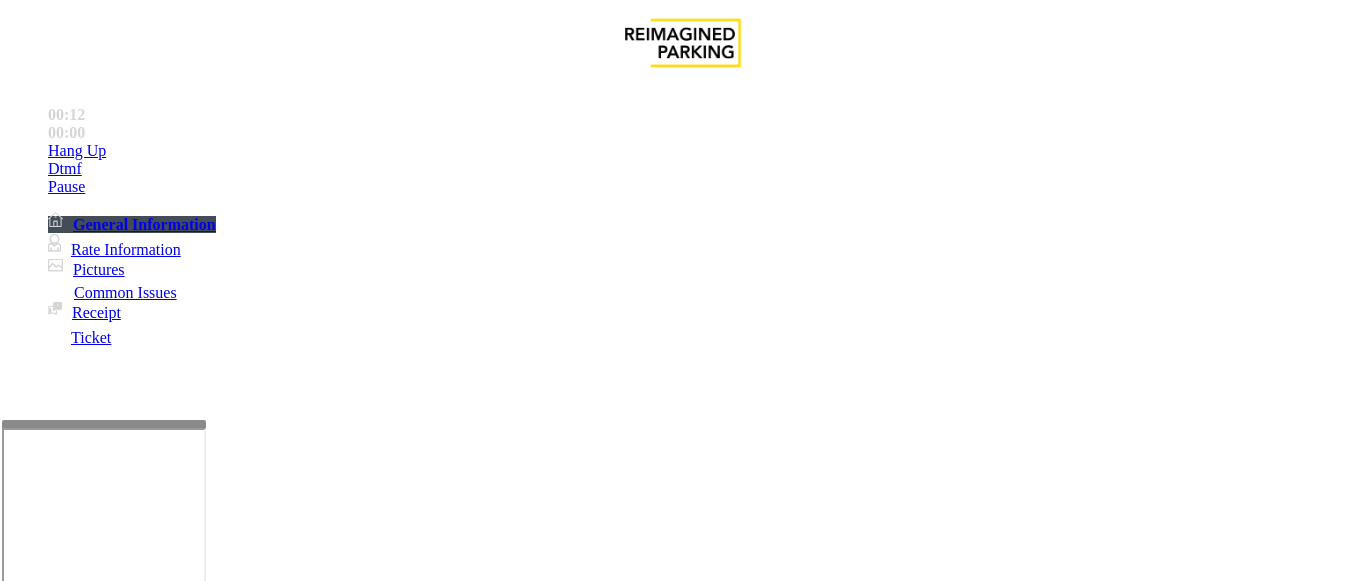 scroll, scrollTop: 500, scrollLeft: 0, axis: vertical 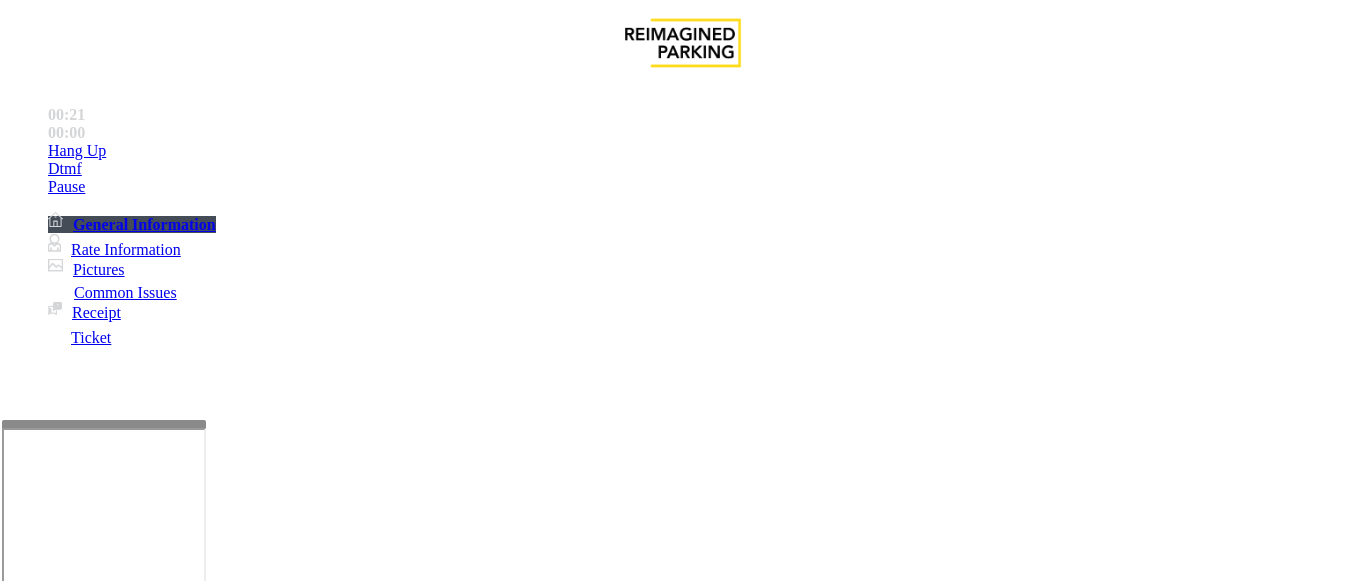 click on "Payment Issue" at bounding box center (167, 1234) 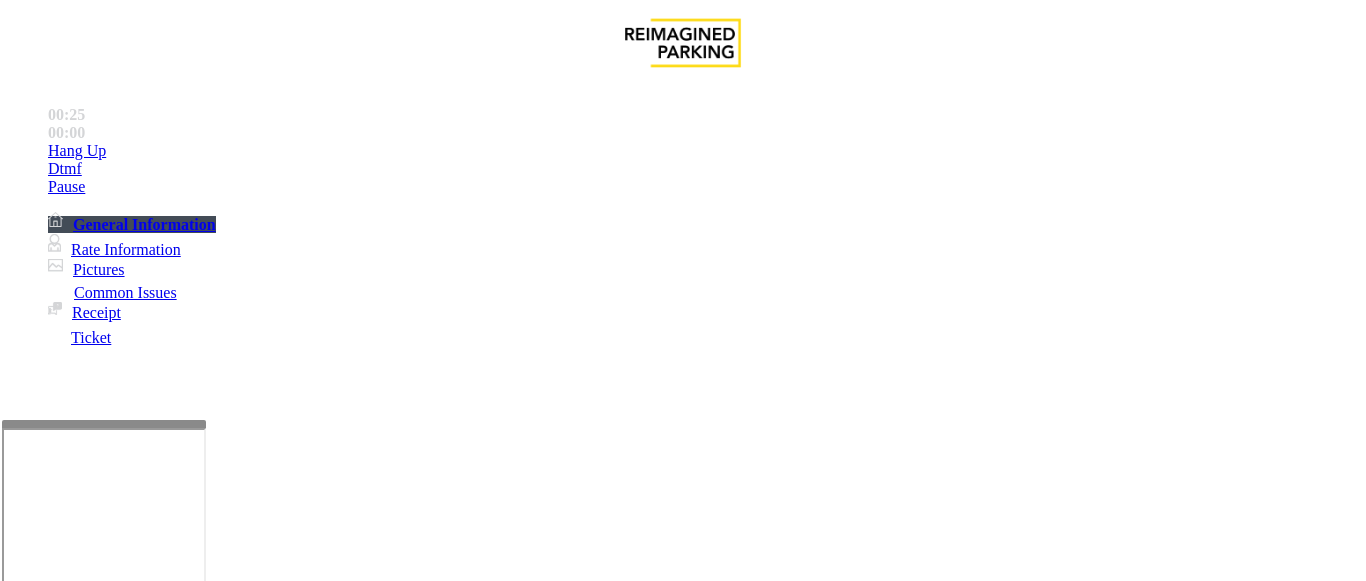 click on "Credit Card Not Reading" at bounding box center (296, 1234) 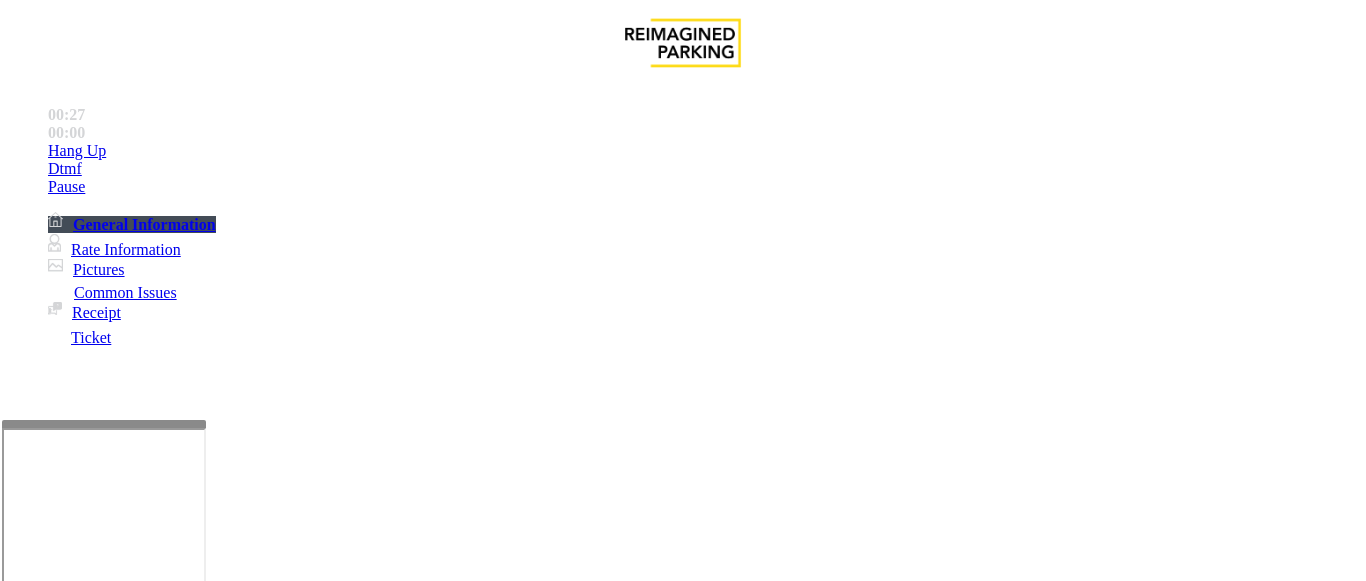 click on "Credit Card Not Reading" at bounding box center (682, 1219) 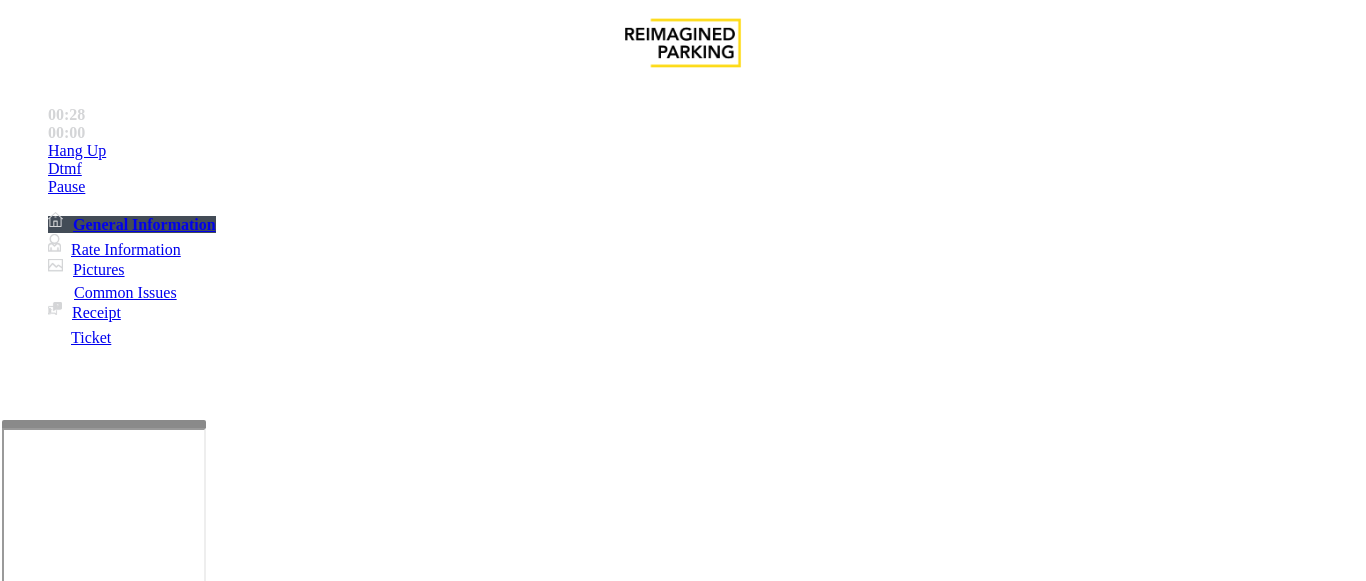 scroll, scrollTop: 200, scrollLeft: 0, axis: vertical 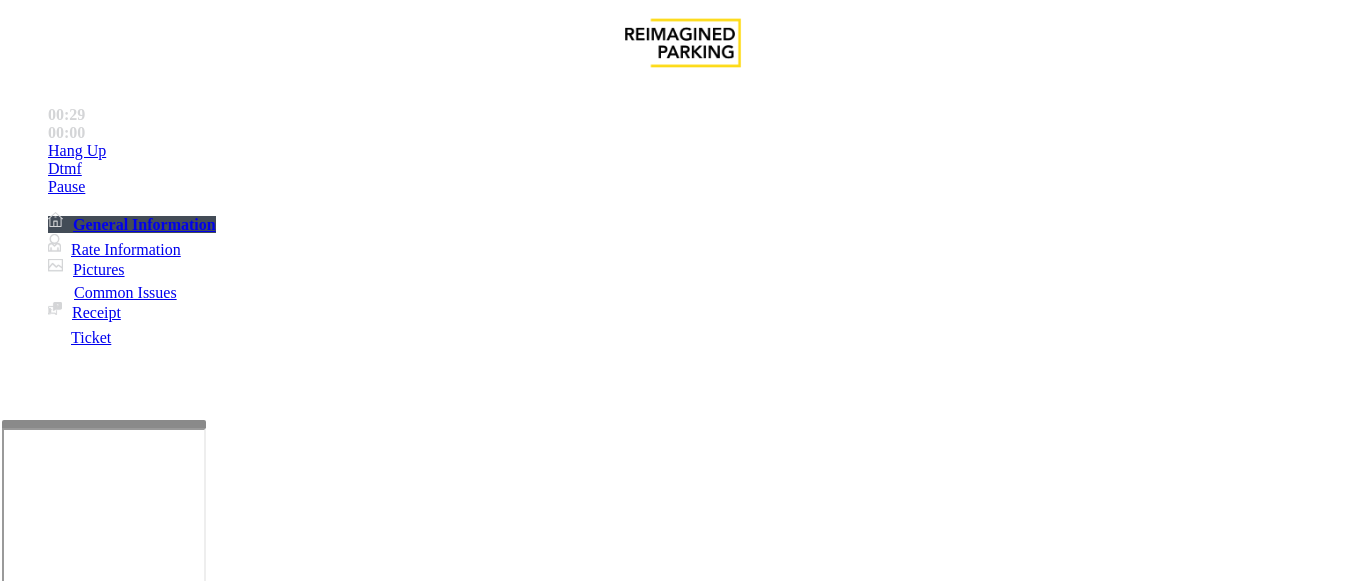 click at bounding box center (221, 1582) 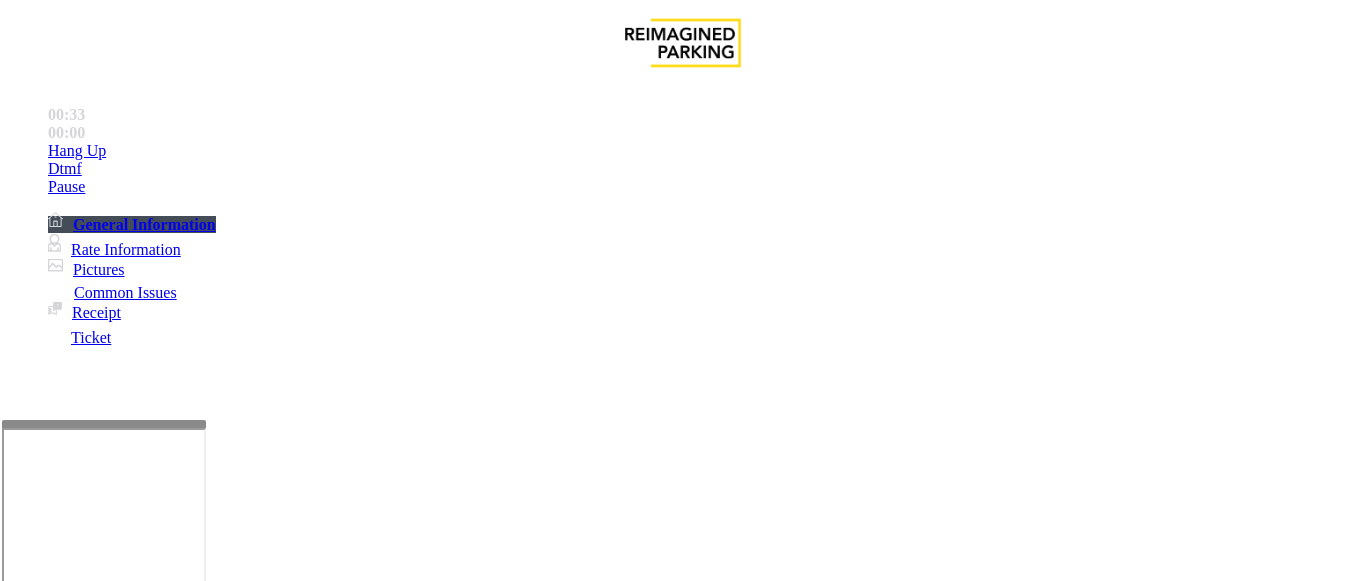 paste on "**********" 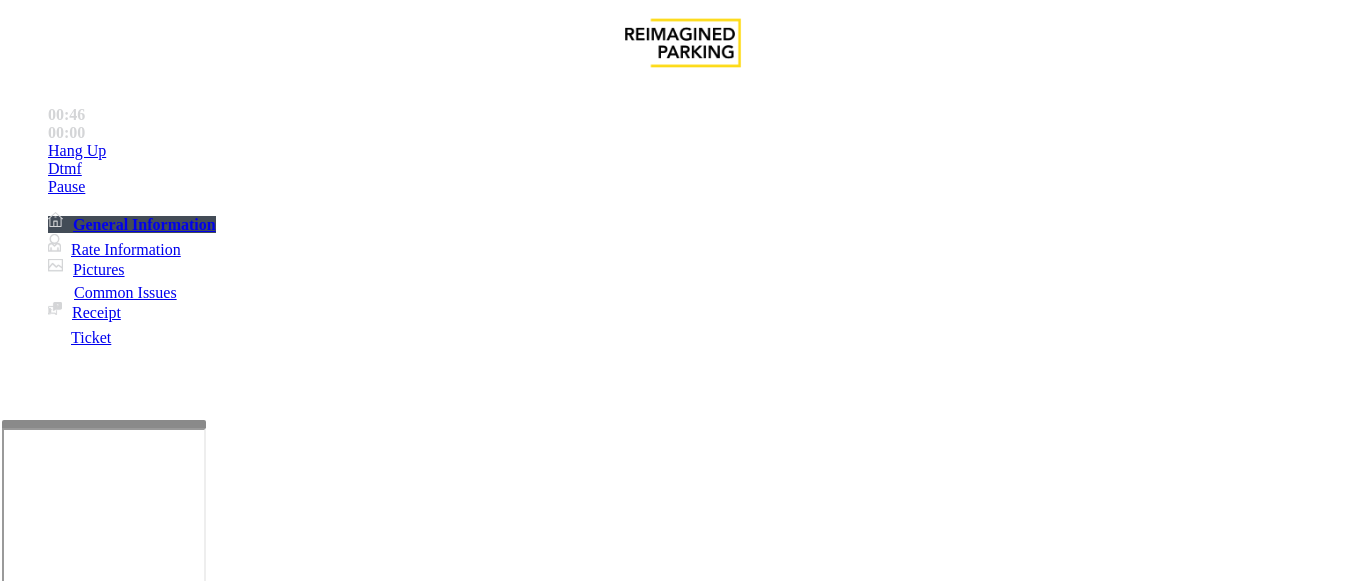 scroll, scrollTop: 0, scrollLeft: 0, axis: both 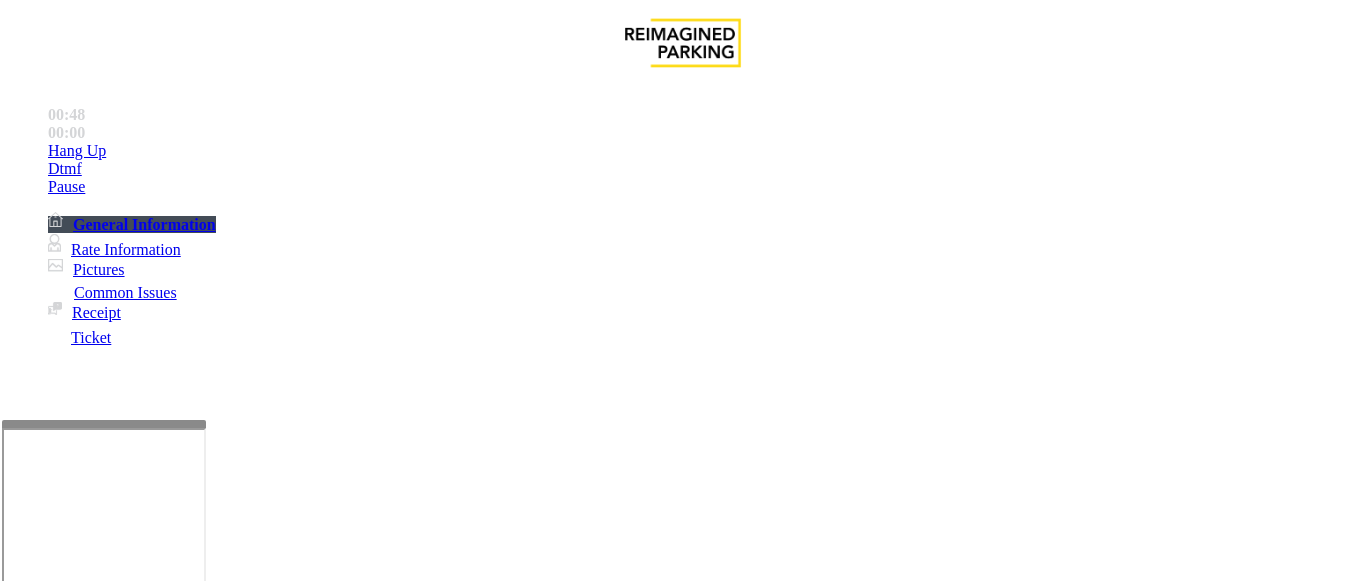 type on "**********" 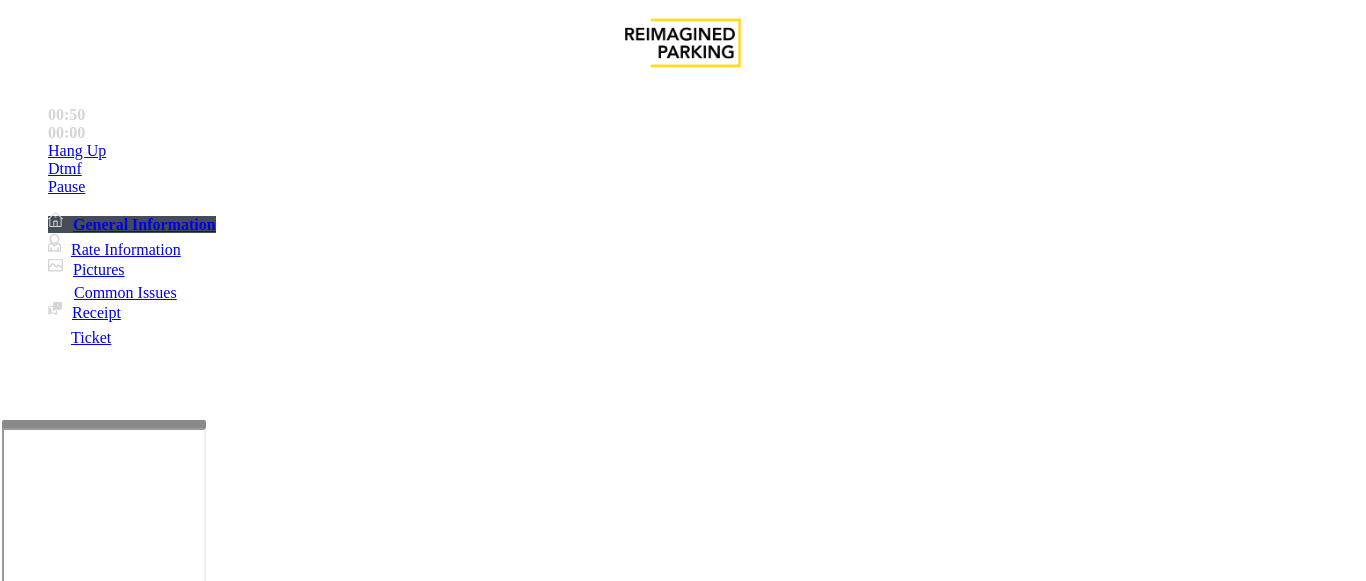 scroll, scrollTop: 986, scrollLeft: 0, axis: vertical 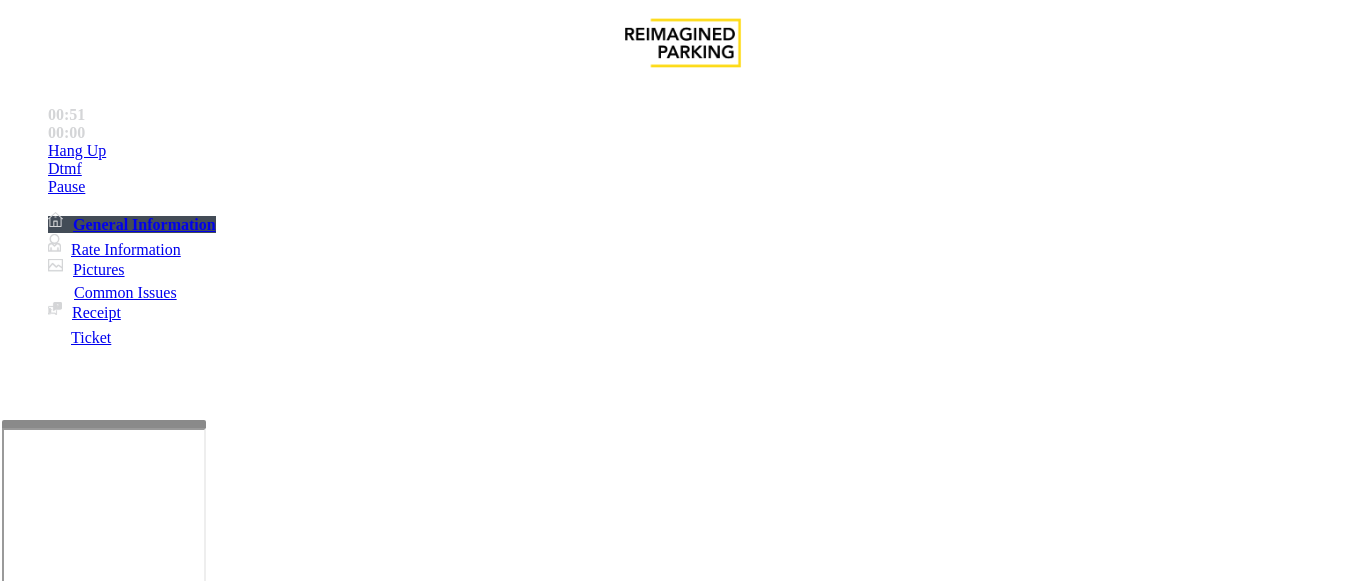 click at bounding box center (96, 1256) 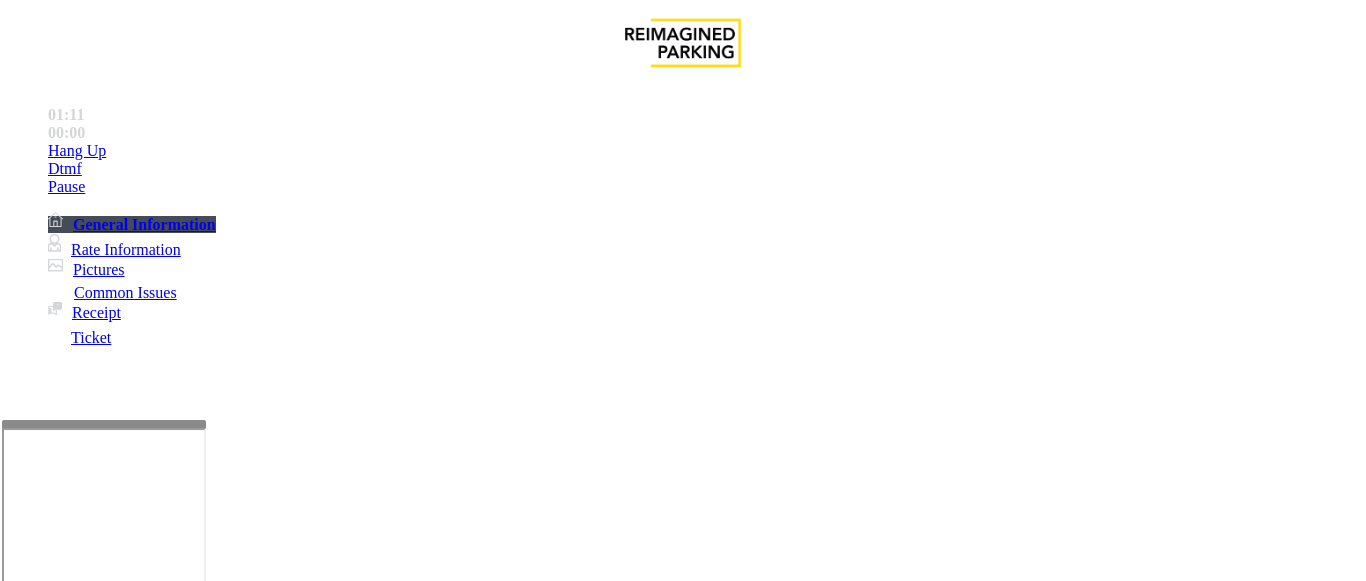 scroll, scrollTop: 2817, scrollLeft: 0, axis: vertical 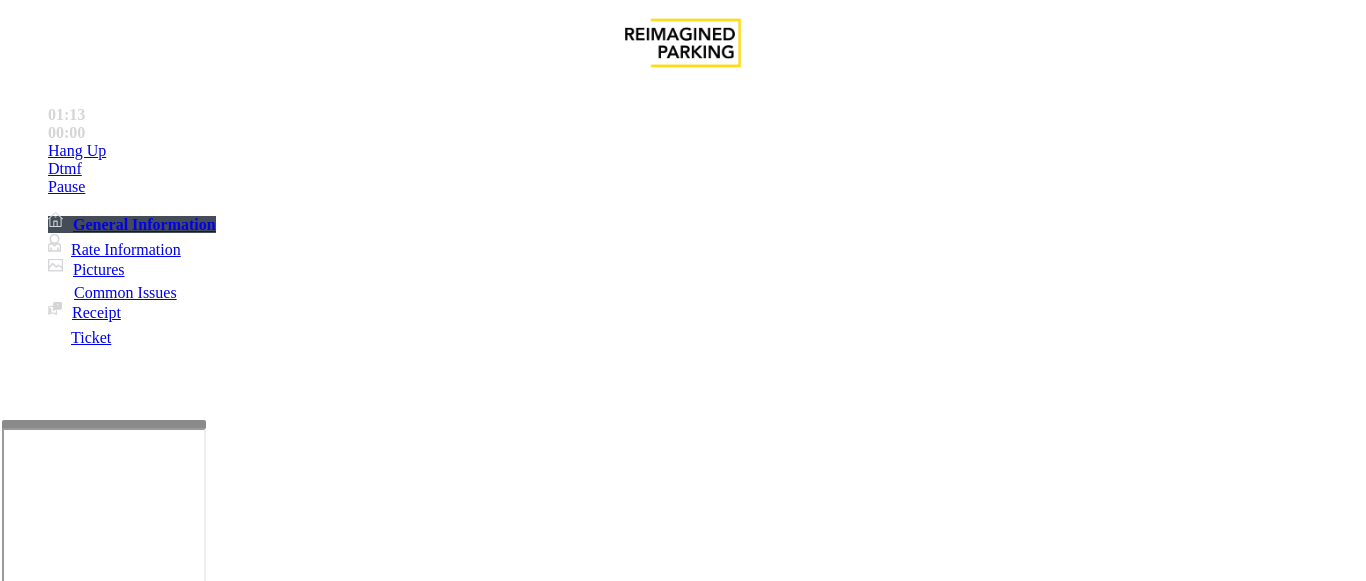 type on "**********" 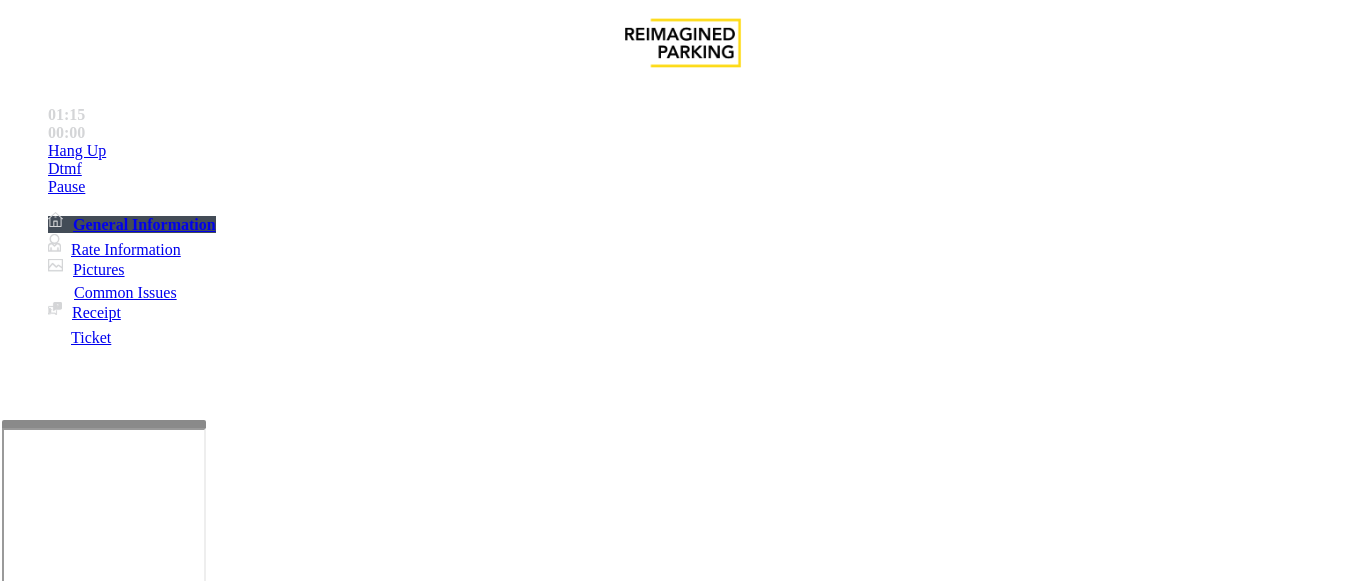 drag, startPoint x: 939, startPoint y: 457, endPoint x: 821, endPoint y: 458, distance: 118.004234 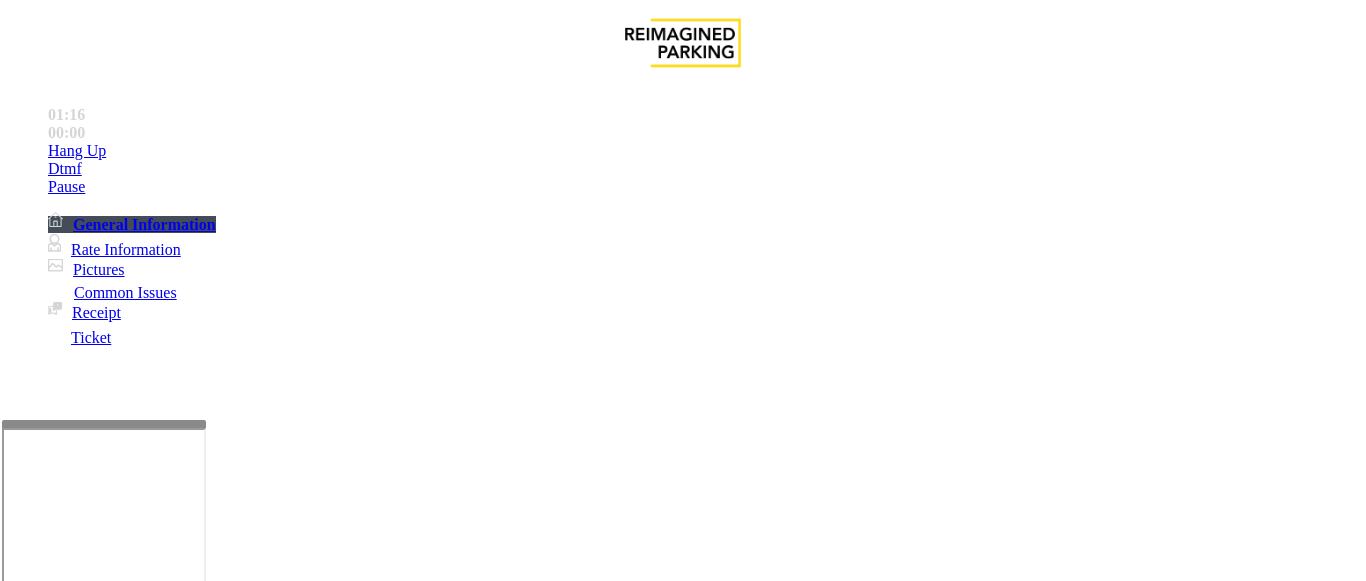 copy on "470-696-3259" 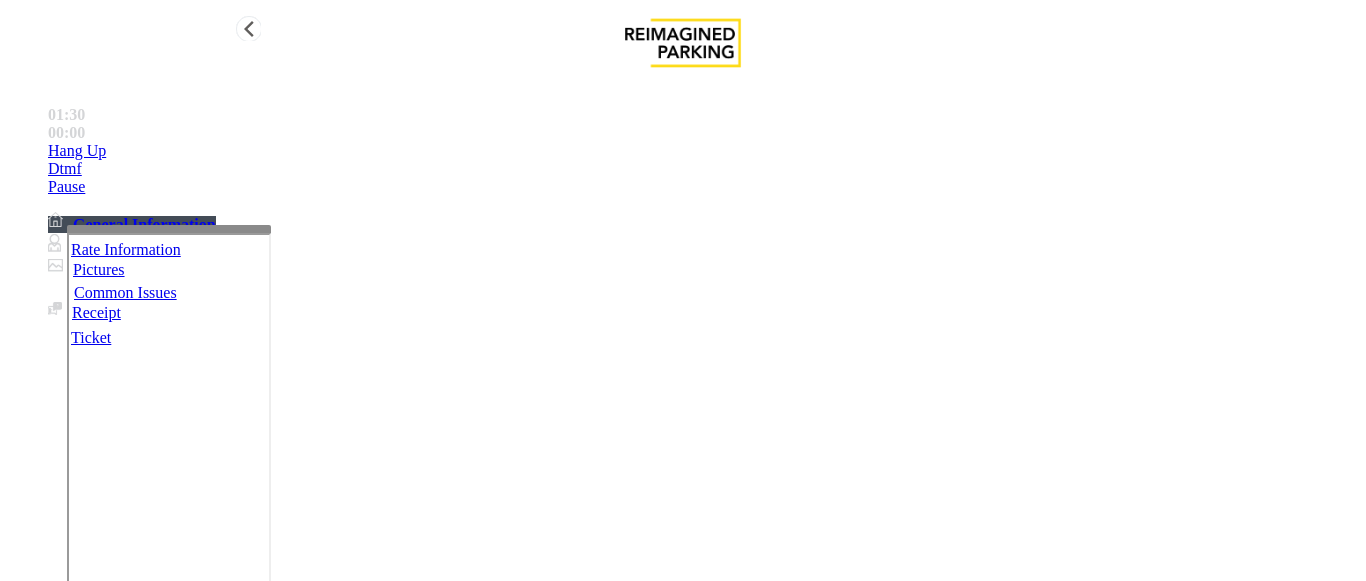 click at bounding box center (169, 229) 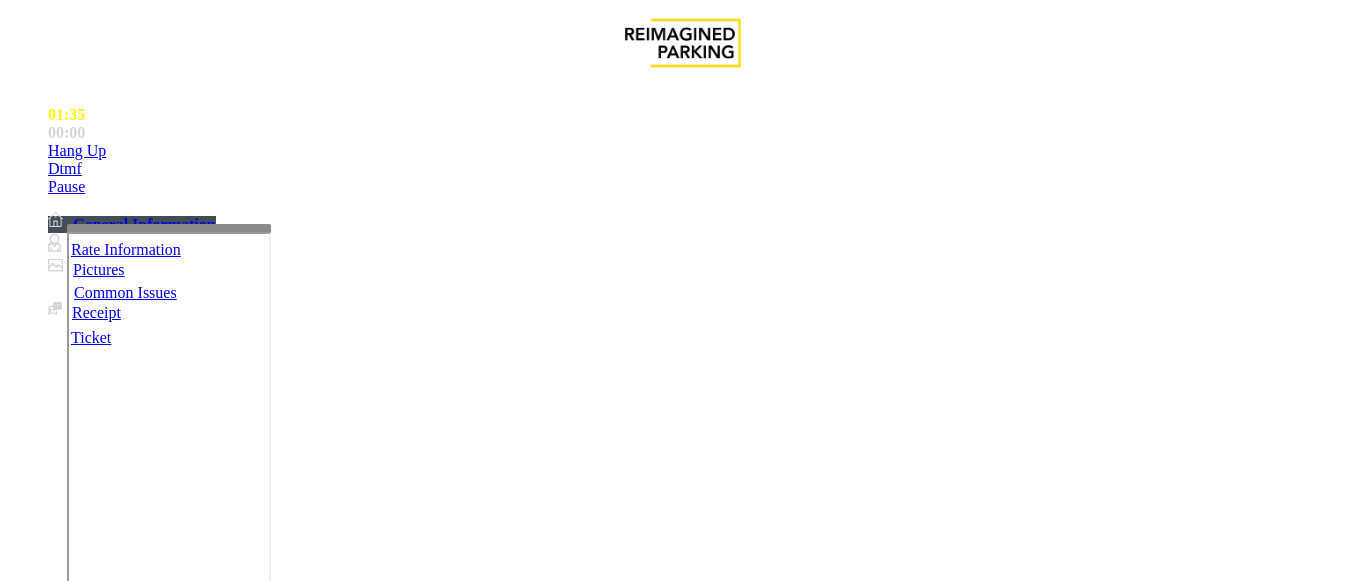 scroll, scrollTop: 300, scrollLeft: 0, axis: vertical 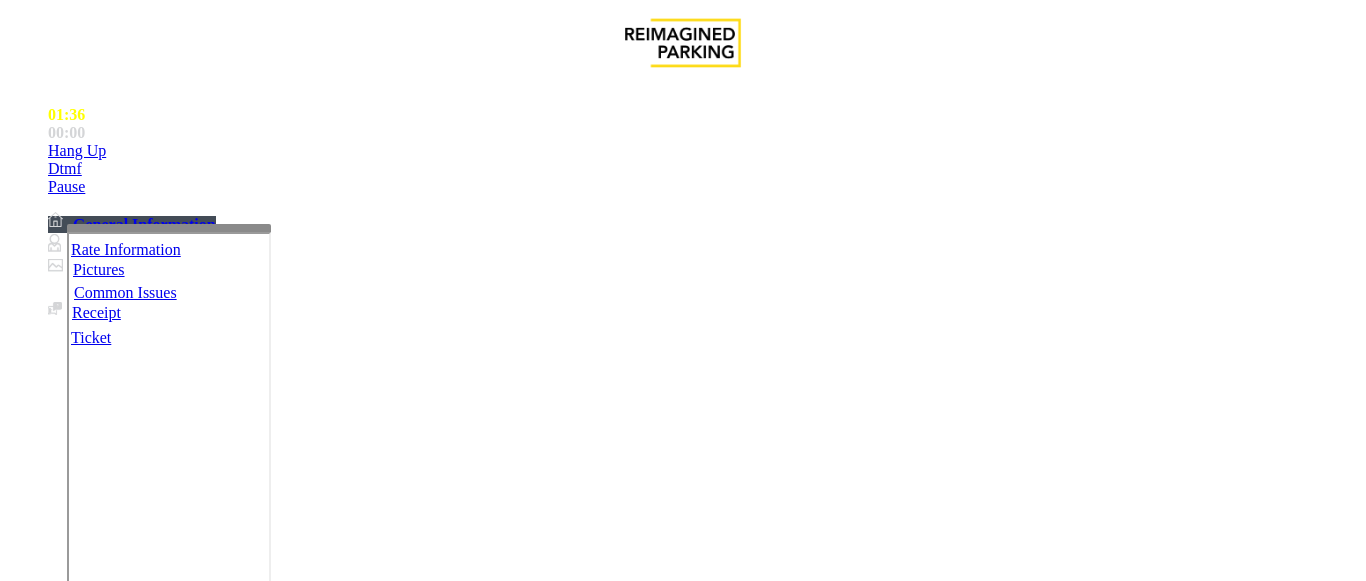 click at bounding box center [221, 1582] 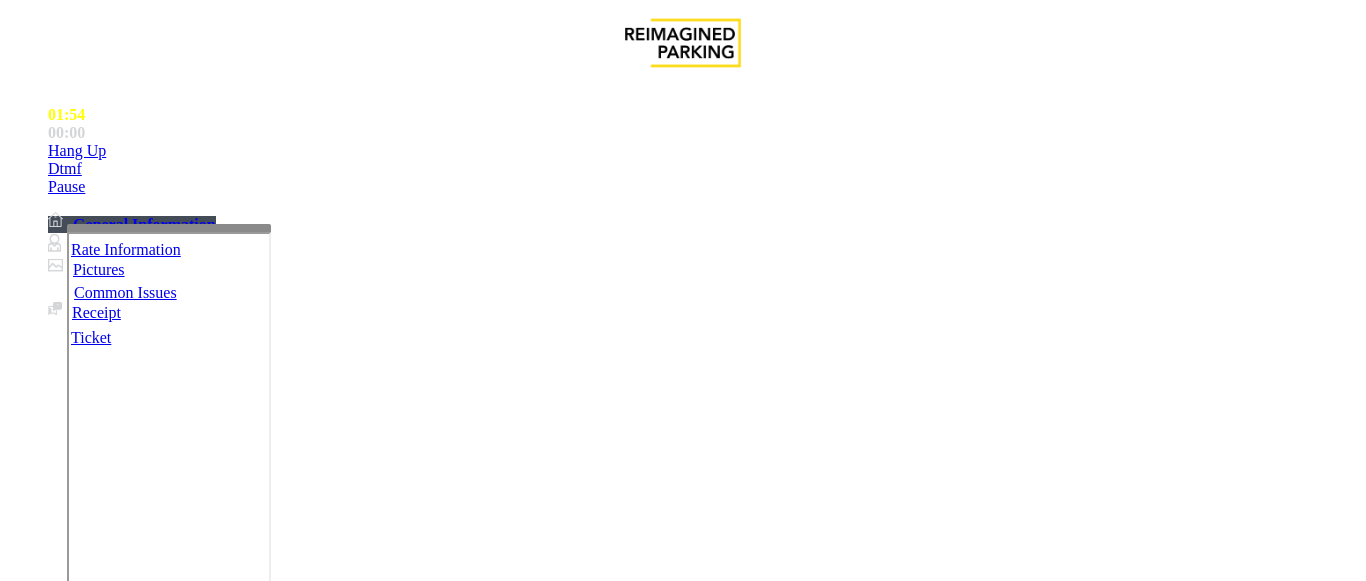 scroll, scrollTop: 0, scrollLeft: 0, axis: both 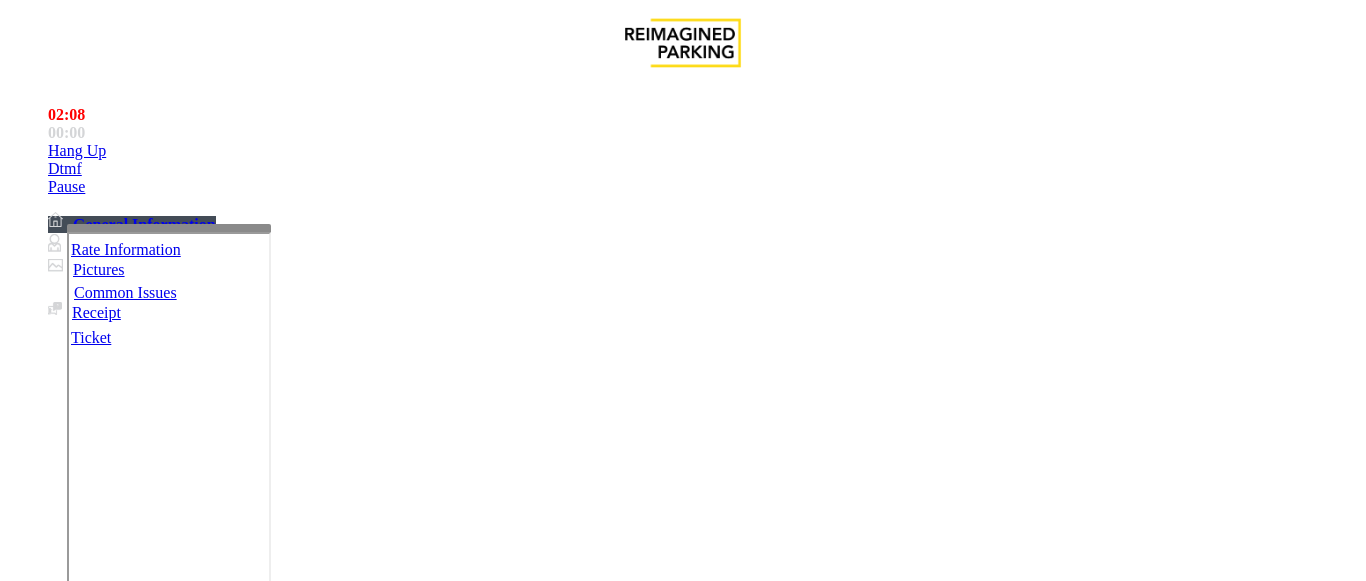 click at bounding box center (221, 1582) 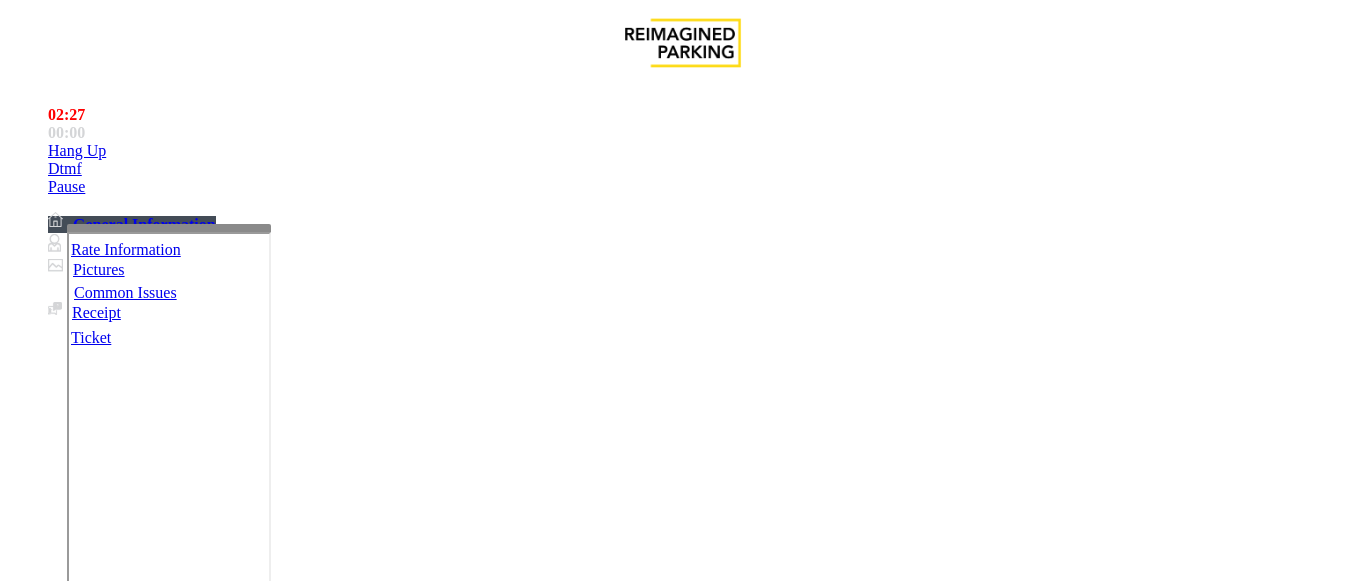 scroll, scrollTop: 286, scrollLeft: 0, axis: vertical 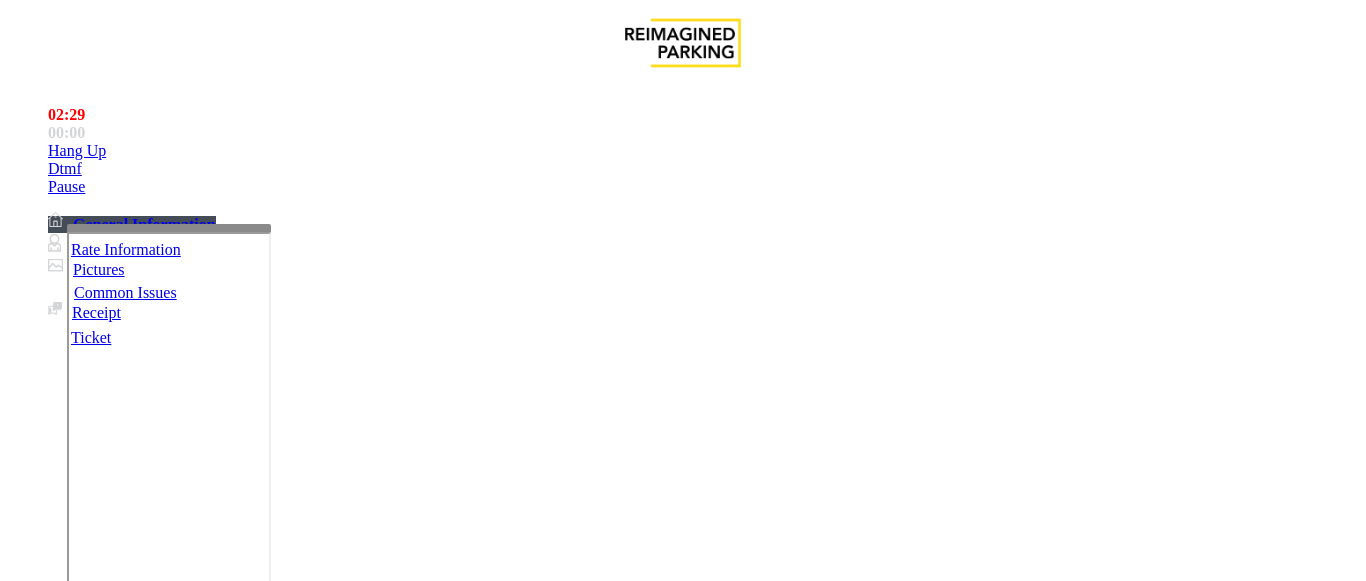type on "**********" 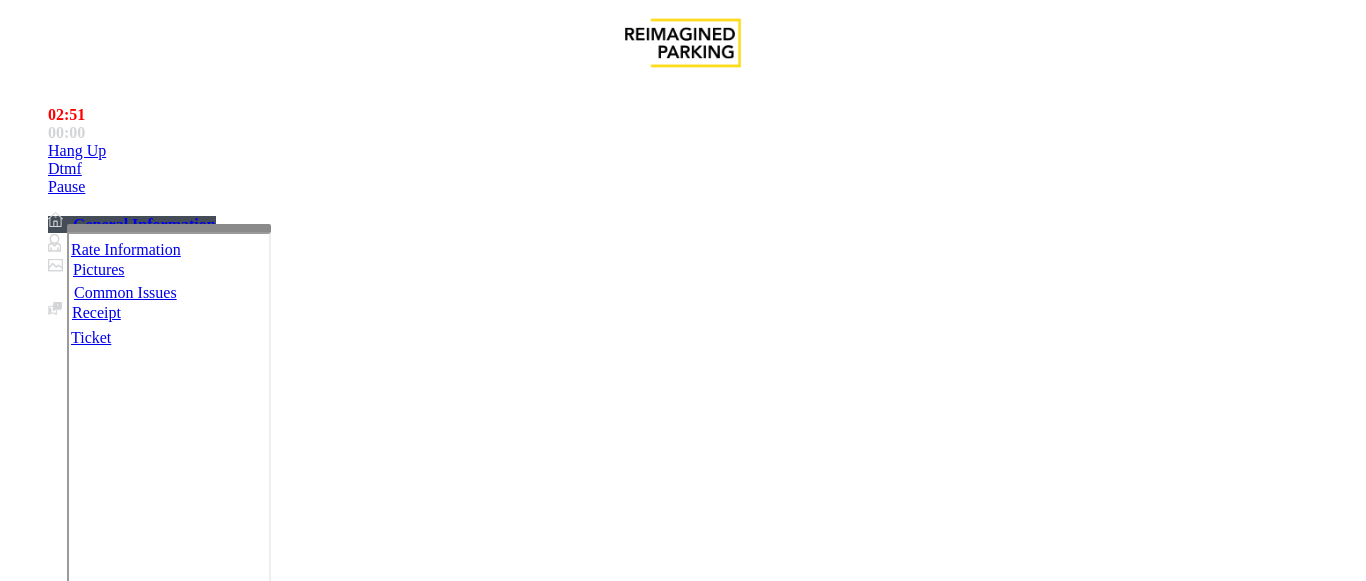 scroll, scrollTop: 386, scrollLeft: 0, axis: vertical 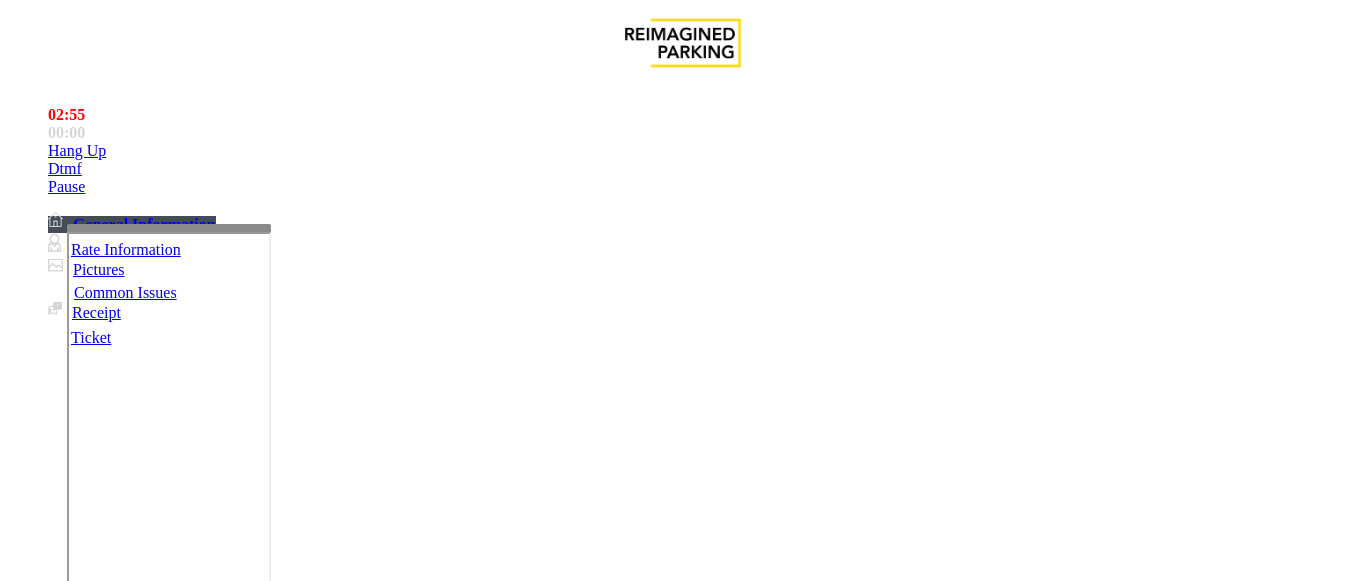 type on "*******" 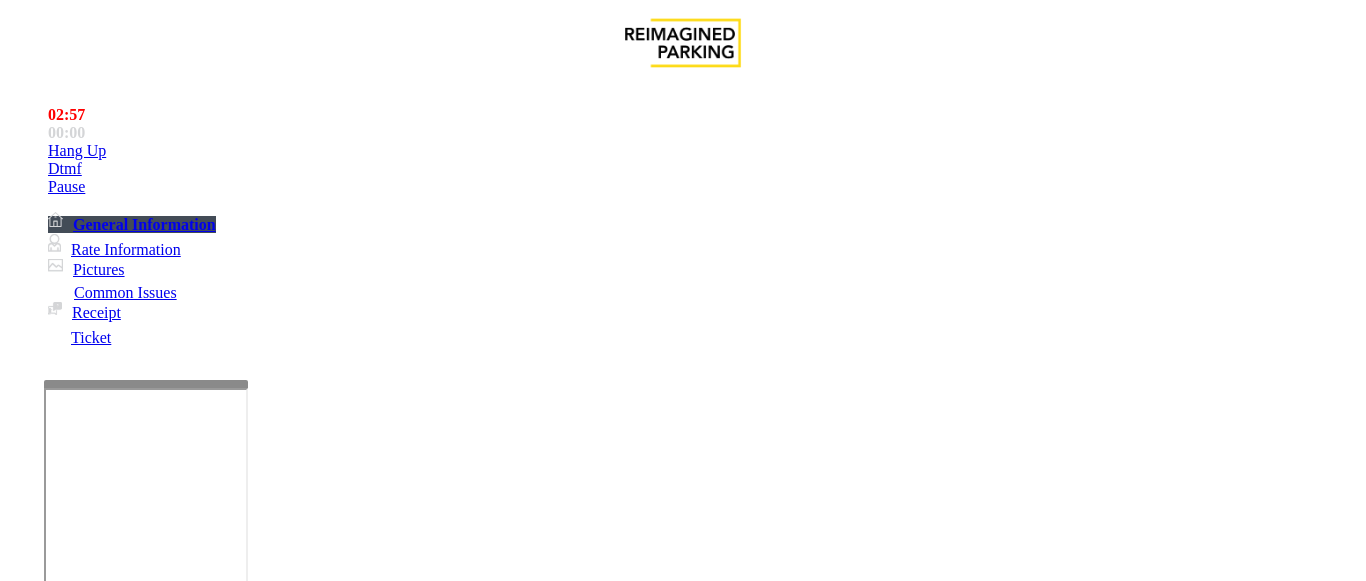 click at bounding box center [146, 616] 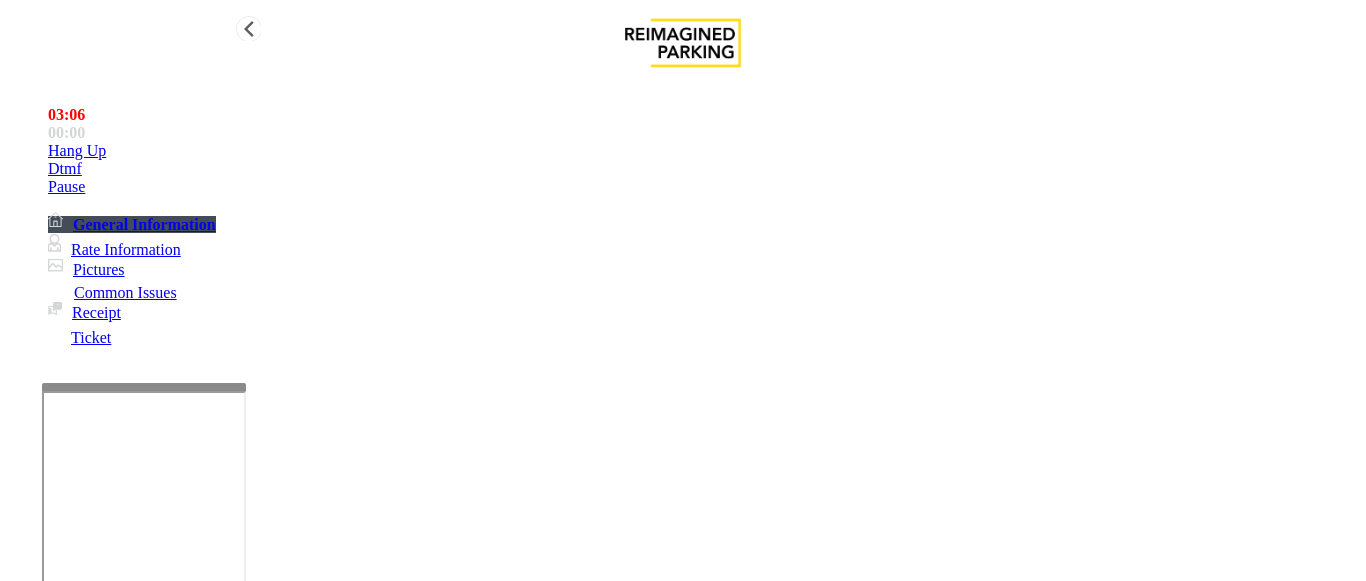 click on "Hang Up" at bounding box center [703, 151] 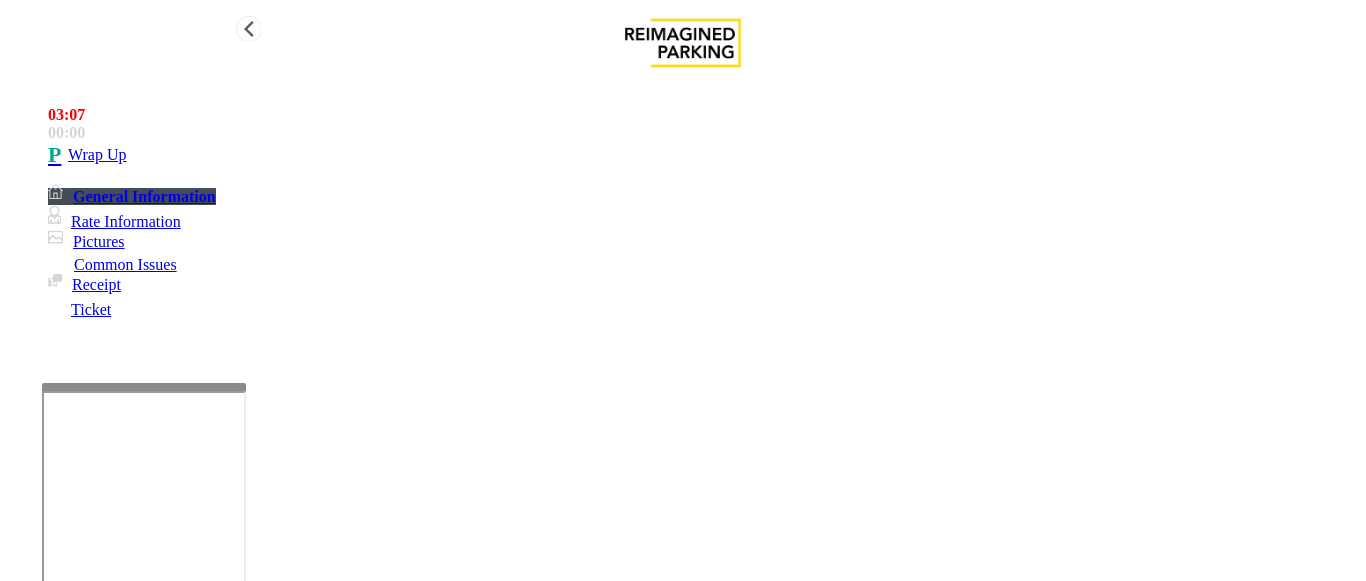 click on "Wrap Up" at bounding box center [703, 155] 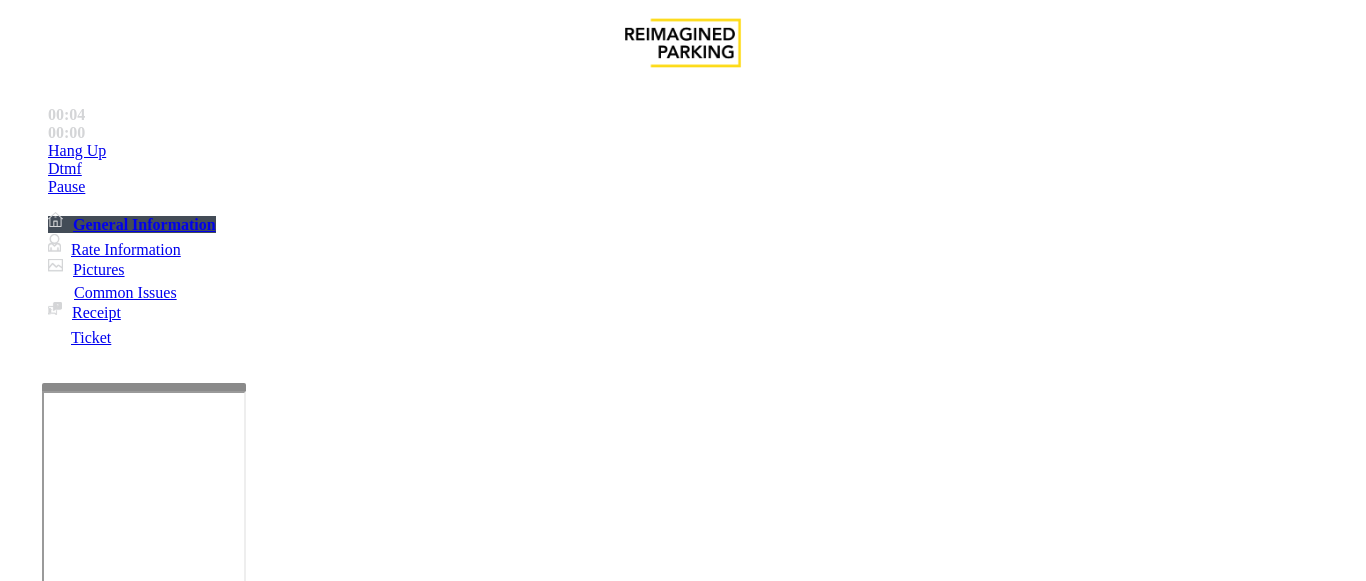 scroll, scrollTop: 800, scrollLeft: 0, axis: vertical 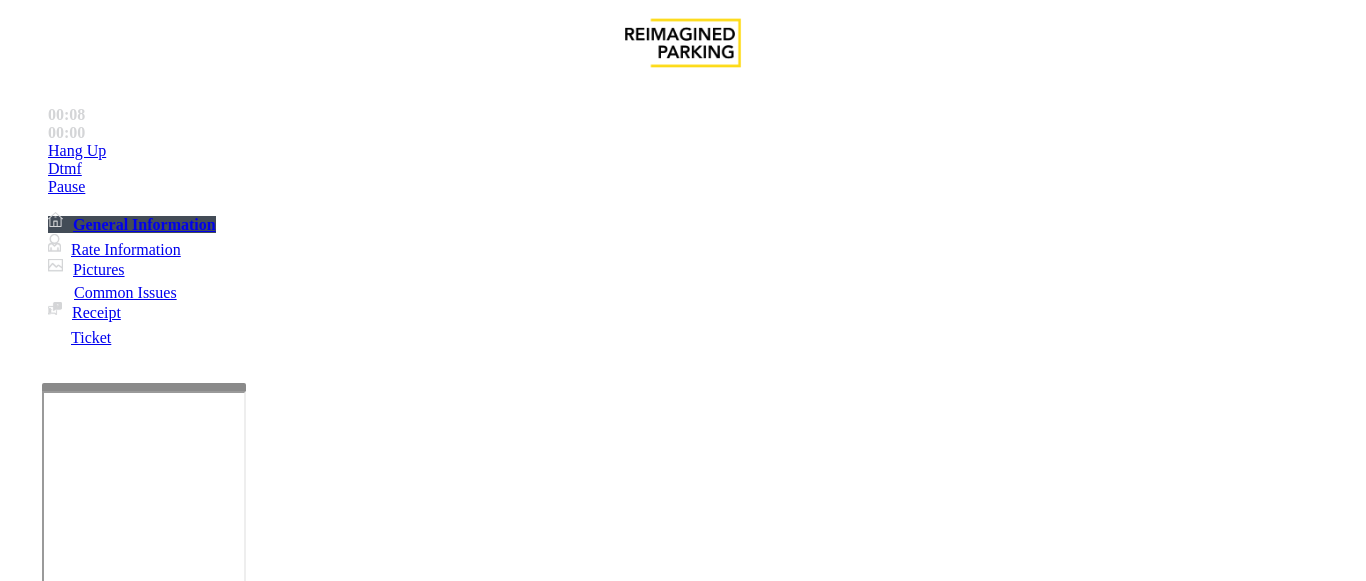 click on "https://www.parkjockey.com/en-us/manage/1633/status" at bounding box center (790, 2730) 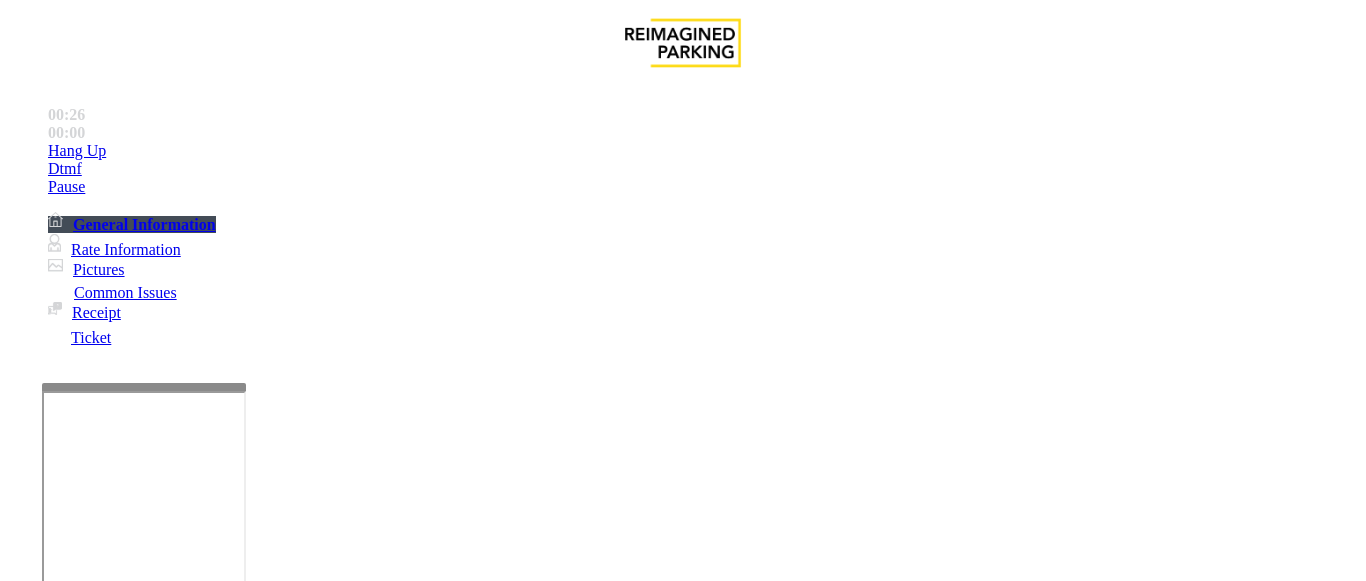 click on "LPR Issue" at bounding box center [213, 1234] 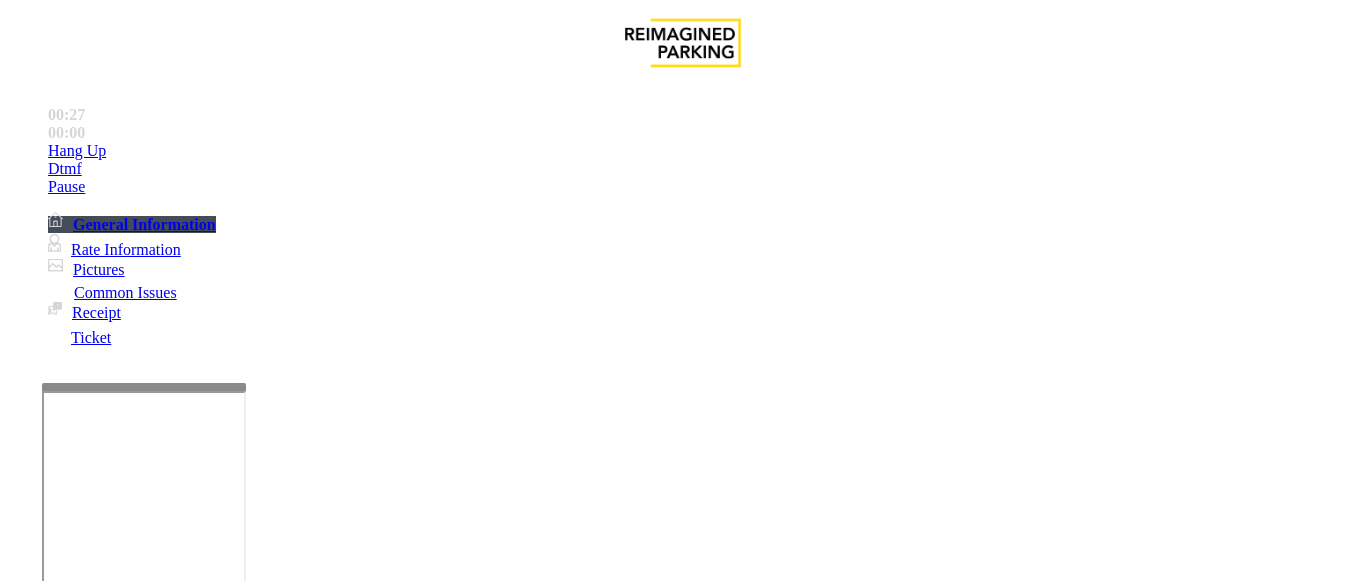 click on "Camera not working" at bounding box center (95, 1234) 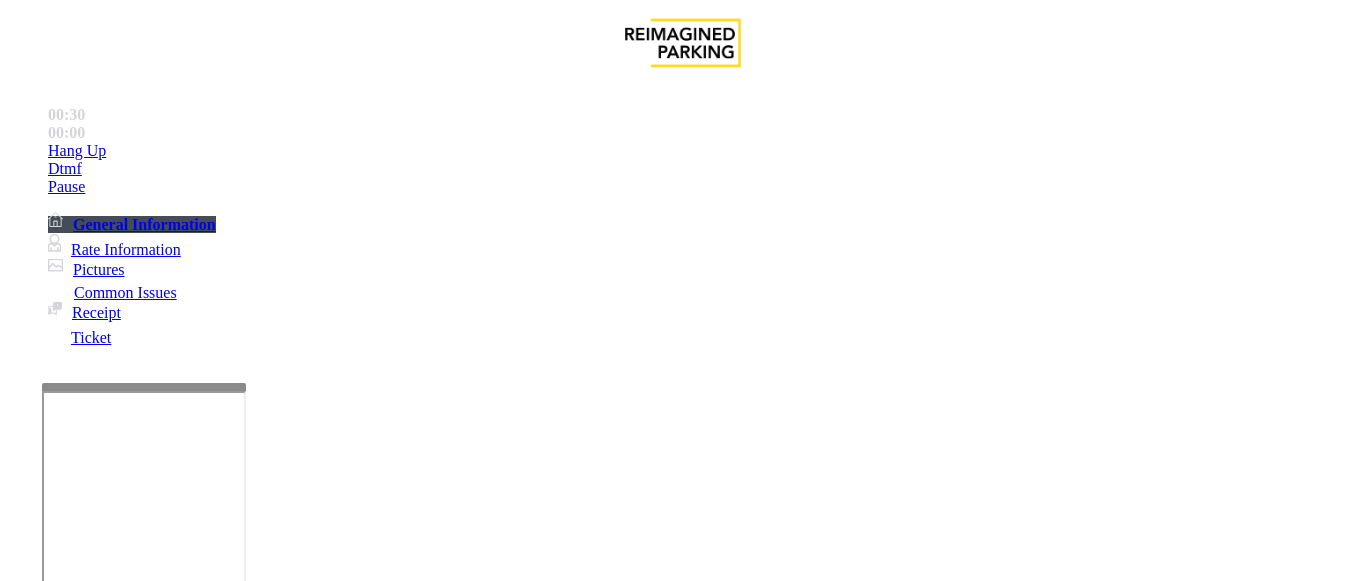 click at bounding box center (96, 1256) 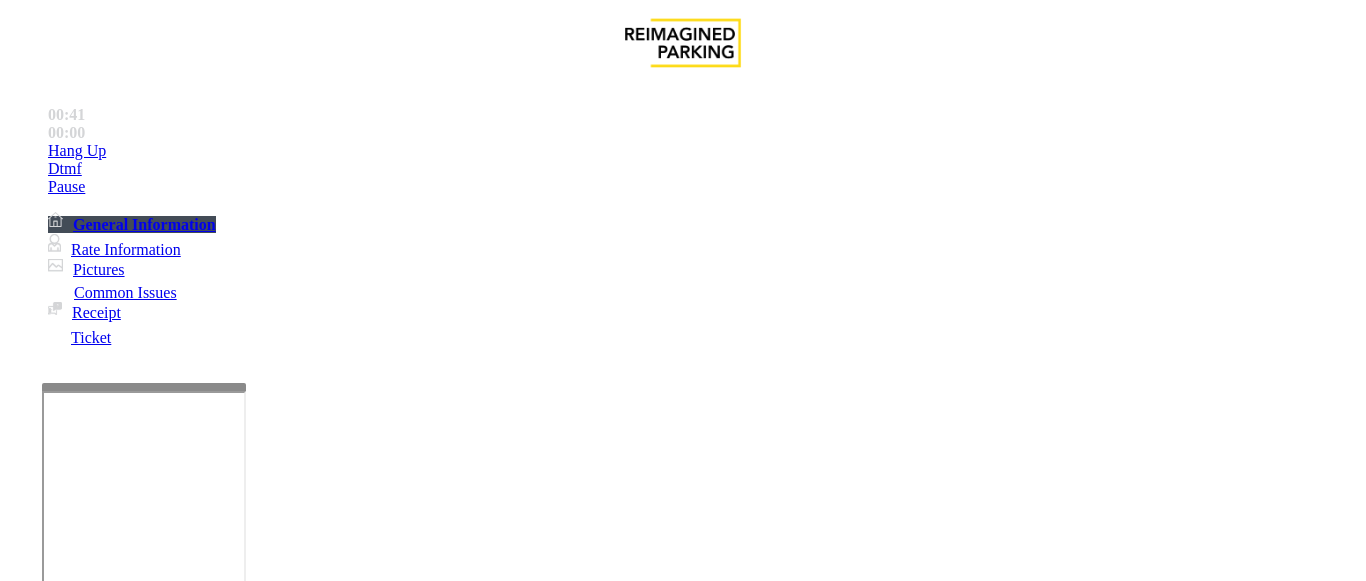 click on "****" at bounding box center (96, 1283) 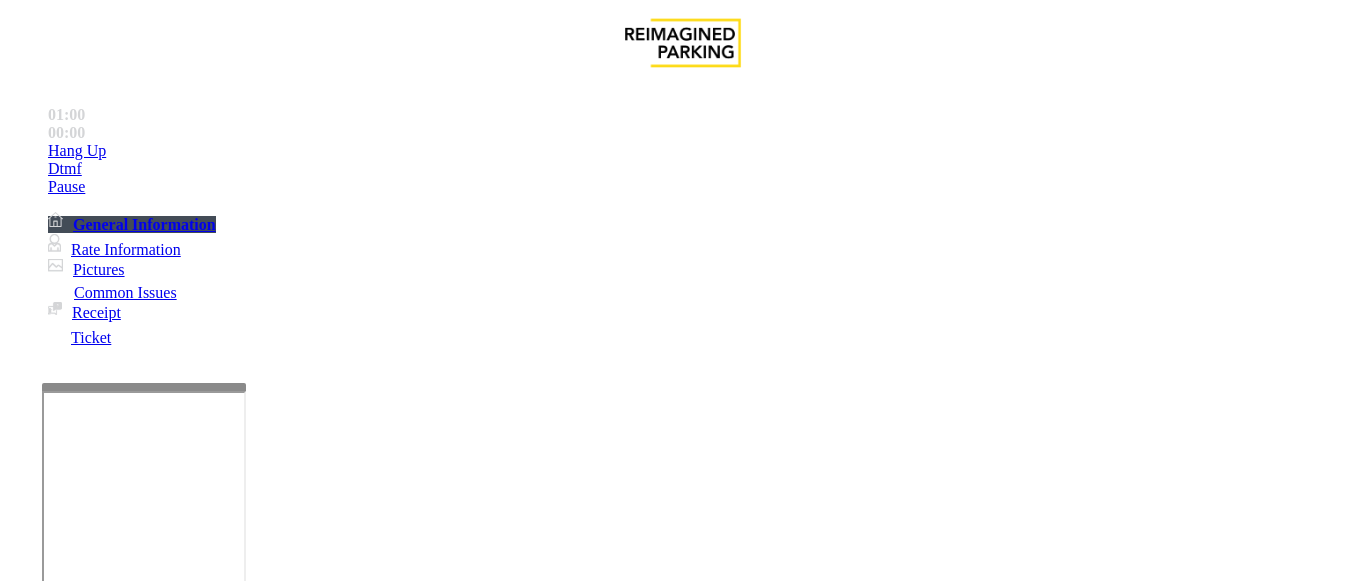 type on "*****" 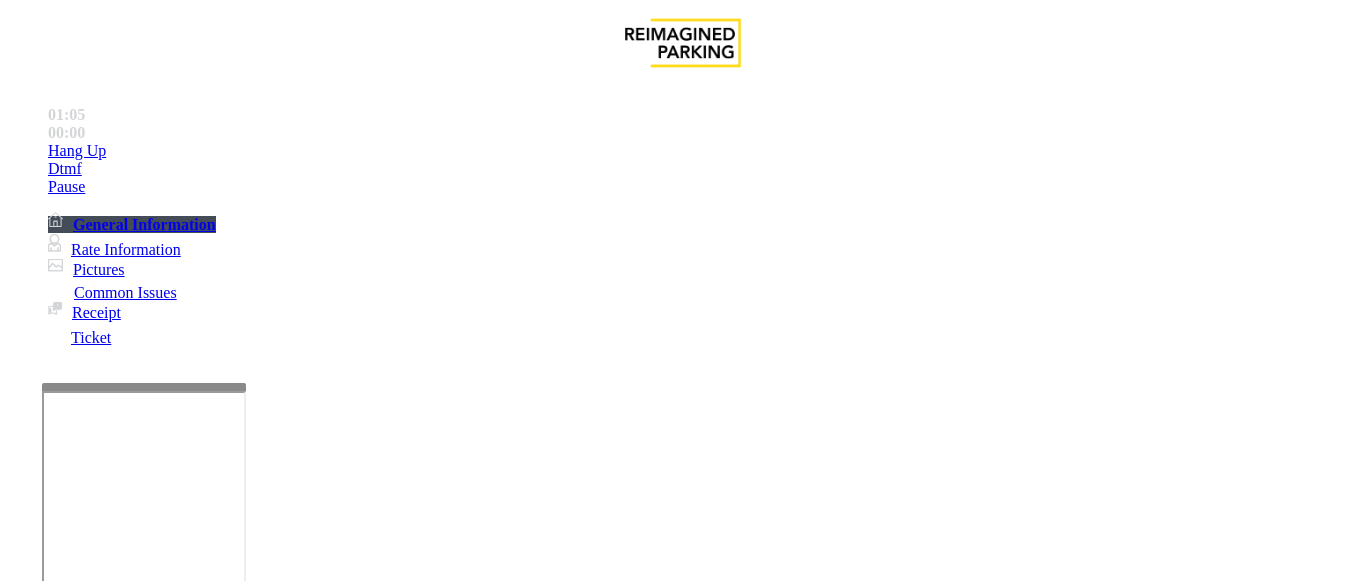 scroll, scrollTop: 0, scrollLeft: 0, axis: both 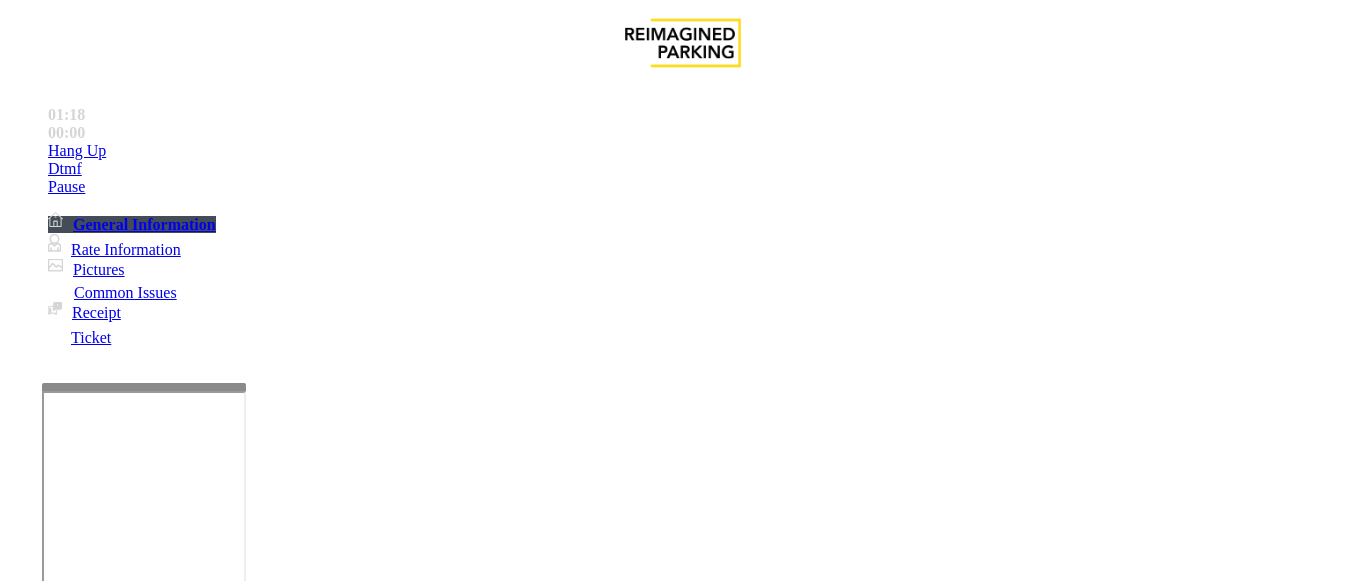 click at bounding box center (96, 1256) 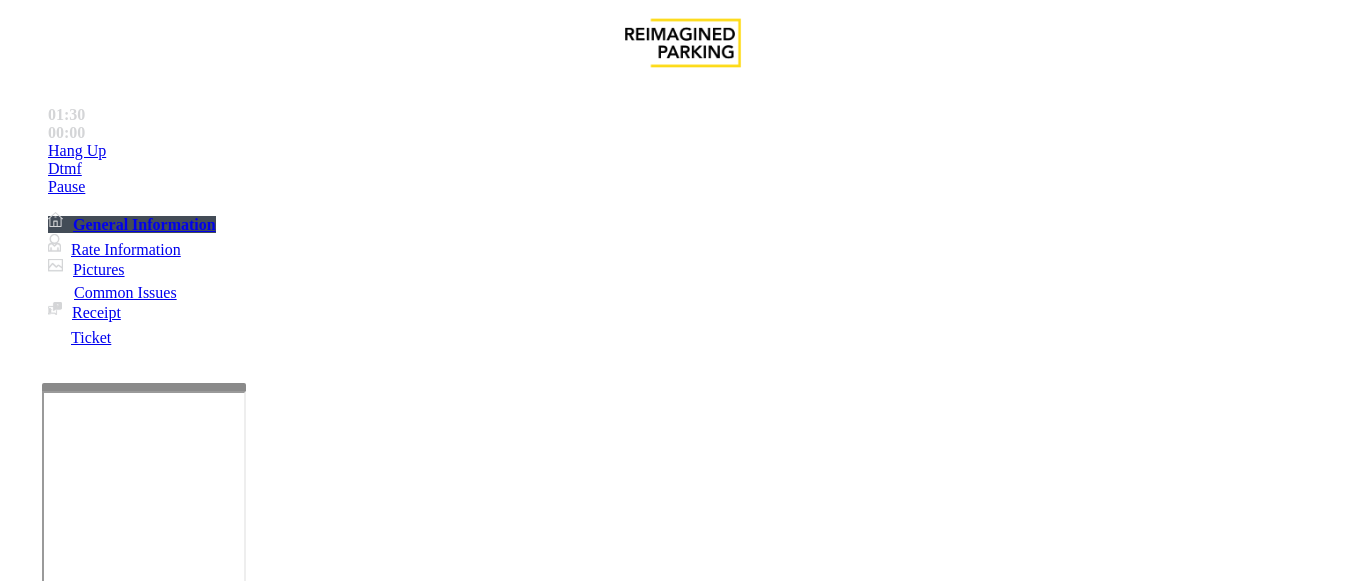 scroll, scrollTop: 900, scrollLeft: 0, axis: vertical 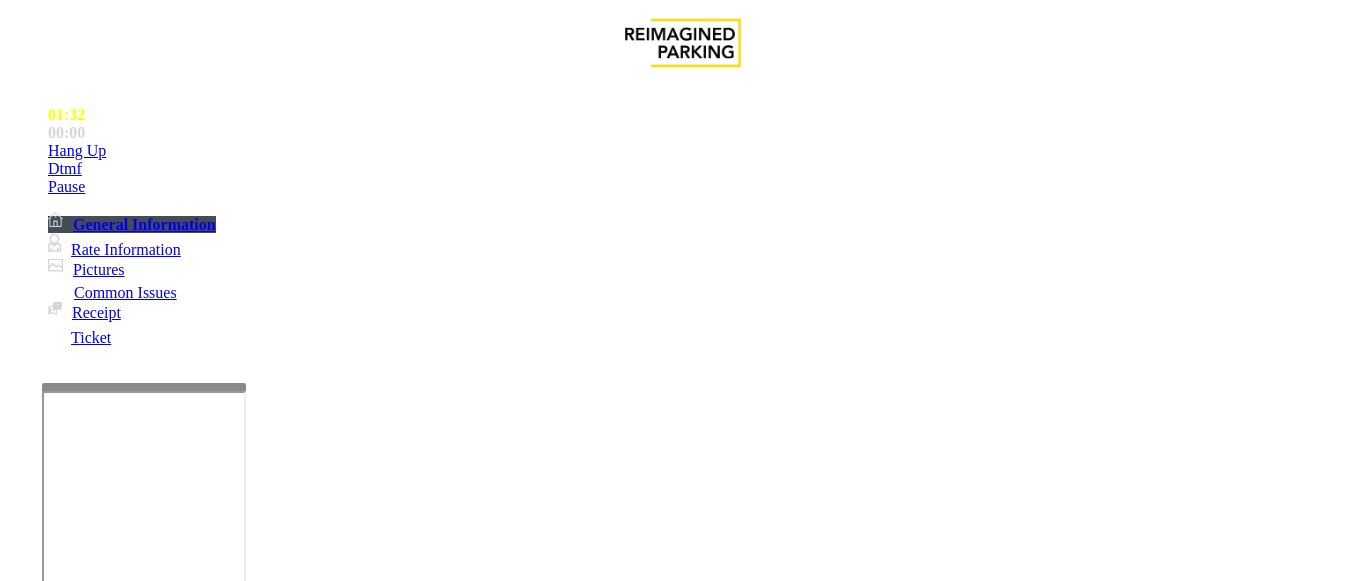 click on "https://www.parkjockey.com/en-us/manage/1633/whitelist" at bounding box center (797, 3496) 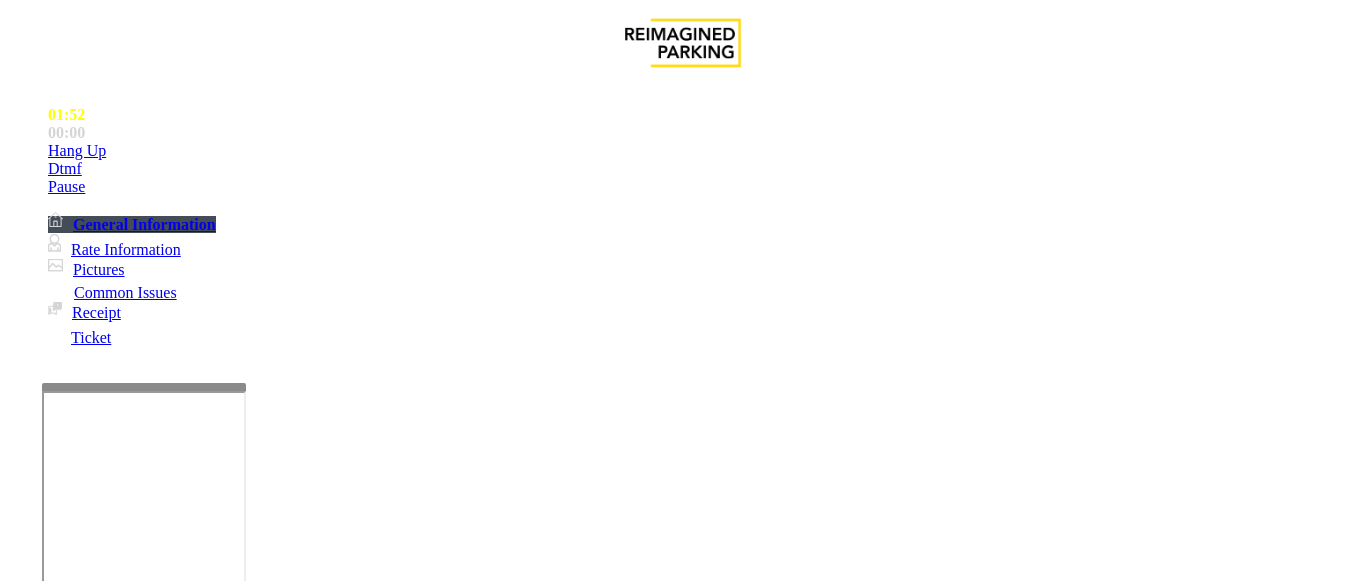 scroll, scrollTop: 0, scrollLeft: 0, axis: both 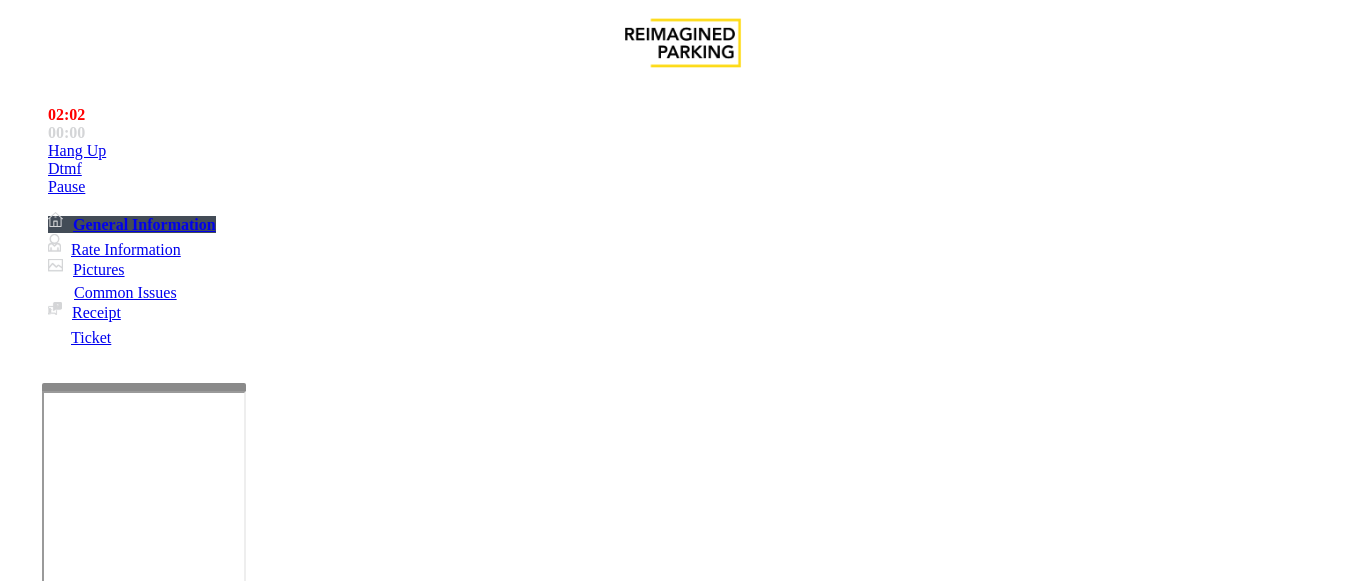 click on "******" at bounding box center [96, 1256] 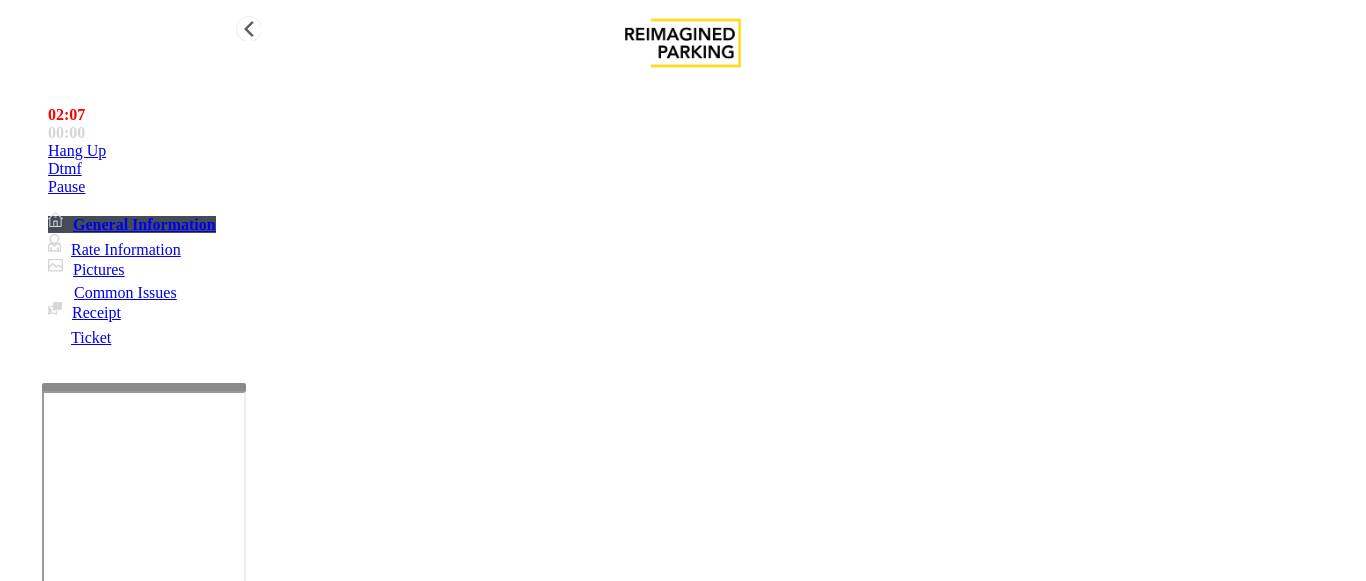 click on "Hang Up" at bounding box center (77, 151) 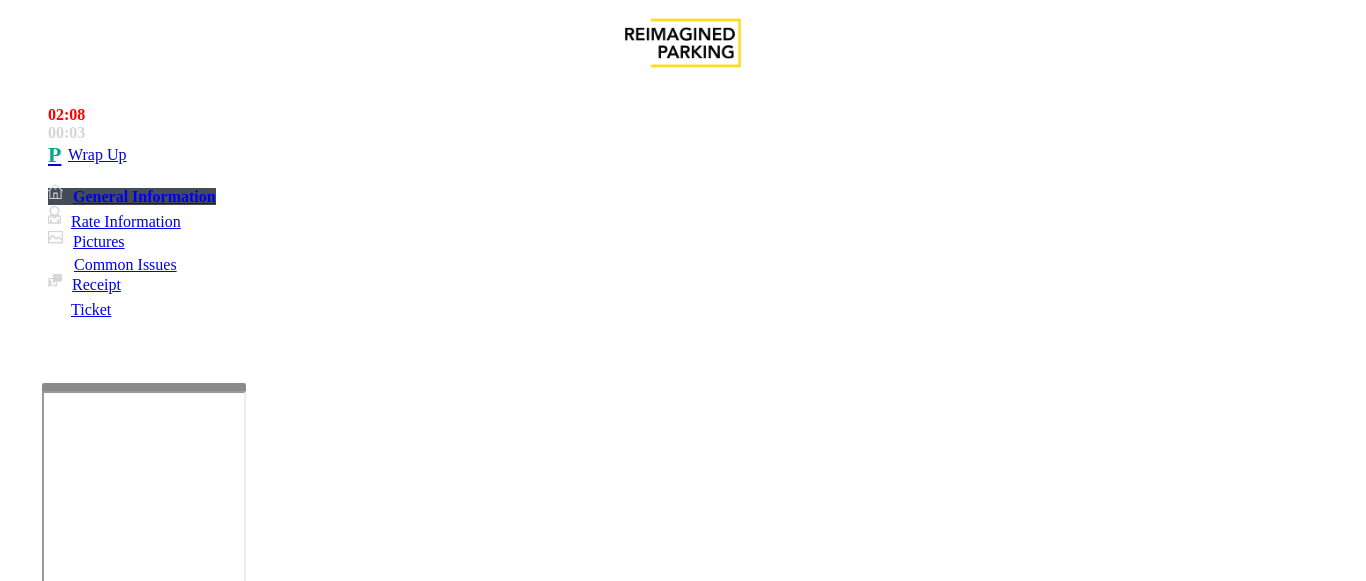 drag, startPoint x: 367, startPoint y: 231, endPoint x: 233, endPoint y: 228, distance: 134.03358 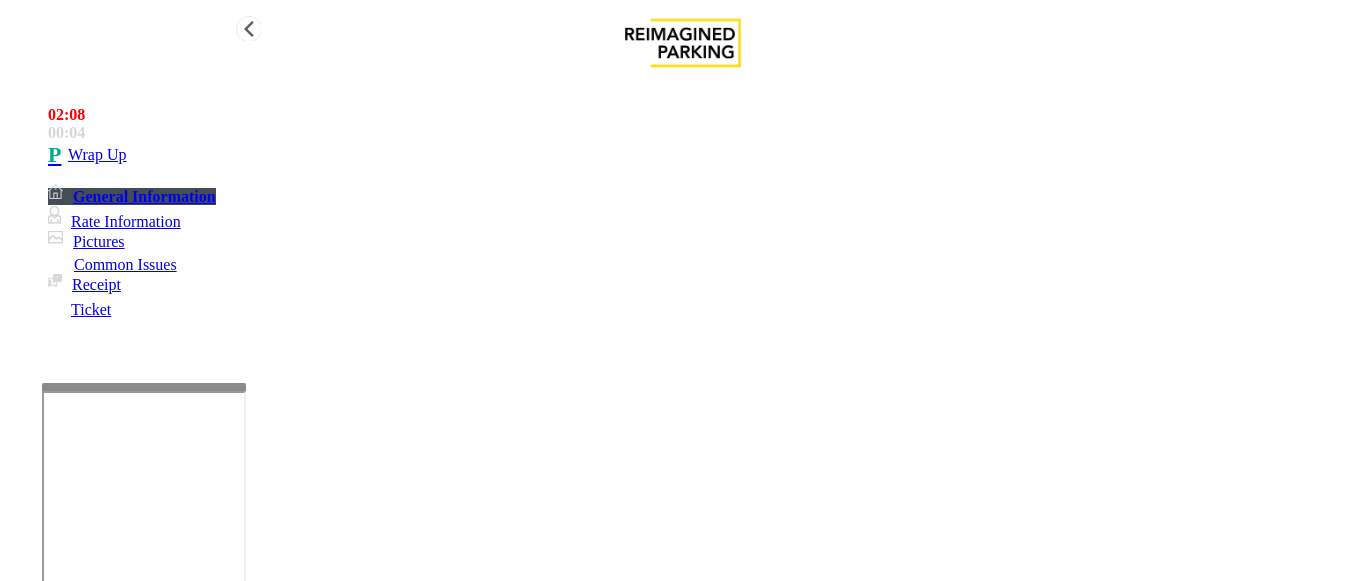 paste on "*****" 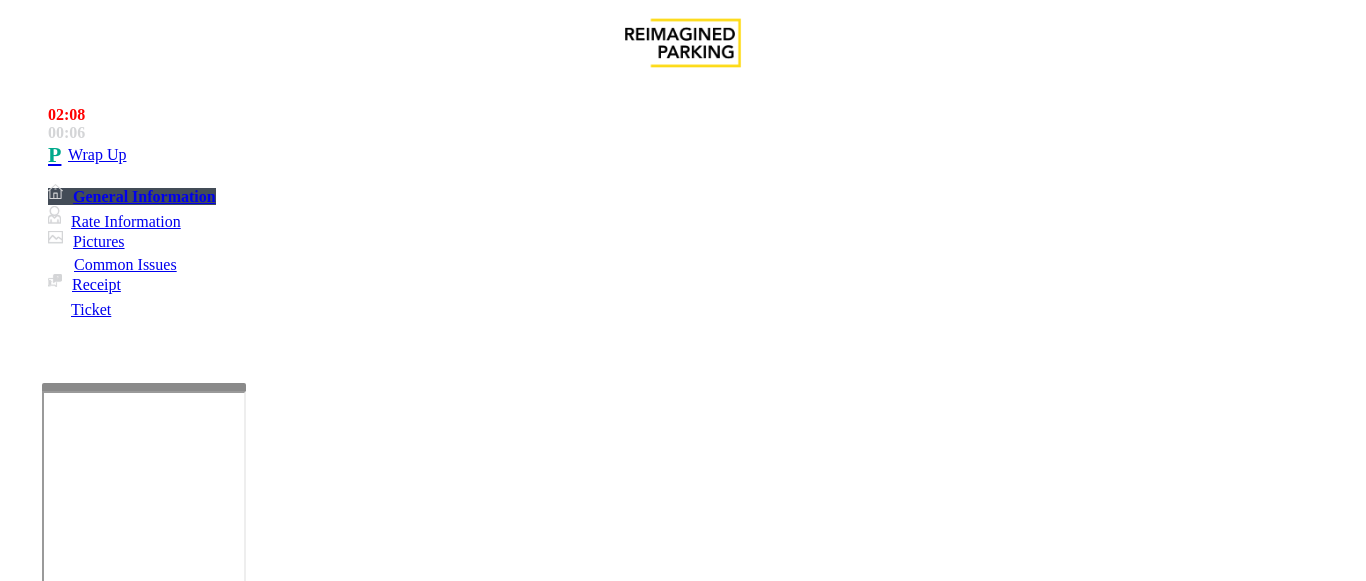 scroll, scrollTop: 0, scrollLeft: 0, axis: both 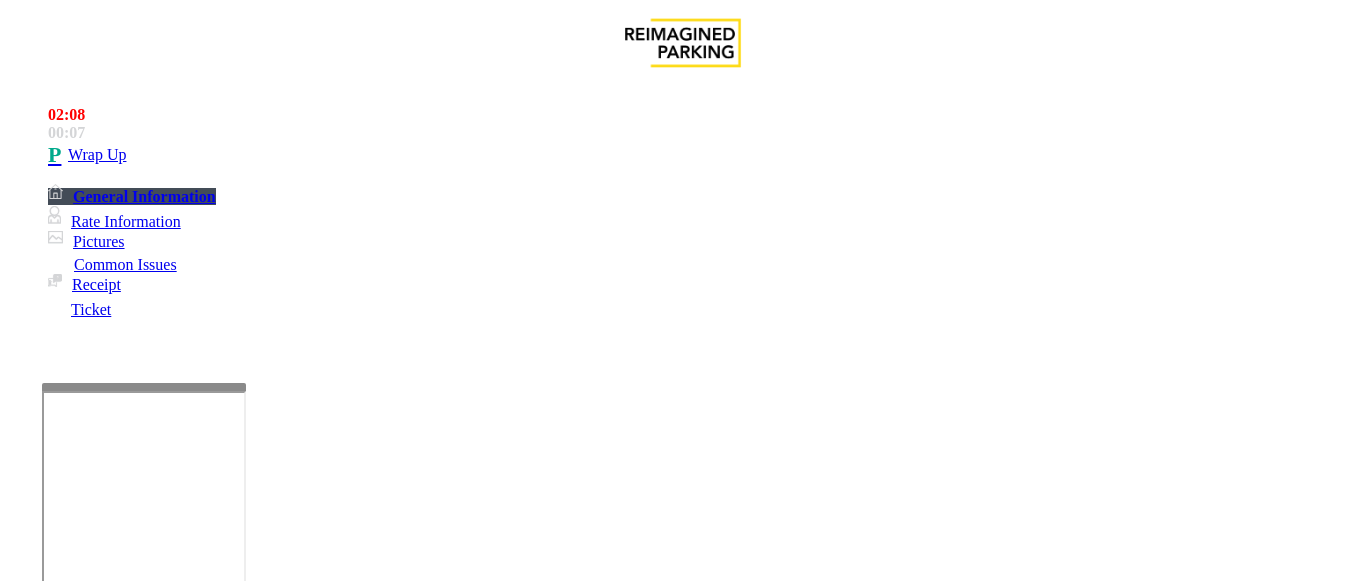 click on "LPR Issue" at bounding box center (90, 1201) 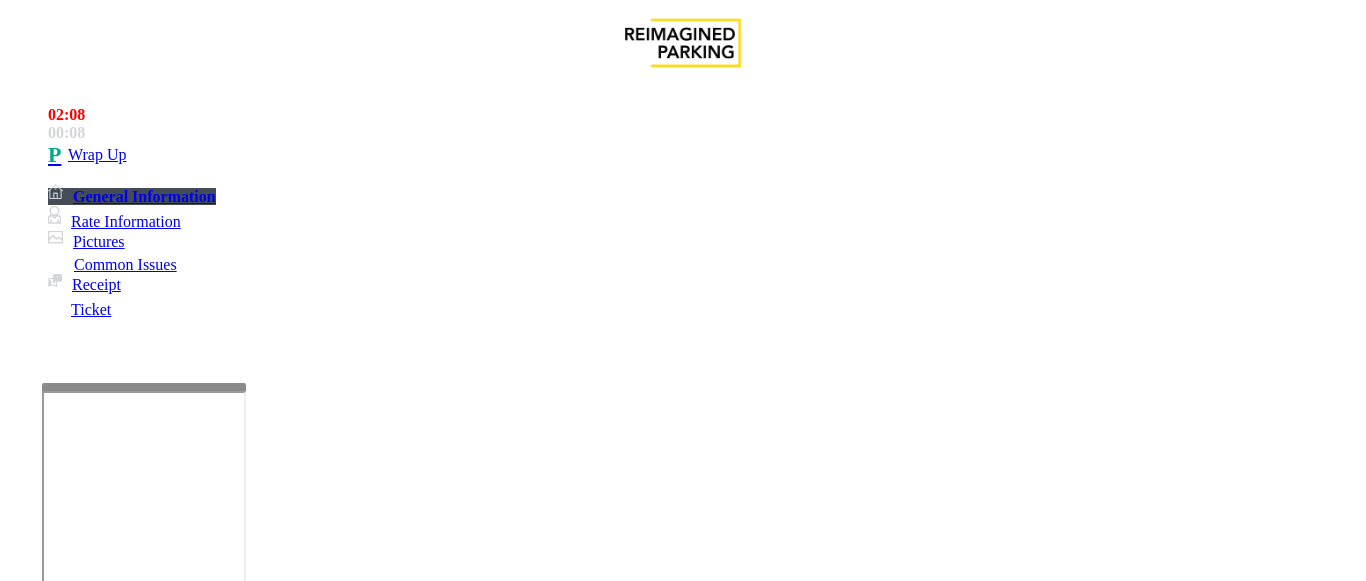 click on "Issue" at bounding box center (42, 1201) 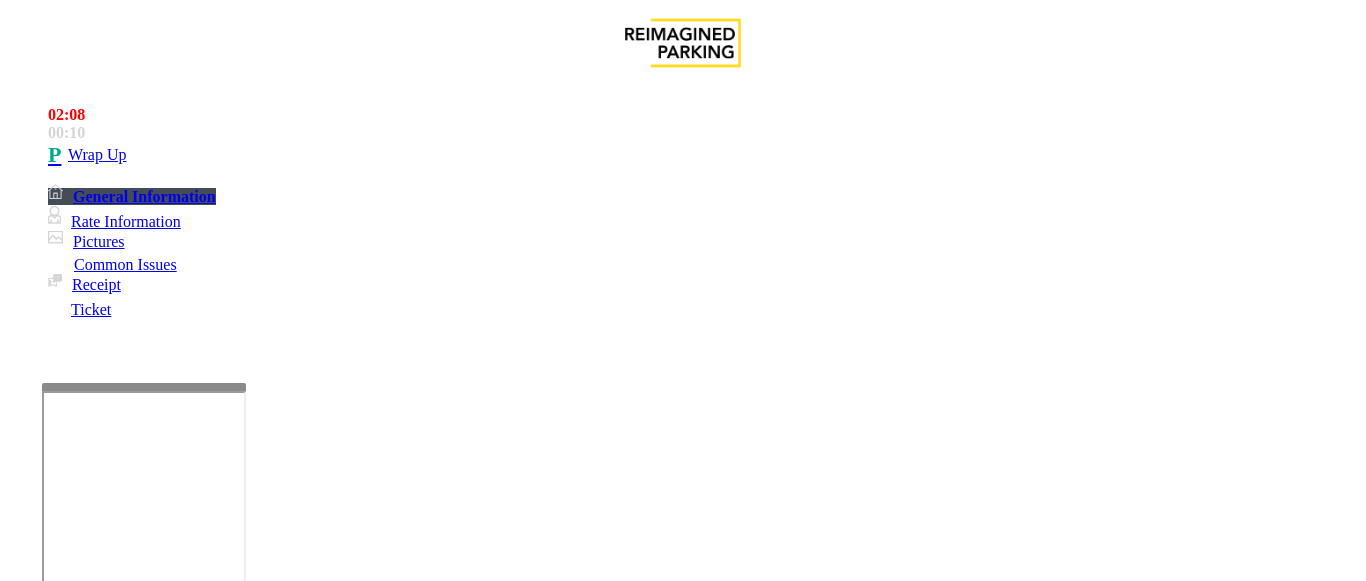 click on "LPR Issue" at bounding box center [213, 1234] 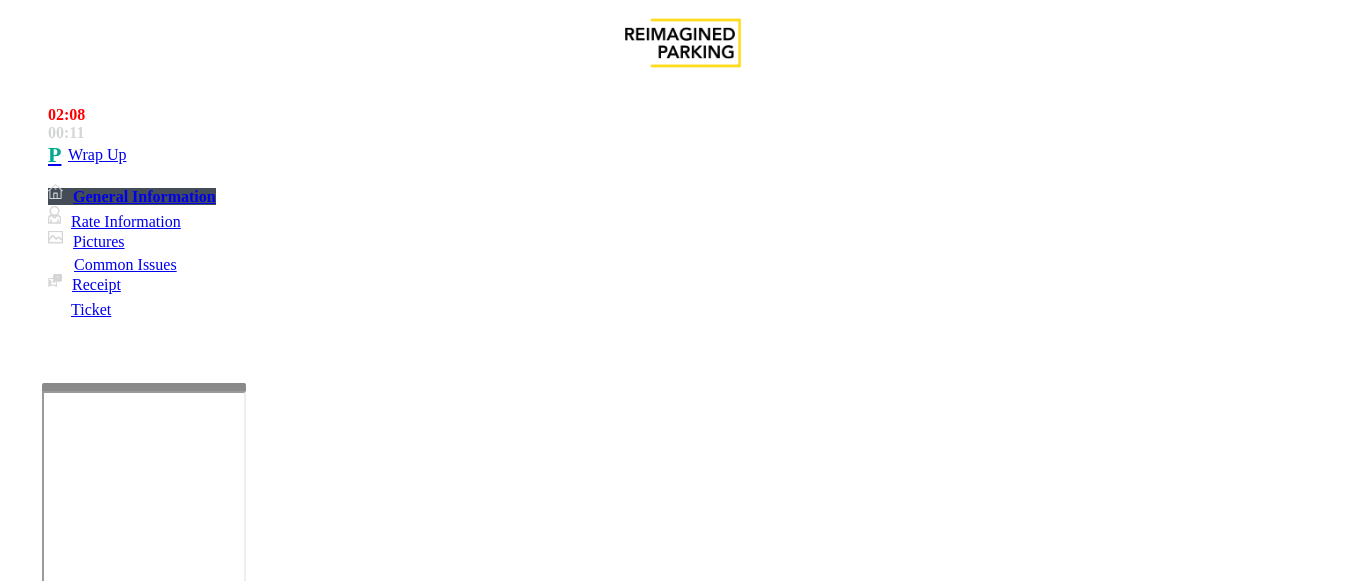 click on "Camera not working" at bounding box center (95, 1234) 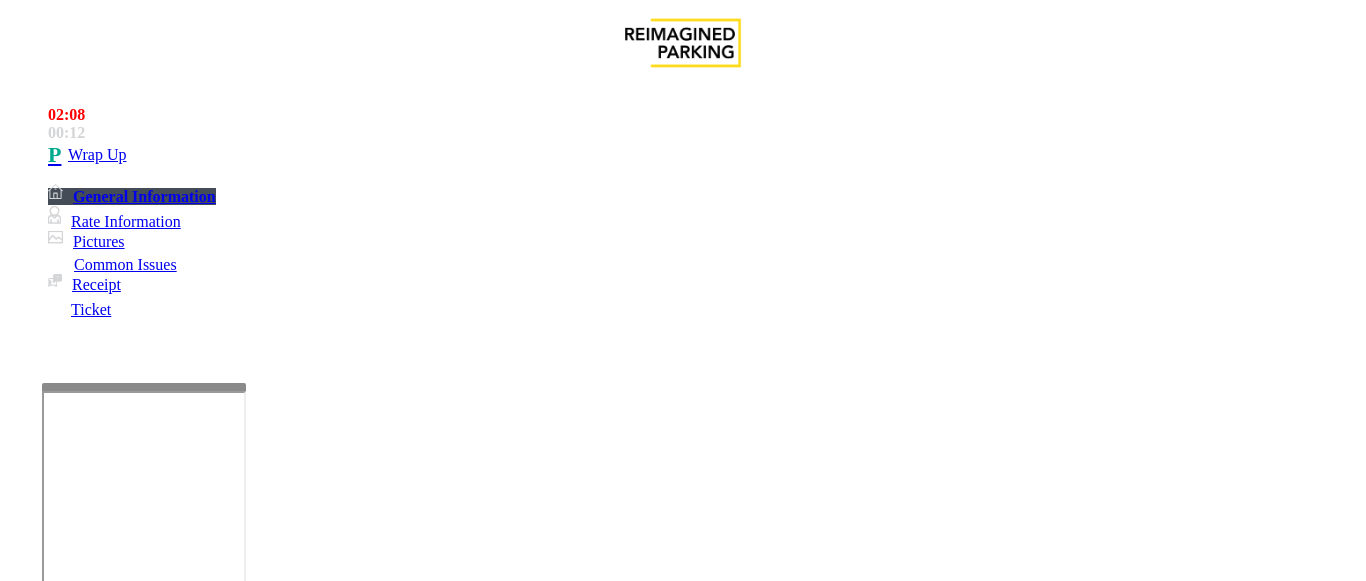 scroll, scrollTop: 100, scrollLeft: 0, axis: vertical 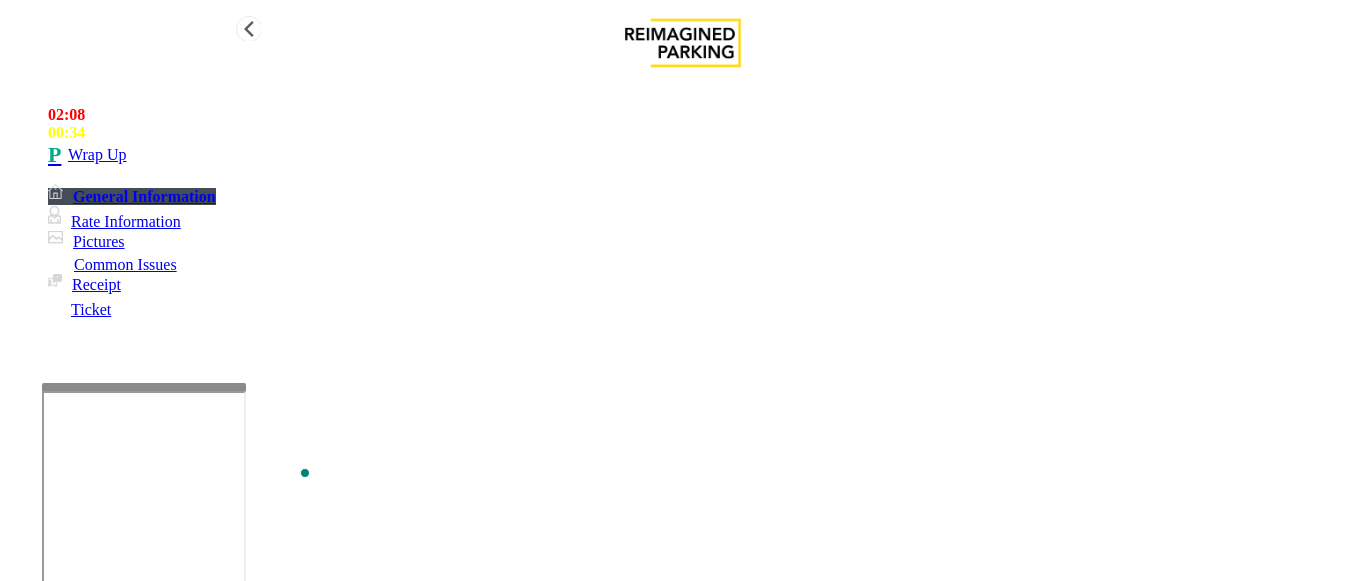 type on "**********" 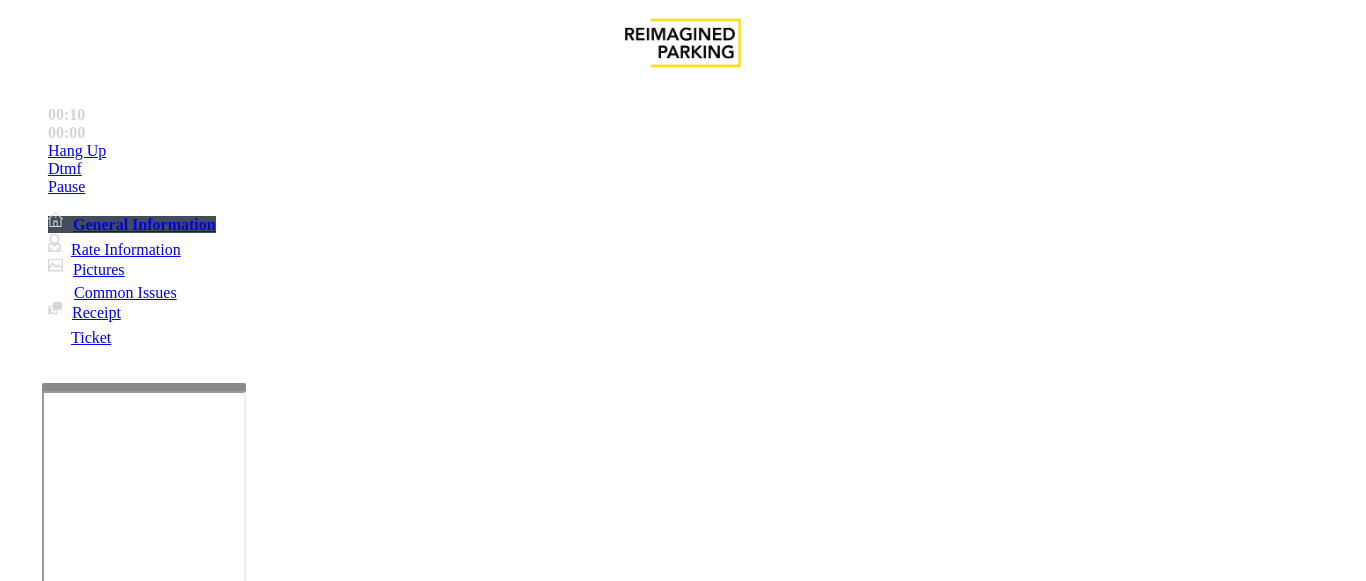 scroll, scrollTop: 1300, scrollLeft: 0, axis: vertical 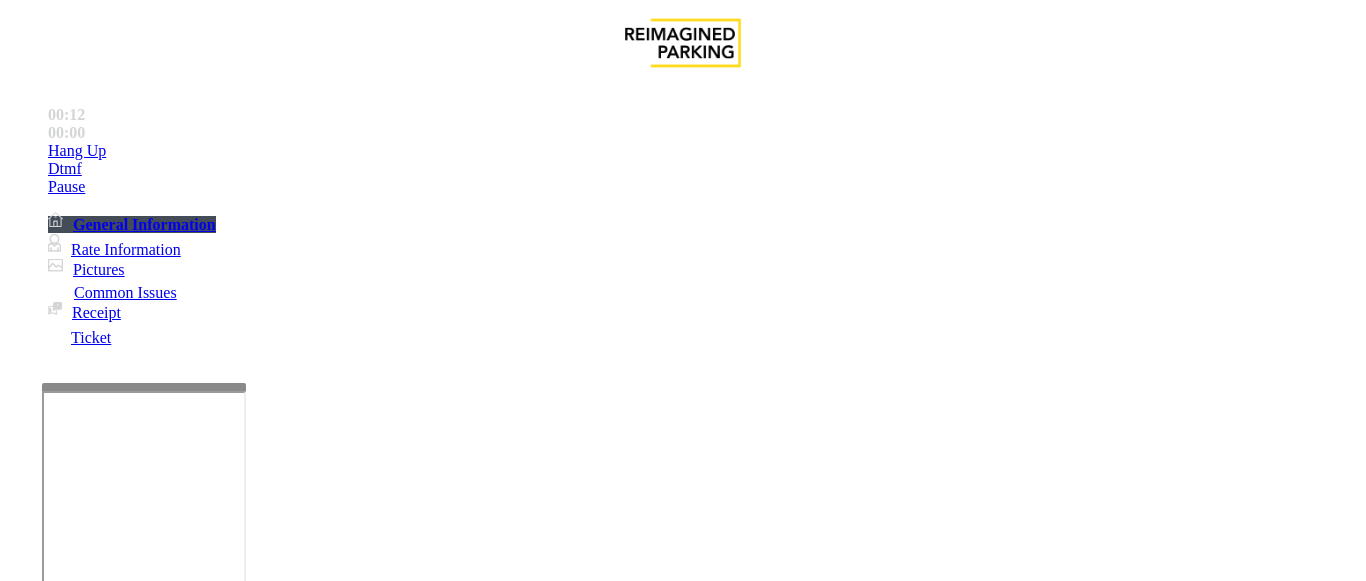 drag, startPoint x: 765, startPoint y: 267, endPoint x: 694, endPoint y: 248, distance: 73.4983 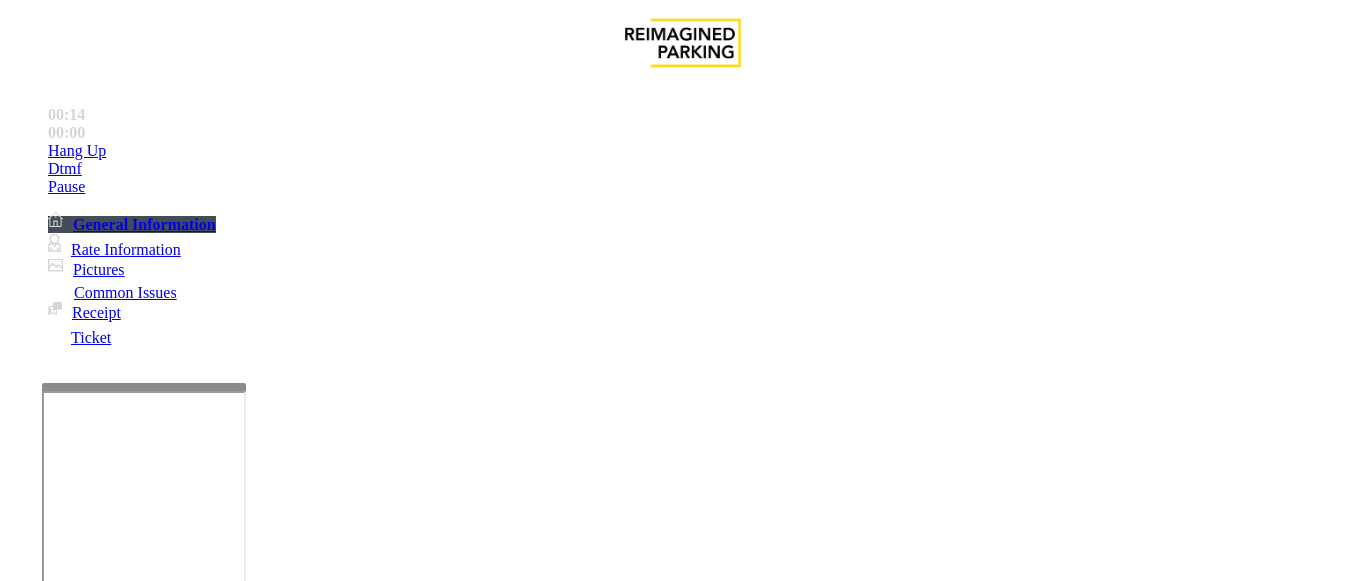drag, startPoint x: 768, startPoint y: 272, endPoint x: 711, endPoint y: 252, distance: 60.40695 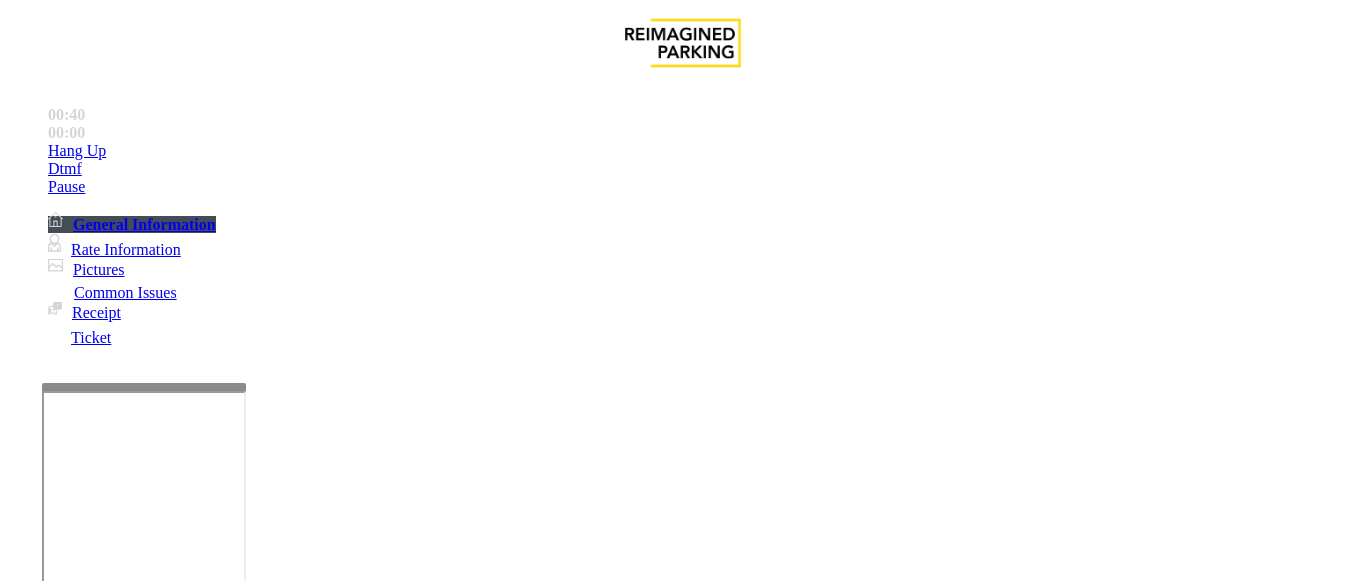 scroll, scrollTop: 709, scrollLeft: 0, axis: vertical 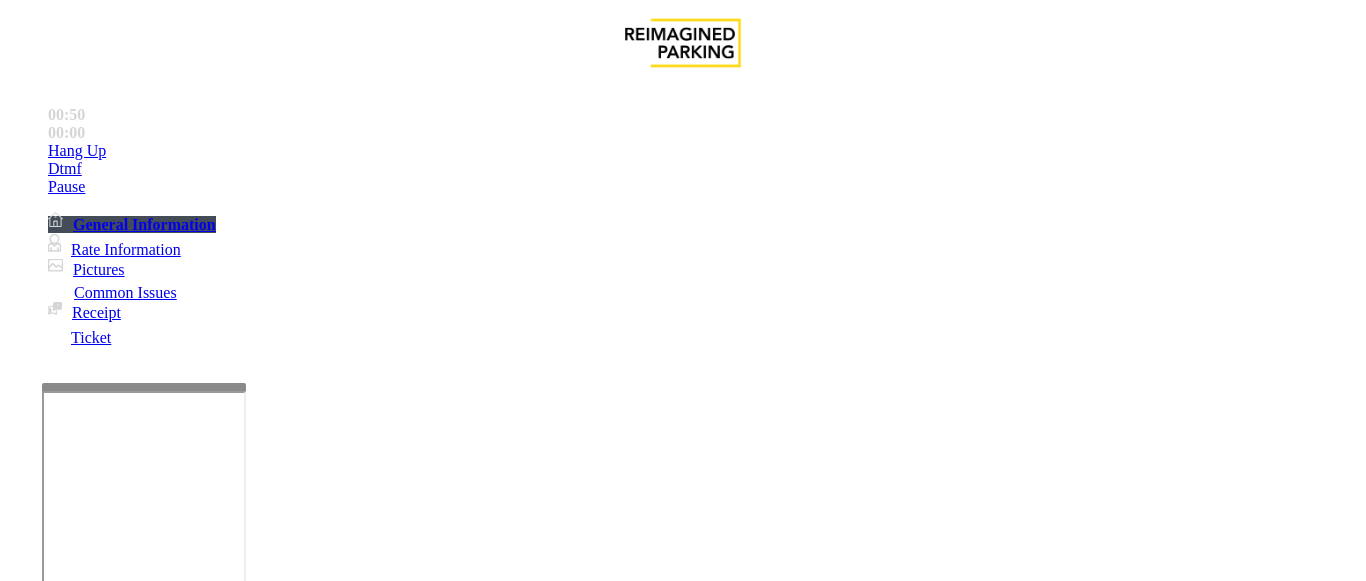 click on "Monthly Issue" at bounding box center [268, 1234] 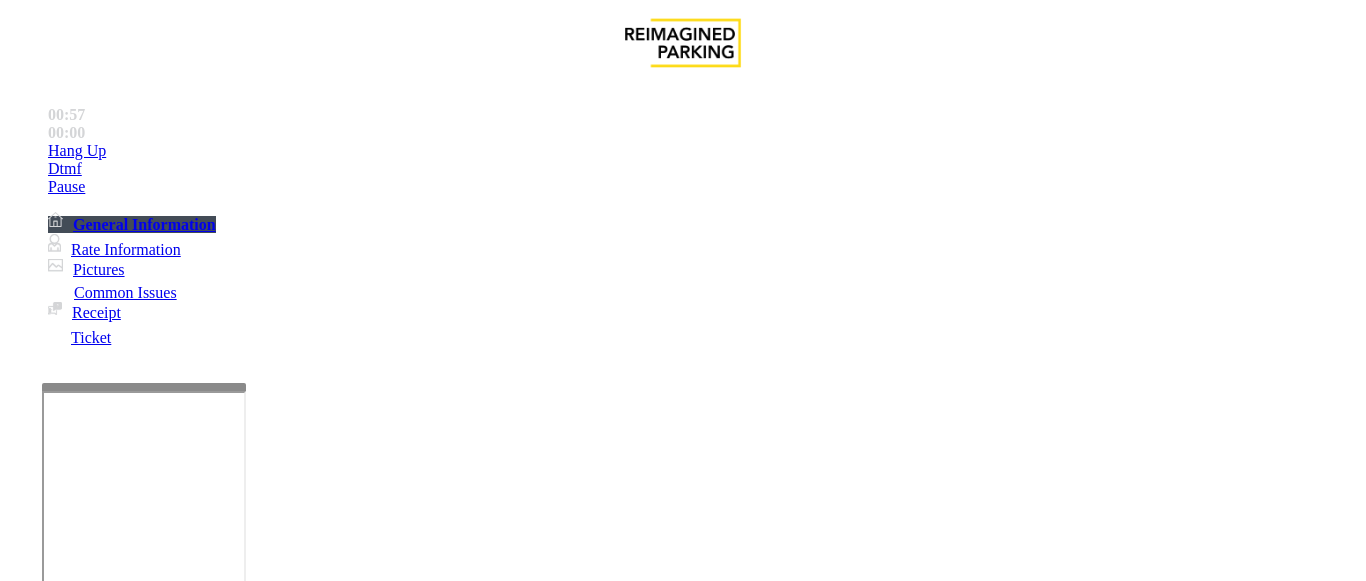 click on "Passback" at bounding box center (165, 1234) 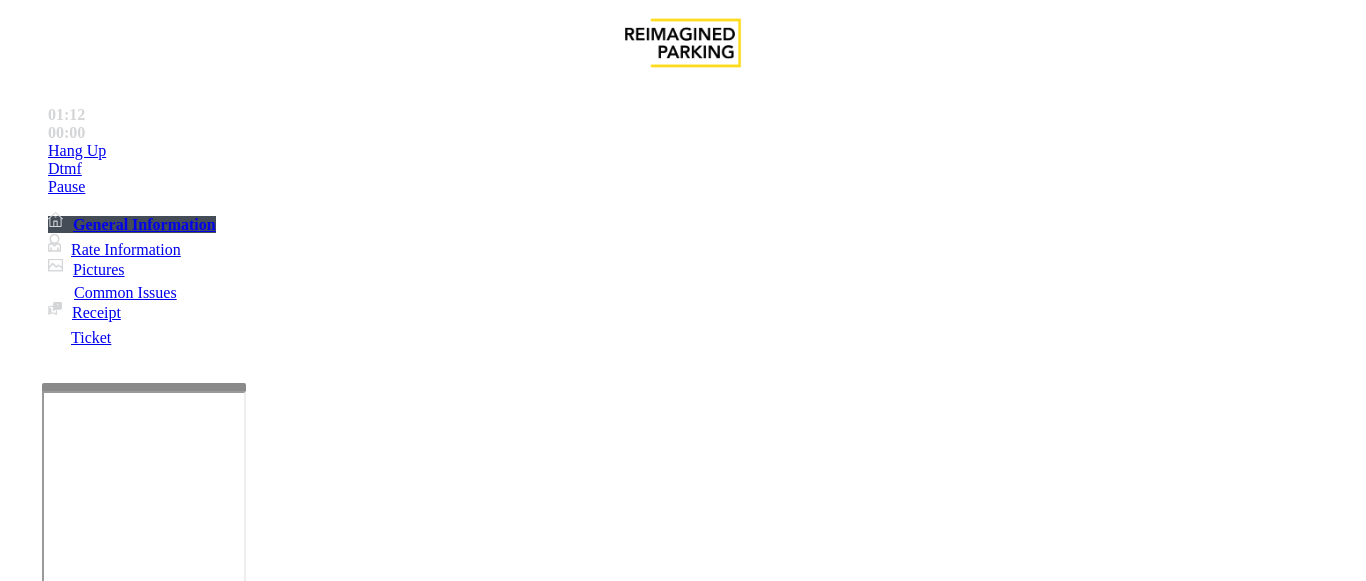 type on "*****" 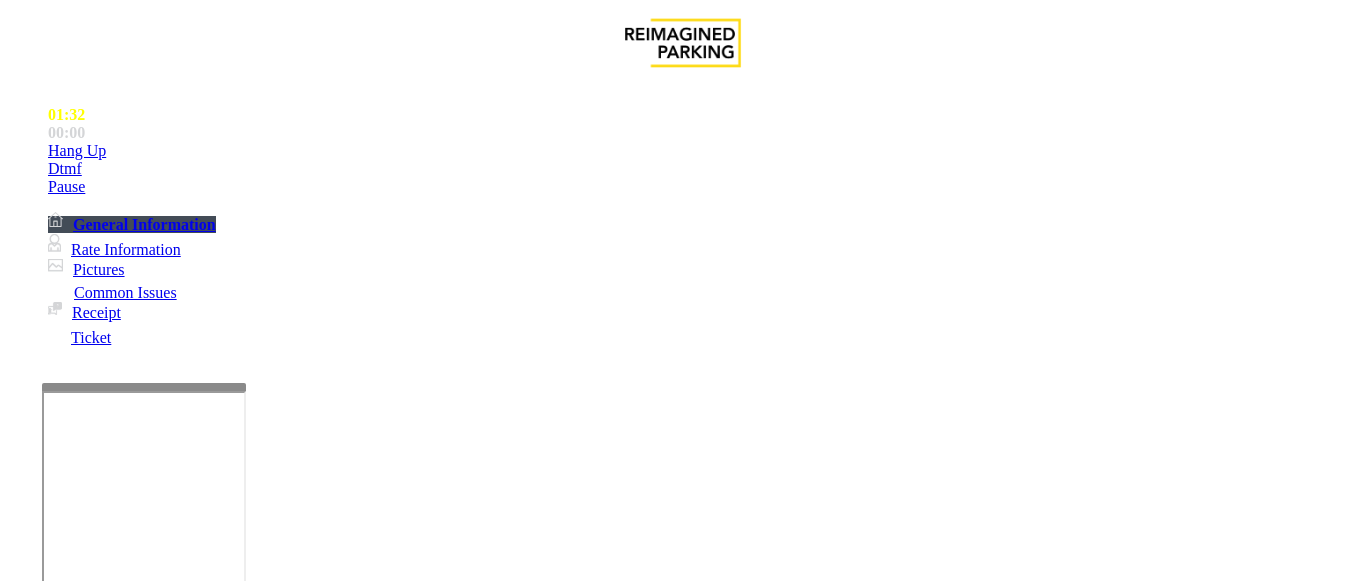 click at bounding box center (96, 1283) 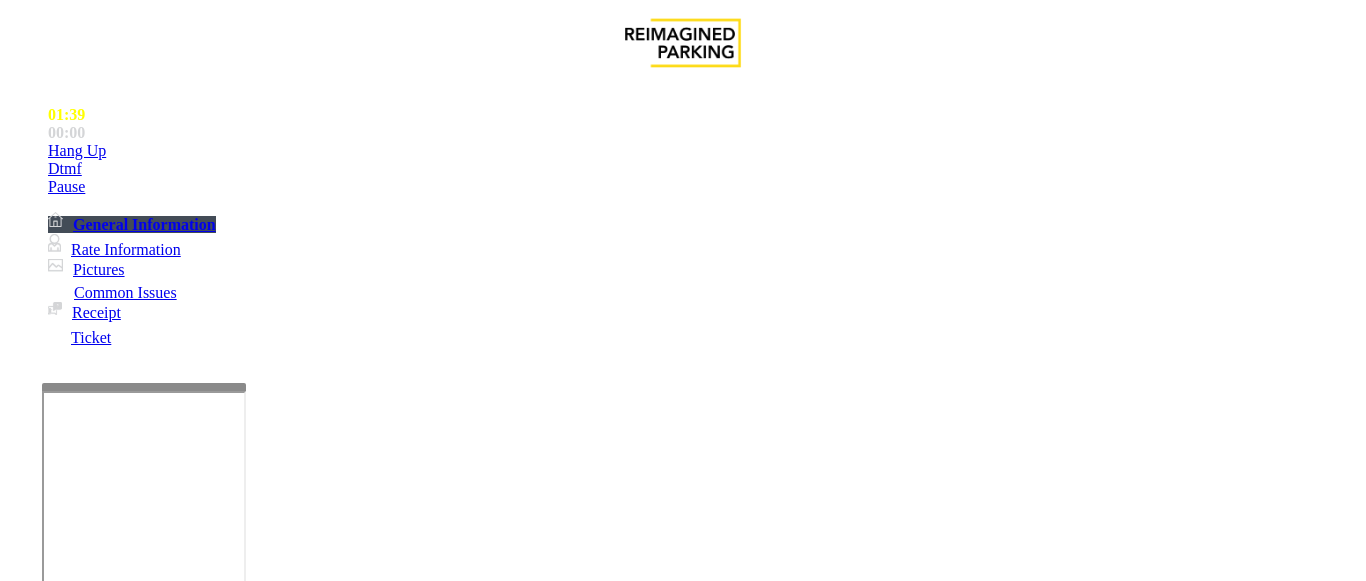 type on "******" 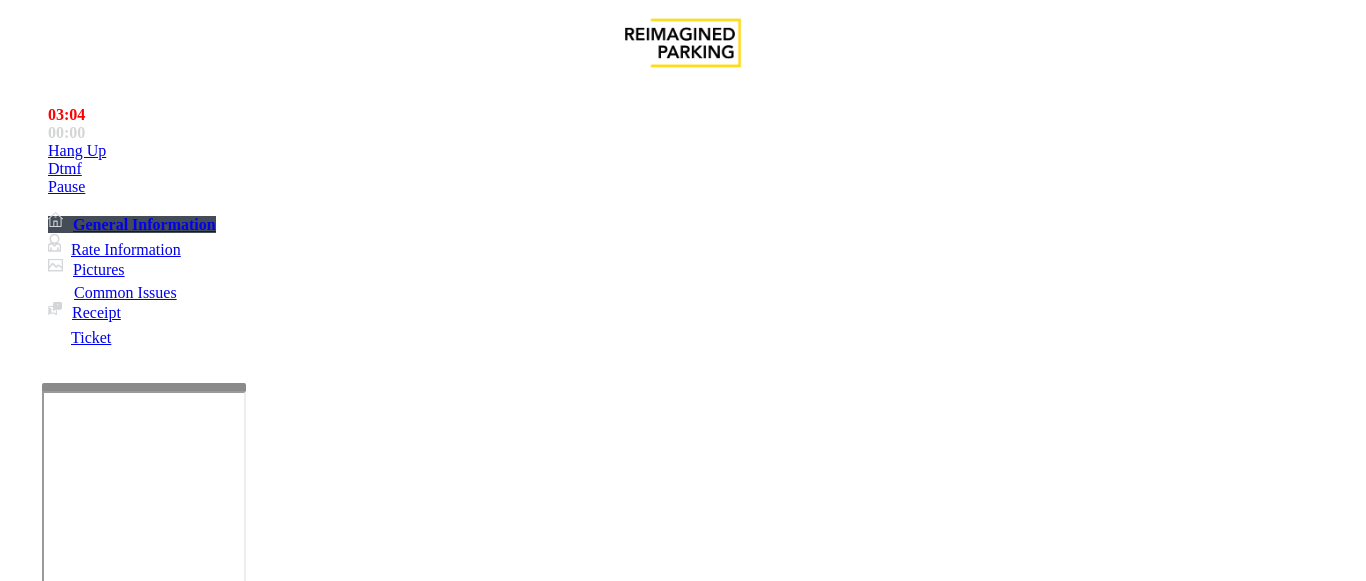 scroll, scrollTop: 609, scrollLeft: 0, axis: vertical 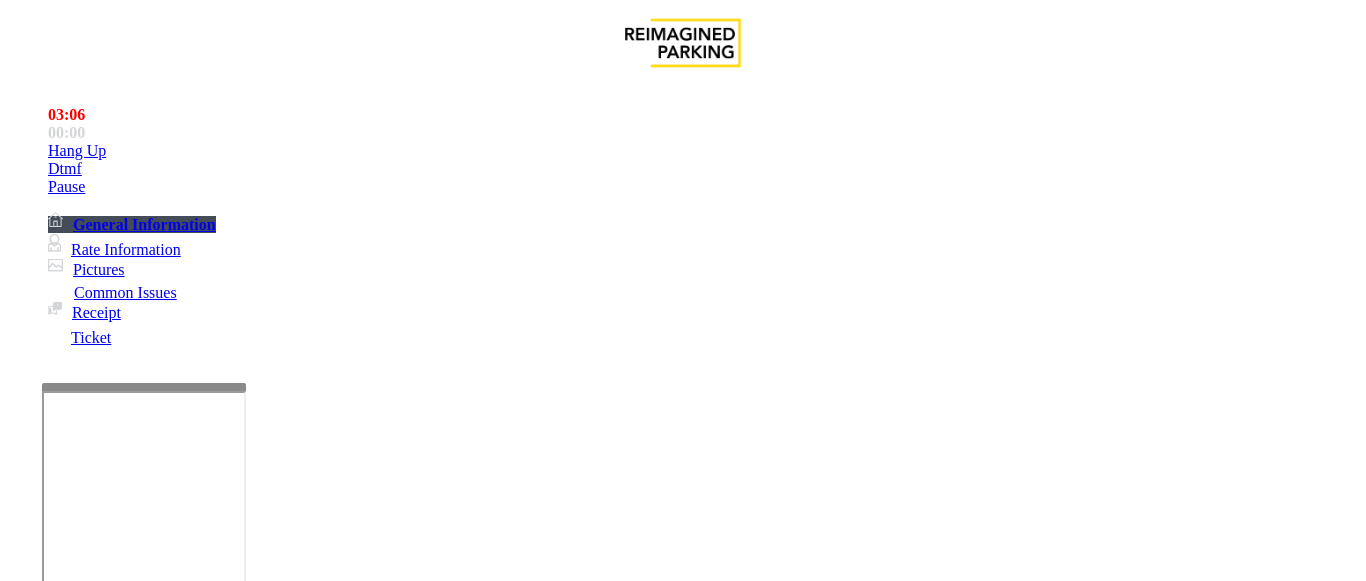 click at bounding box center [96, 1310] 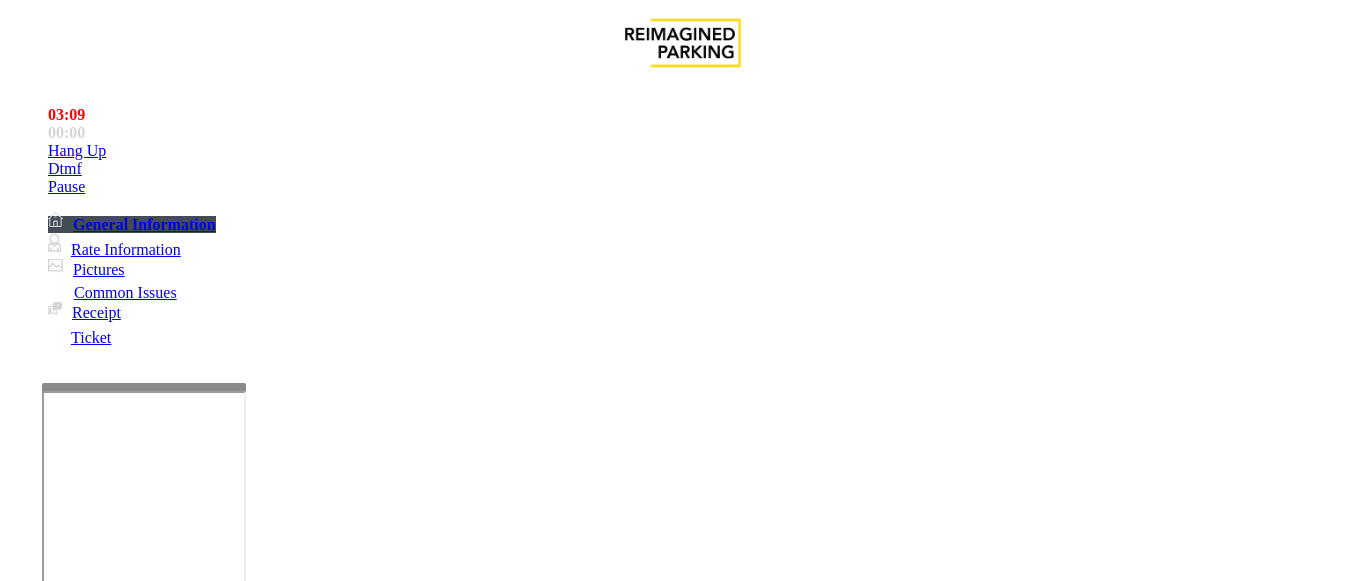 type on "**" 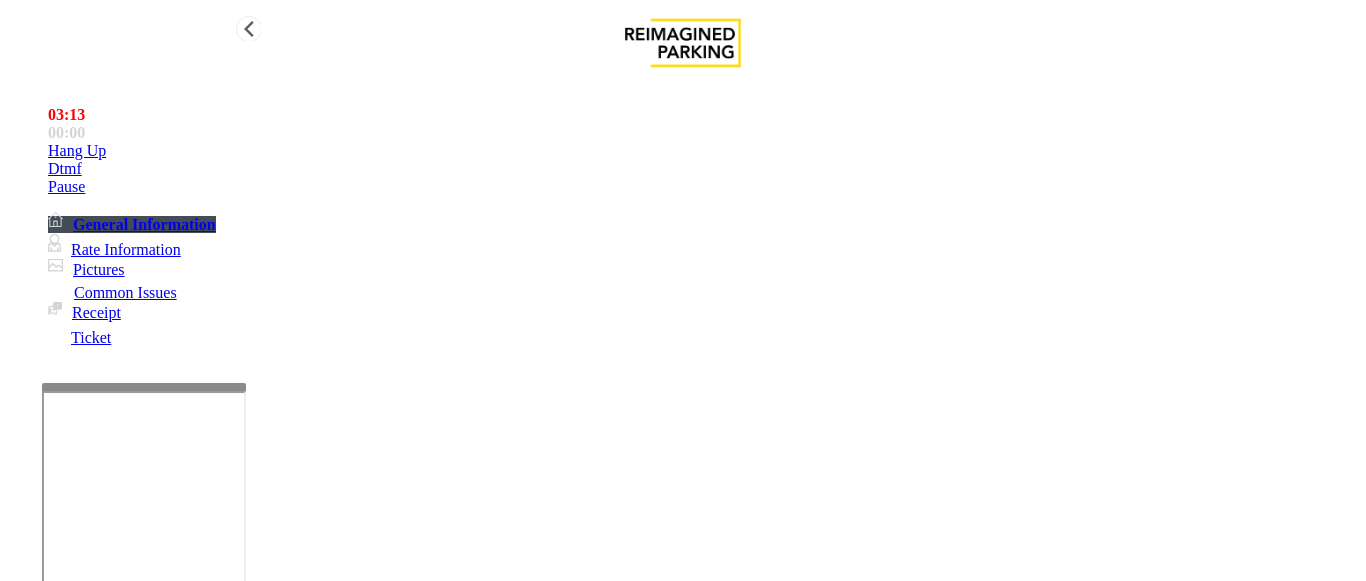 type on "******" 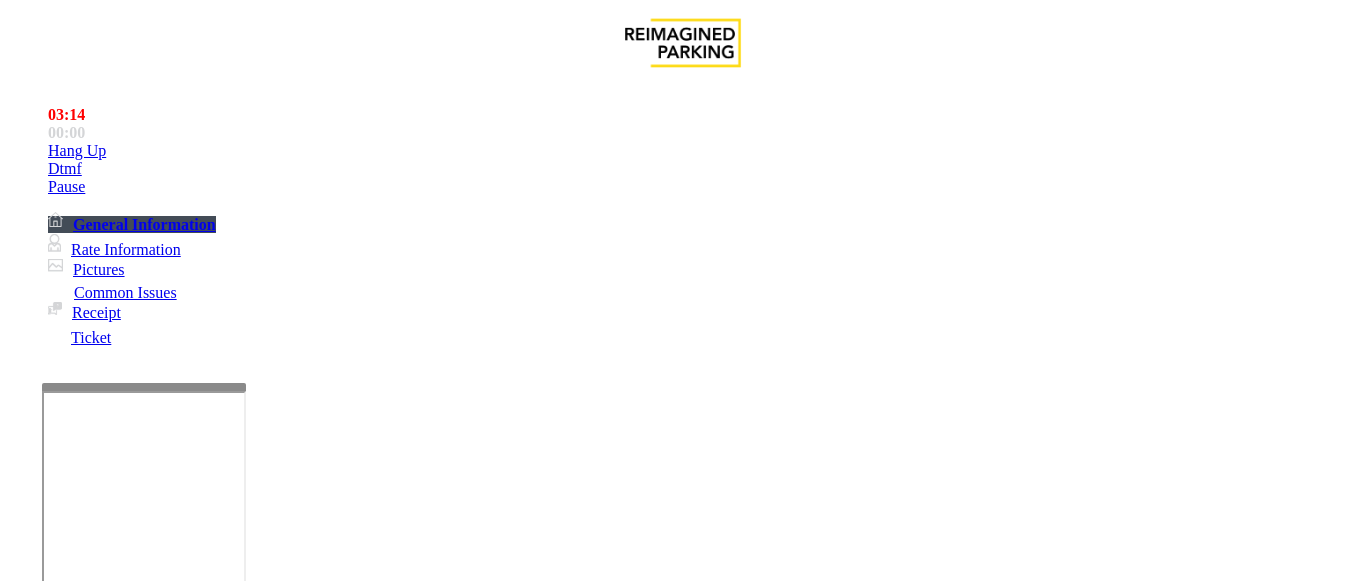 scroll, scrollTop: 200, scrollLeft: 0, axis: vertical 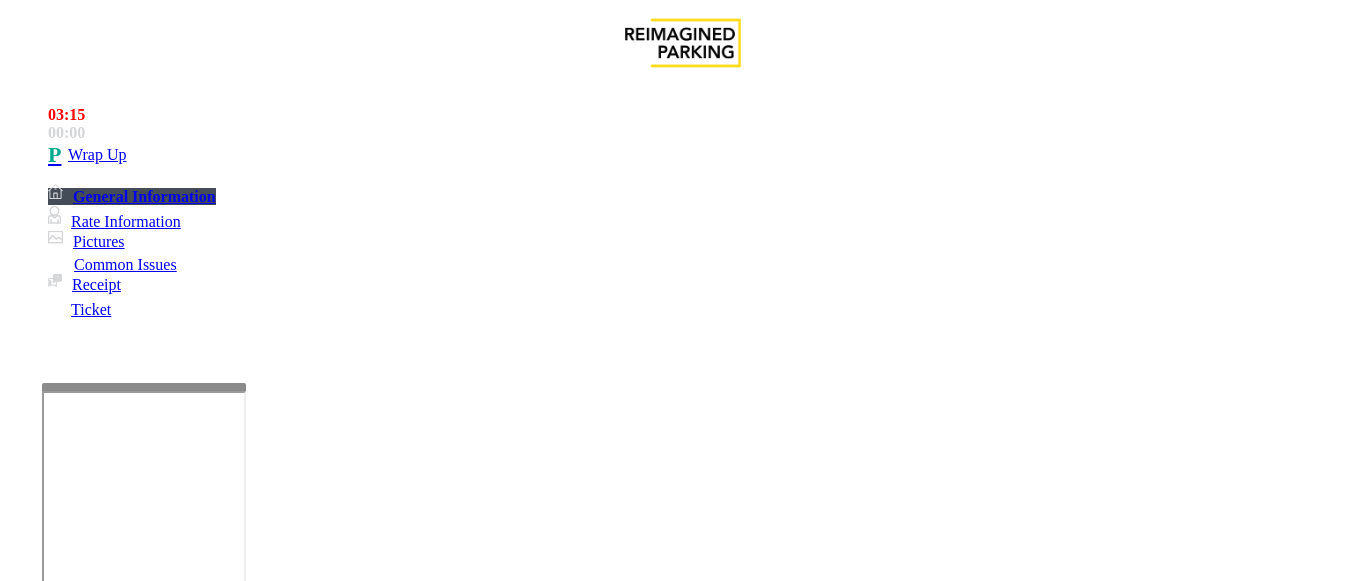click at bounding box center (221, 1563) 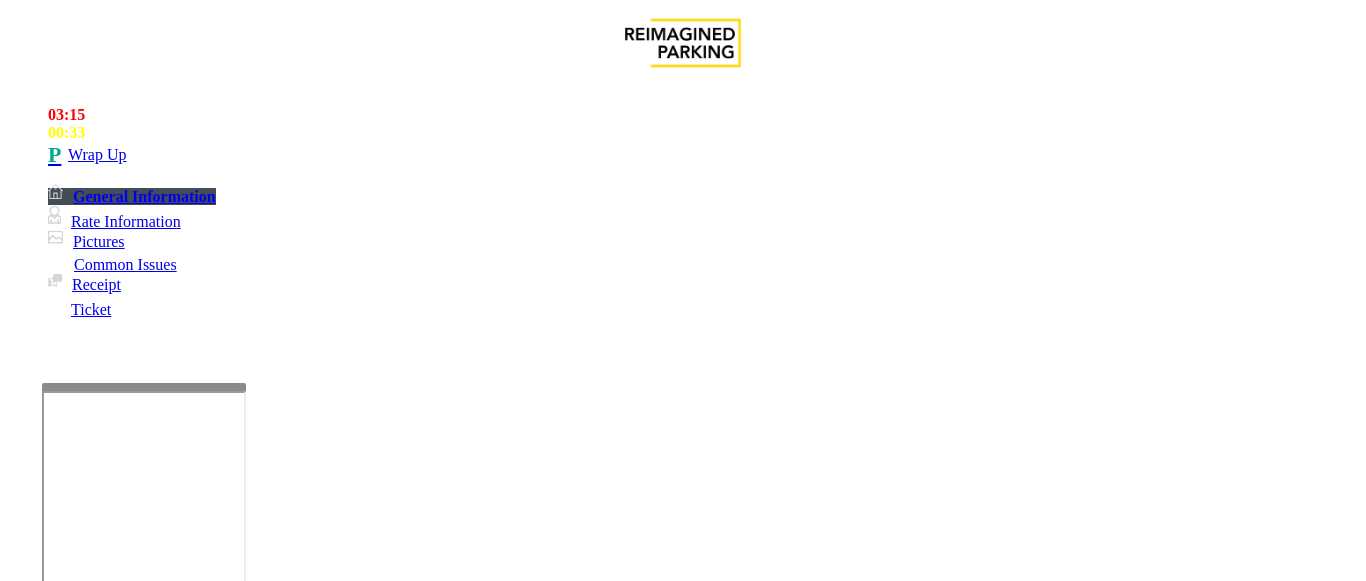 scroll, scrollTop: 16, scrollLeft: 0, axis: vertical 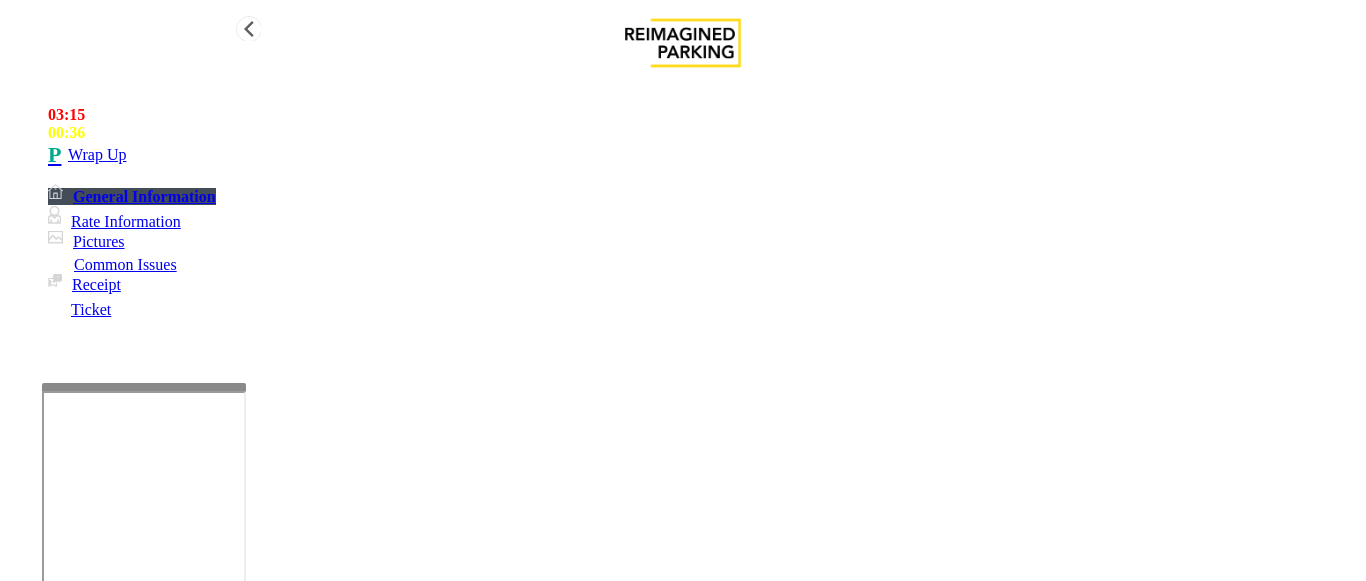 type on "**********" 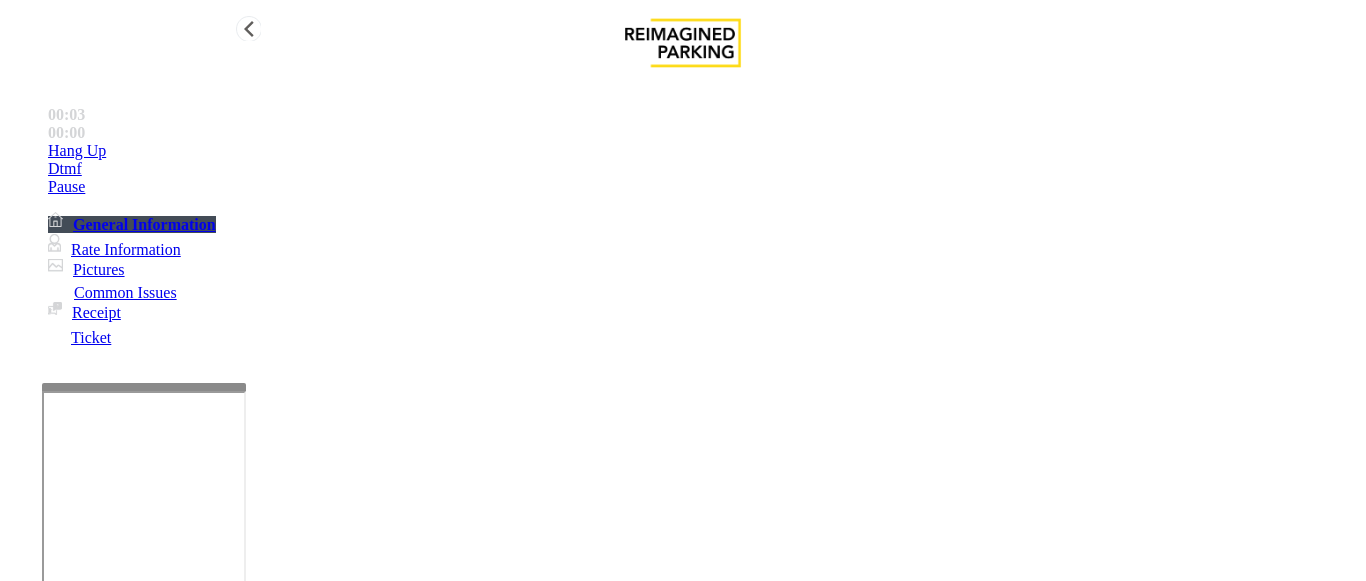 scroll, scrollTop: 49, scrollLeft: 0, axis: vertical 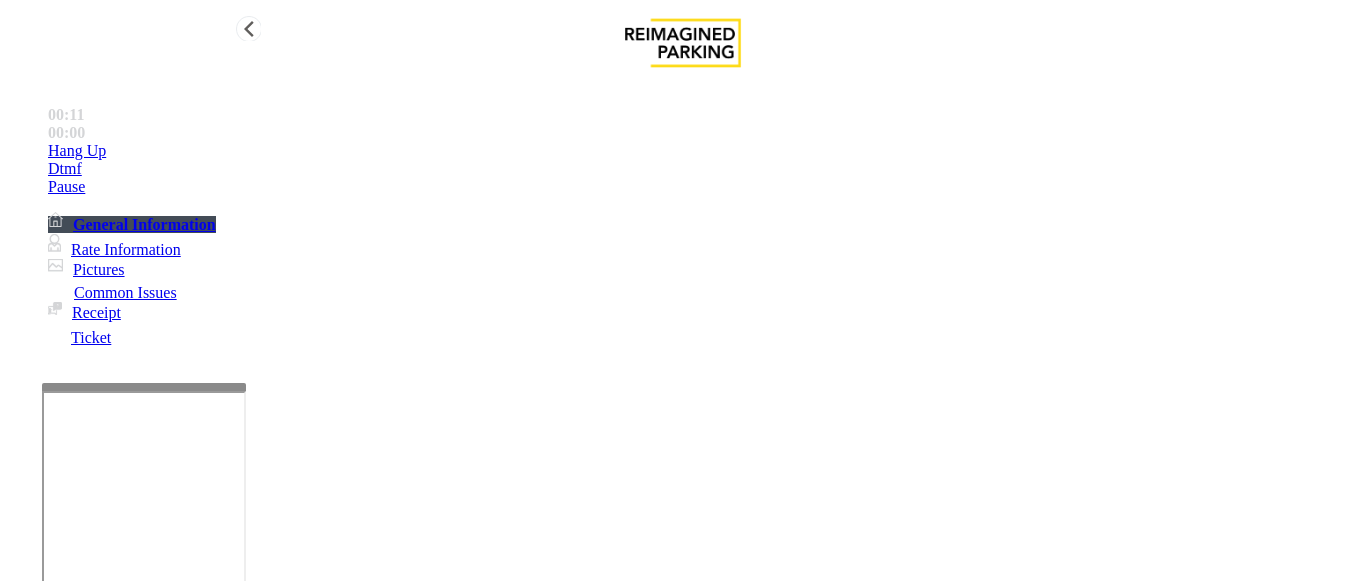 click on "Ticket Issue" at bounding box center (71, 1234) 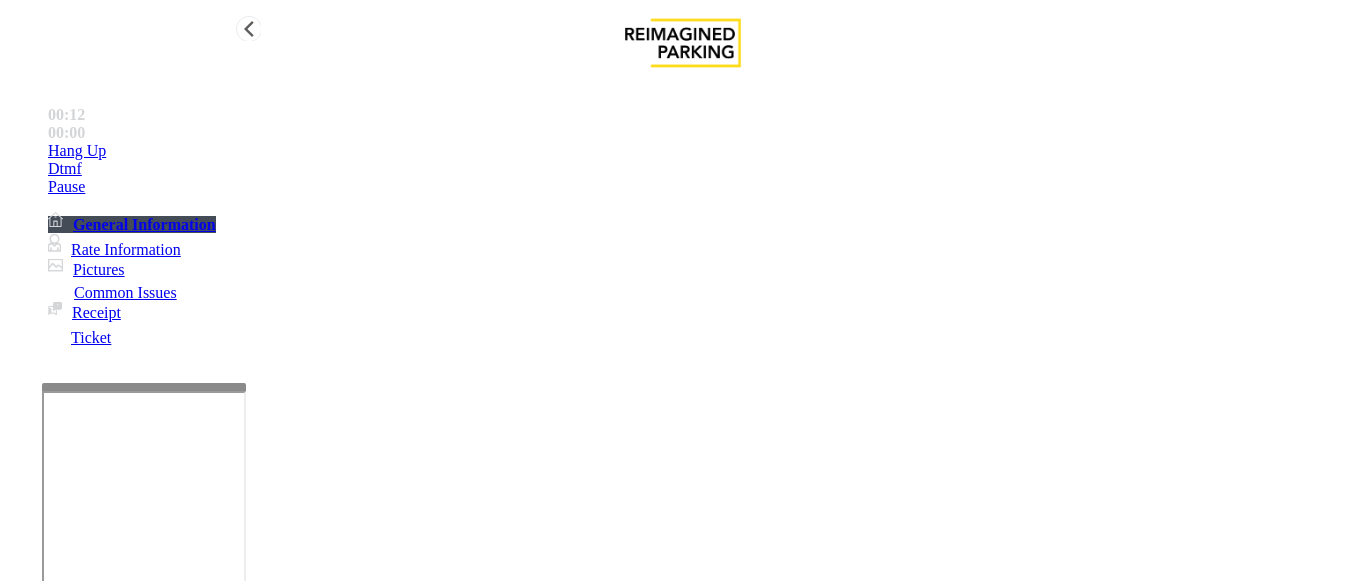 click on "Lost Ticket" at bounding box center (198, 1234) 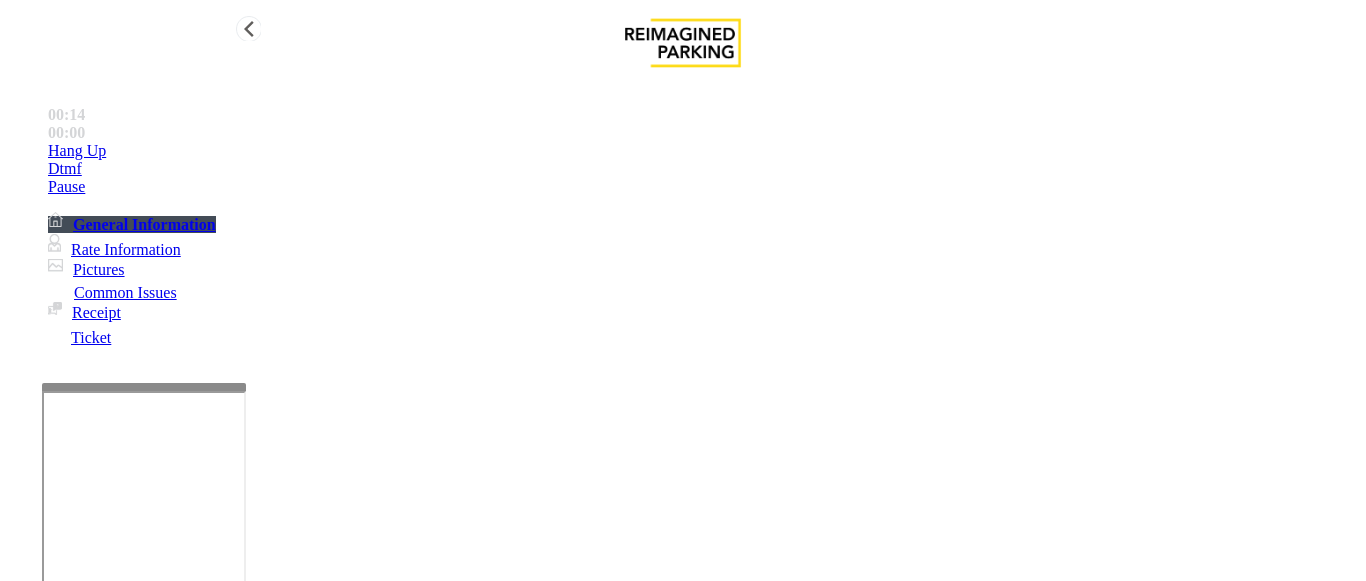 click on "Lost Ticket" at bounding box center (682, 1219) 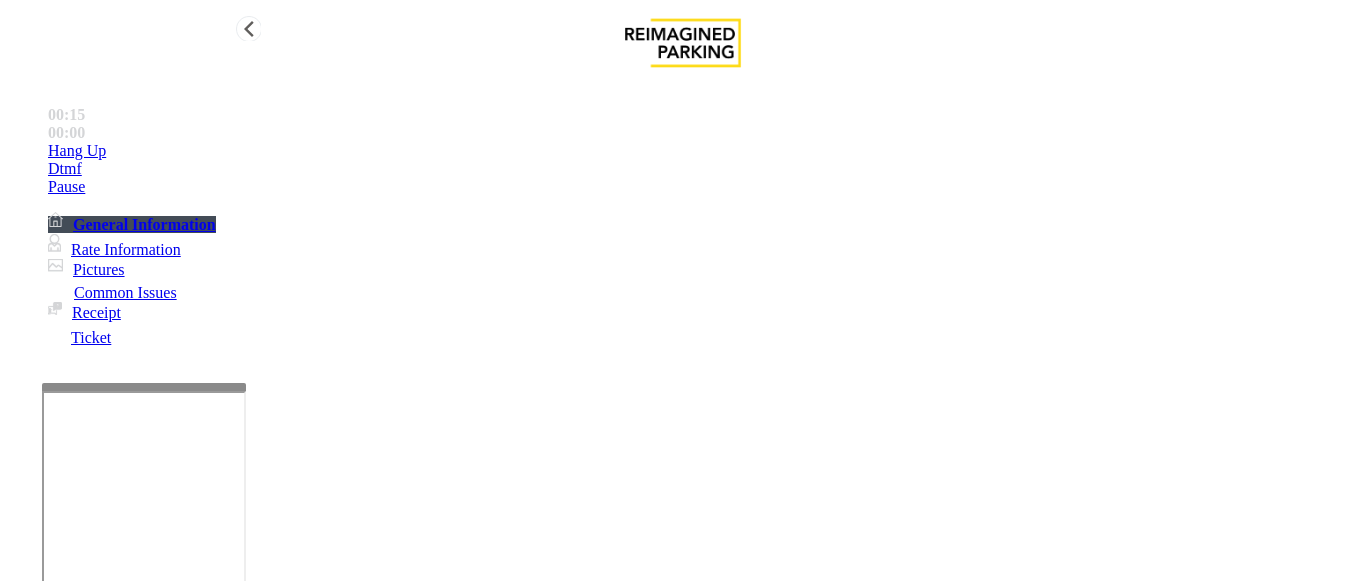 copy on "Lost Ticket" 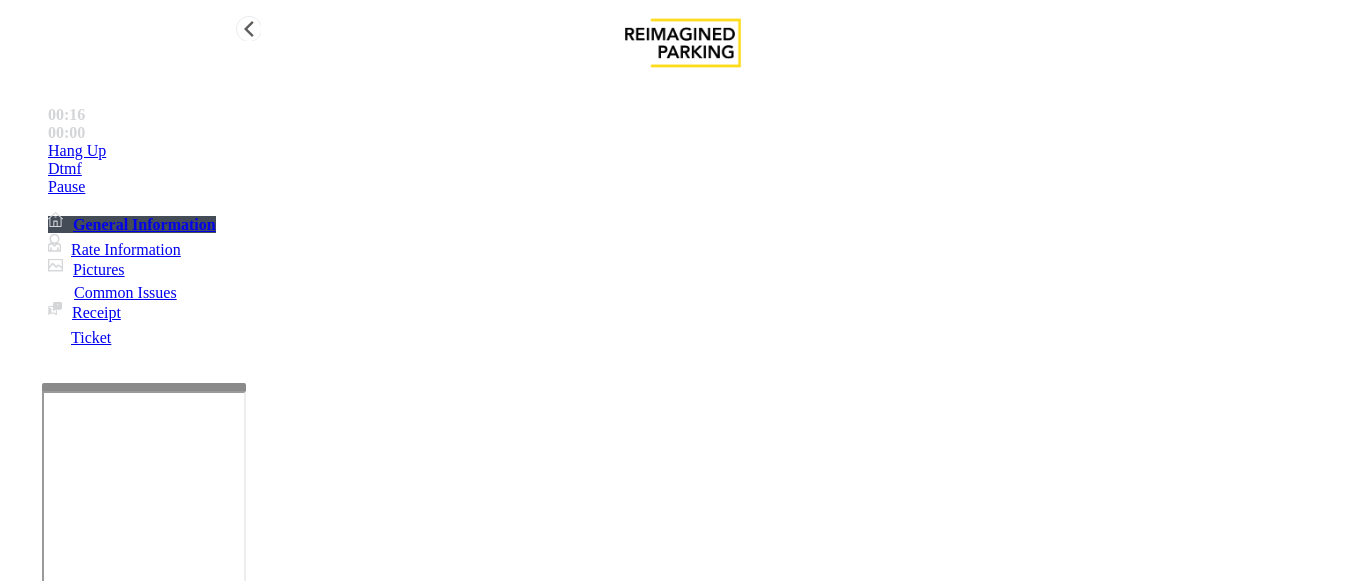 scroll, scrollTop: 1100, scrollLeft: 0, axis: vertical 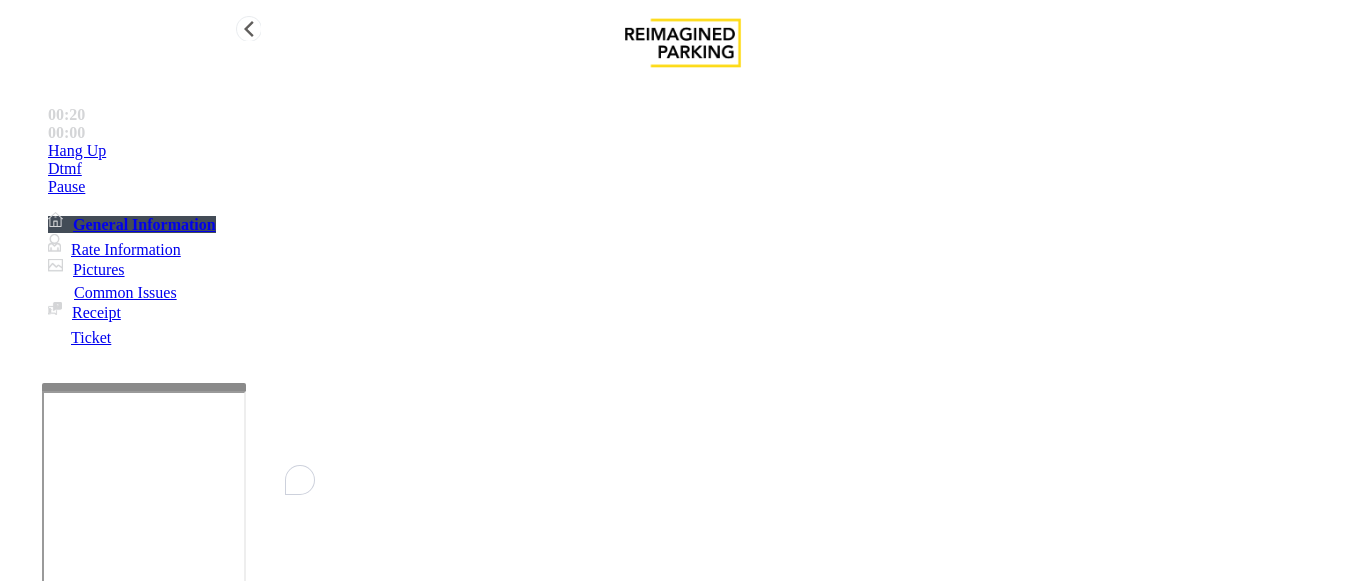 click at bounding box center [221, 1520] 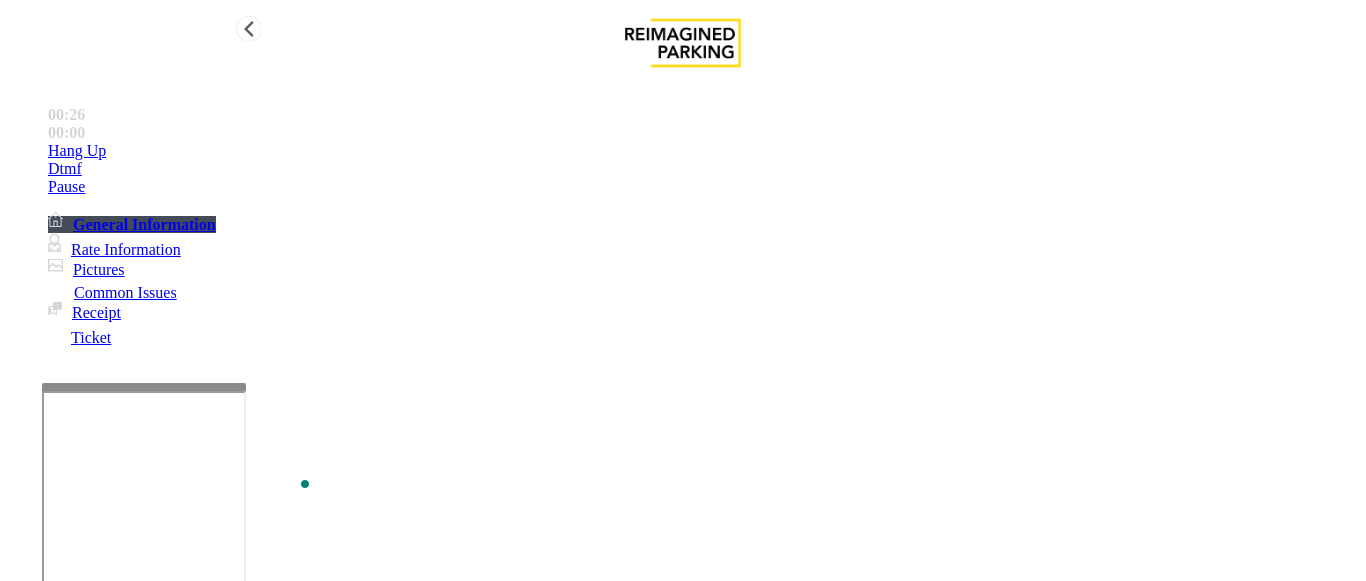 paste on "**********" 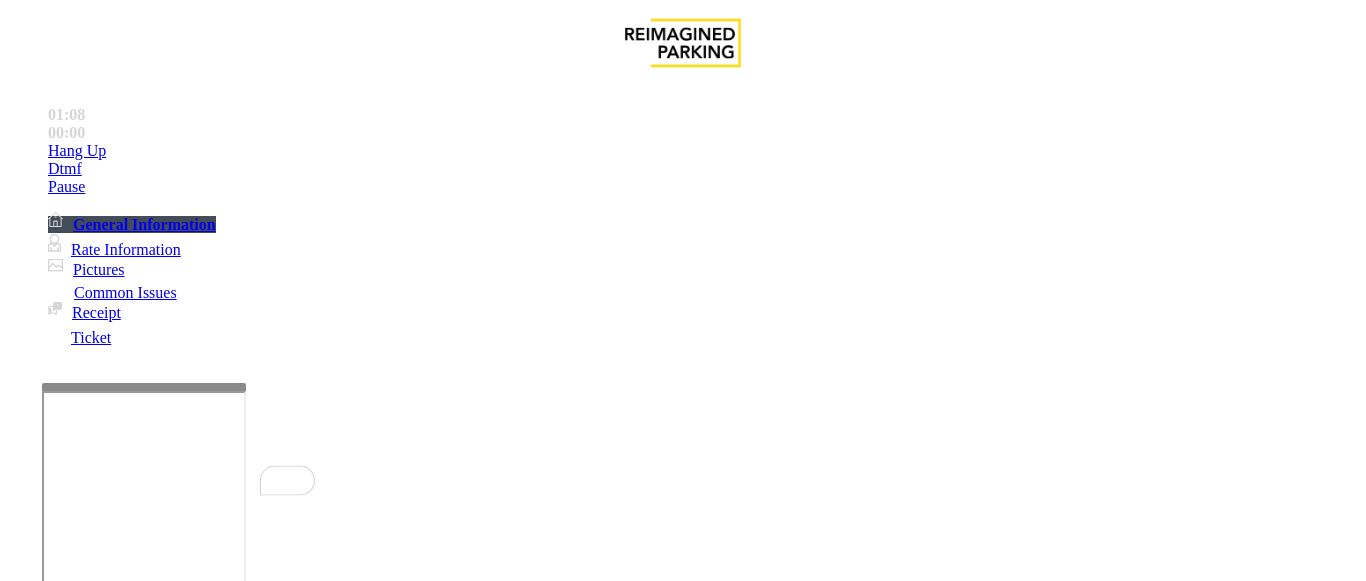 scroll, scrollTop: 253, scrollLeft: 0, axis: vertical 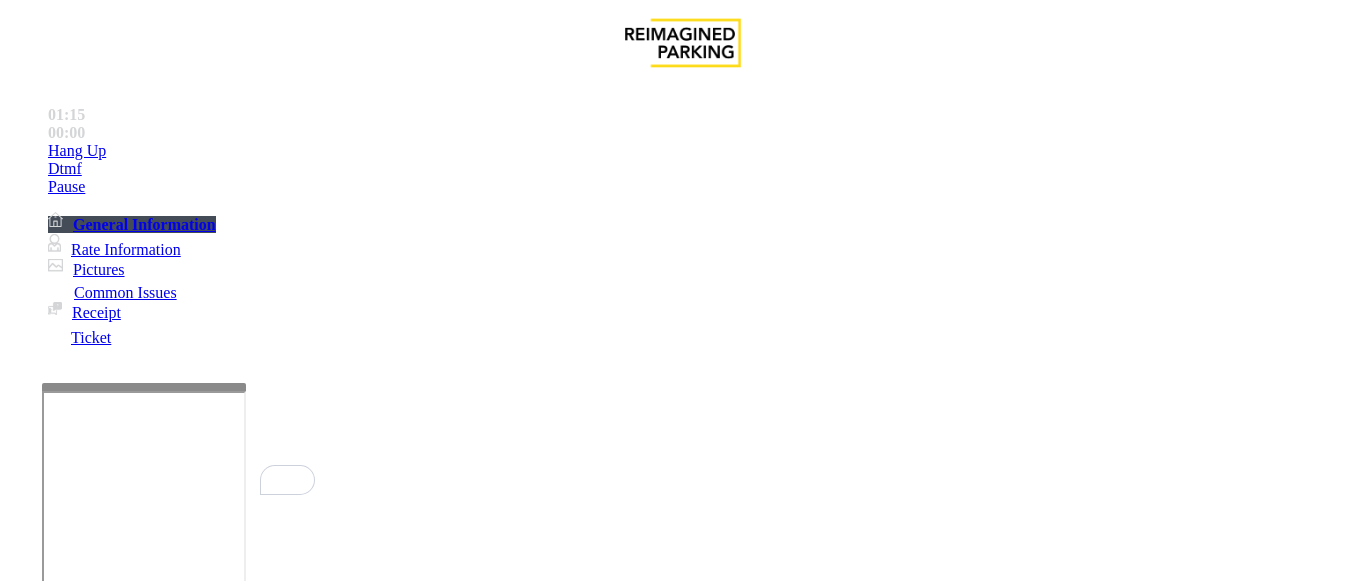 click at bounding box center [96, 1256] 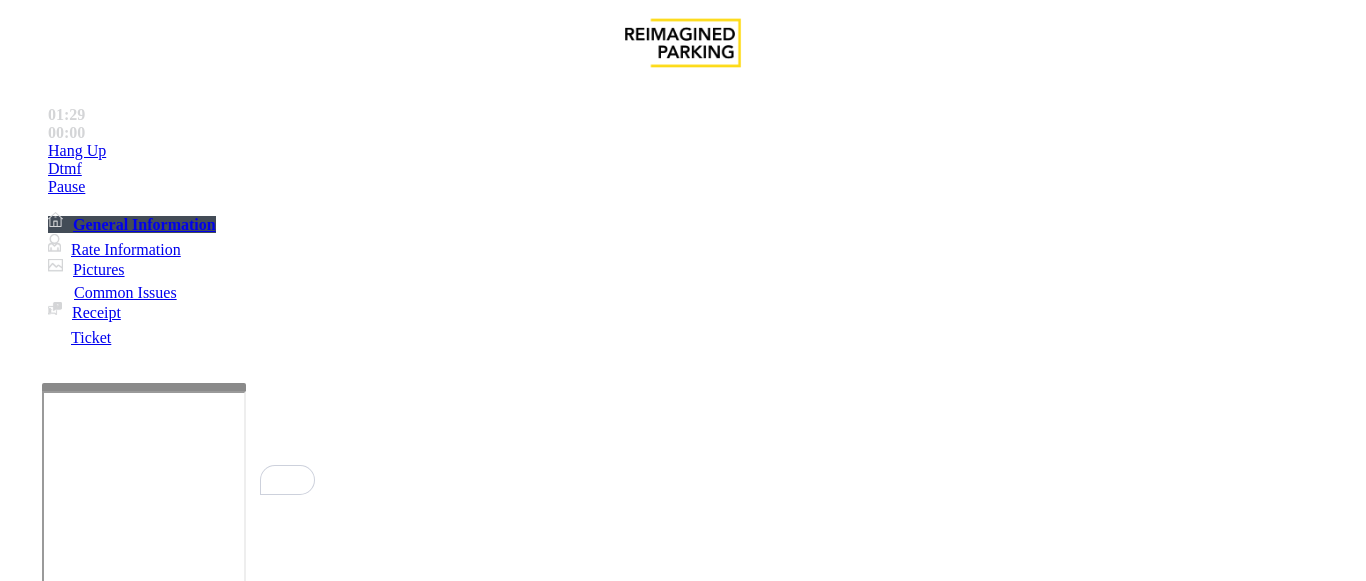 scroll, scrollTop: 329, scrollLeft: 0, axis: vertical 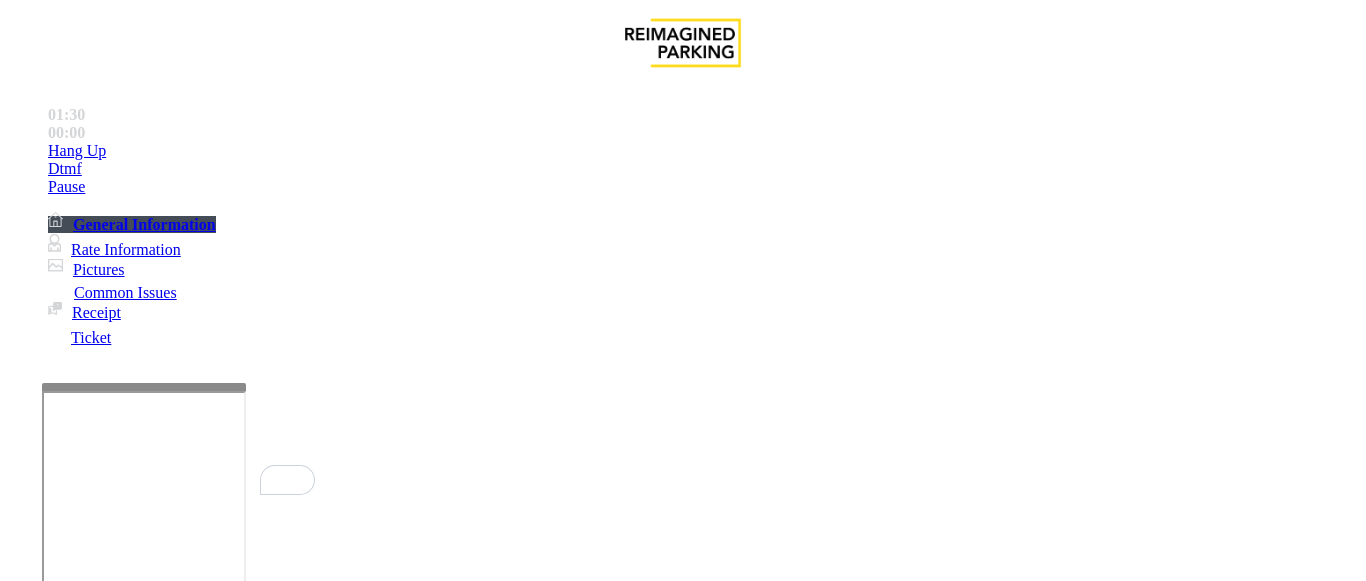 click on "PLEASE CALL MODS ON TEAMS - CALLS DO NOT GO THROUGH ON FIVE9" at bounding box center [682, 2776] 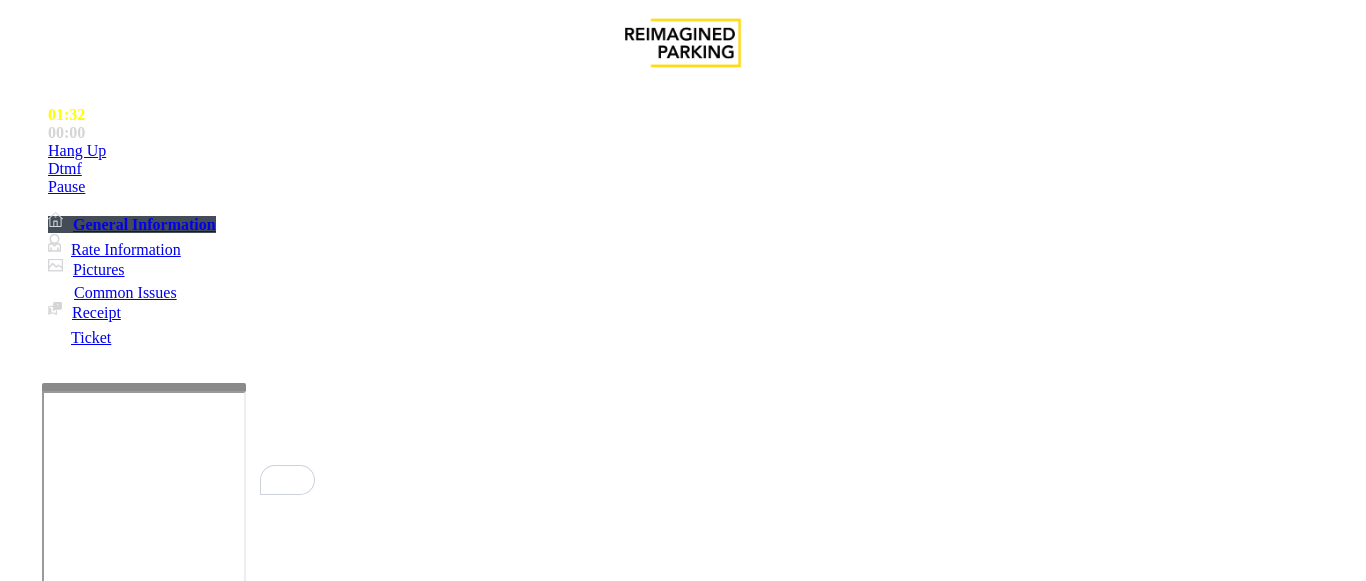 drag, startPoint x: 1290, startPoint y: 418, endPoint x: 731, endPoint y: 408, distance: 559.0894 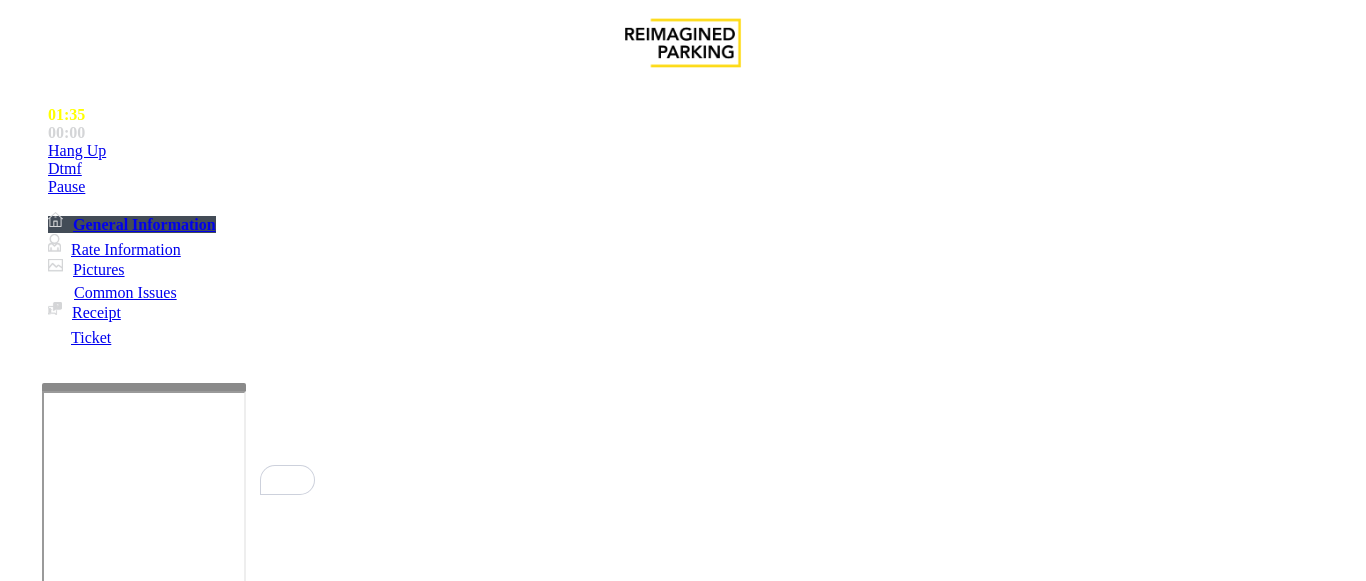 click on "PLEASE CALL MODS ON TEAMS - CALLS DO NOT GO THROUGH ON FIVE9" at bounding box center (685, 2776) 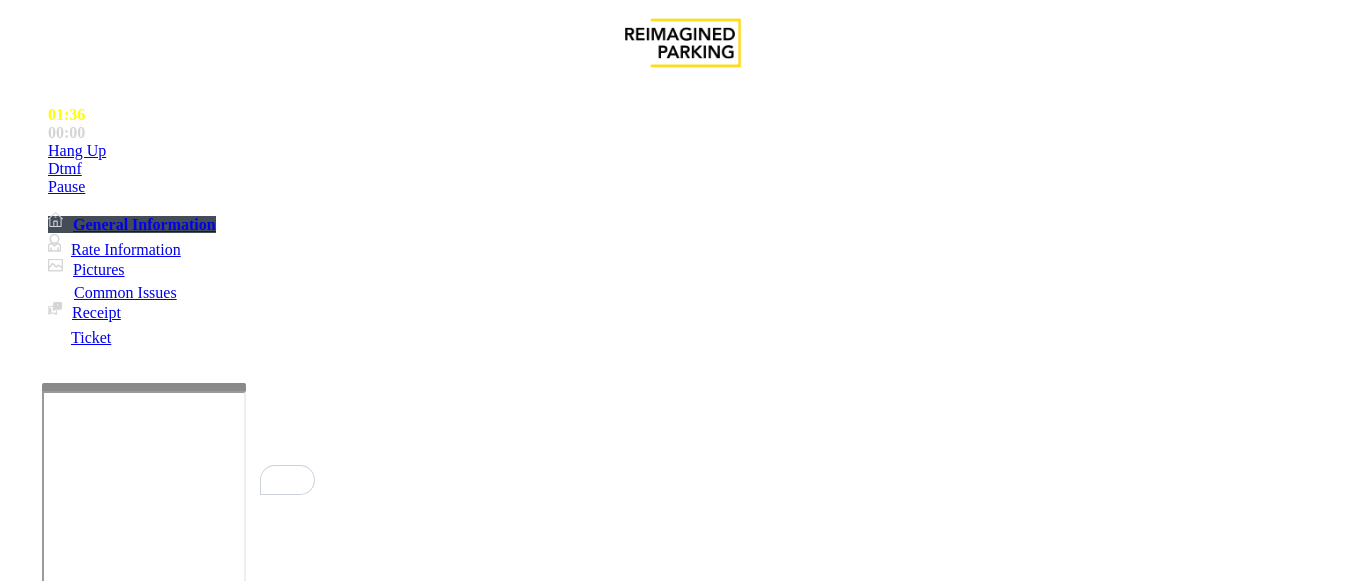 click on "PLEASE CALL MODS ON TEAMS - CALLS DO NOT GO THROUGH ON FIVE9" at bounding box center [685, 2776] 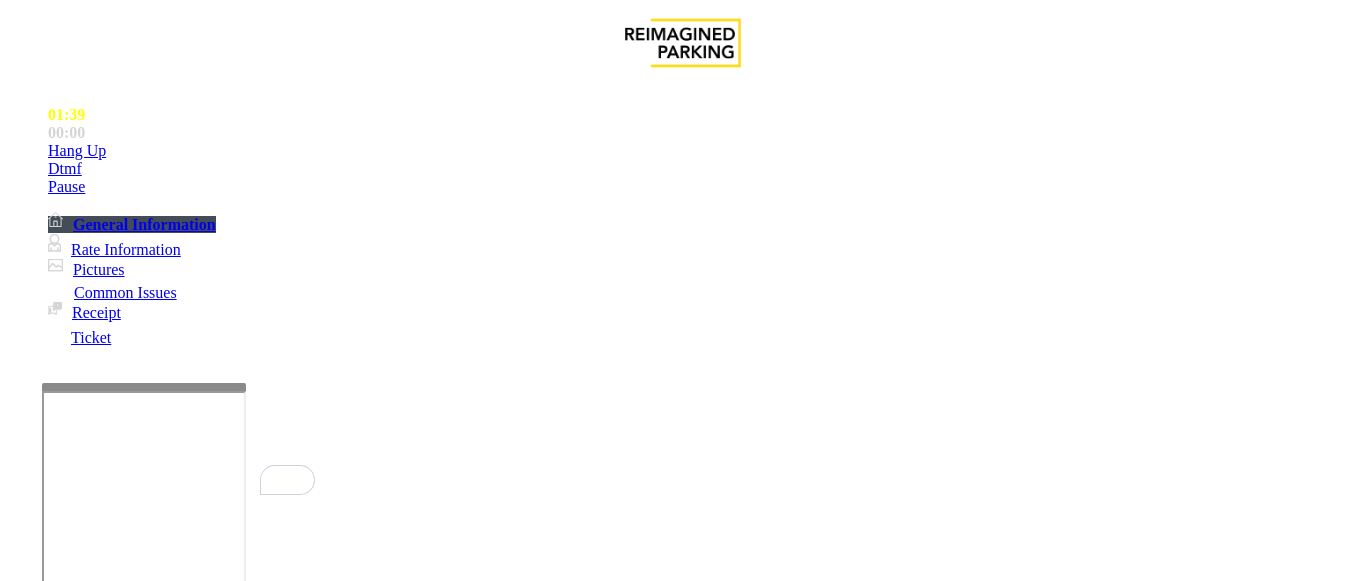 click at bounding box center (96, 1256) 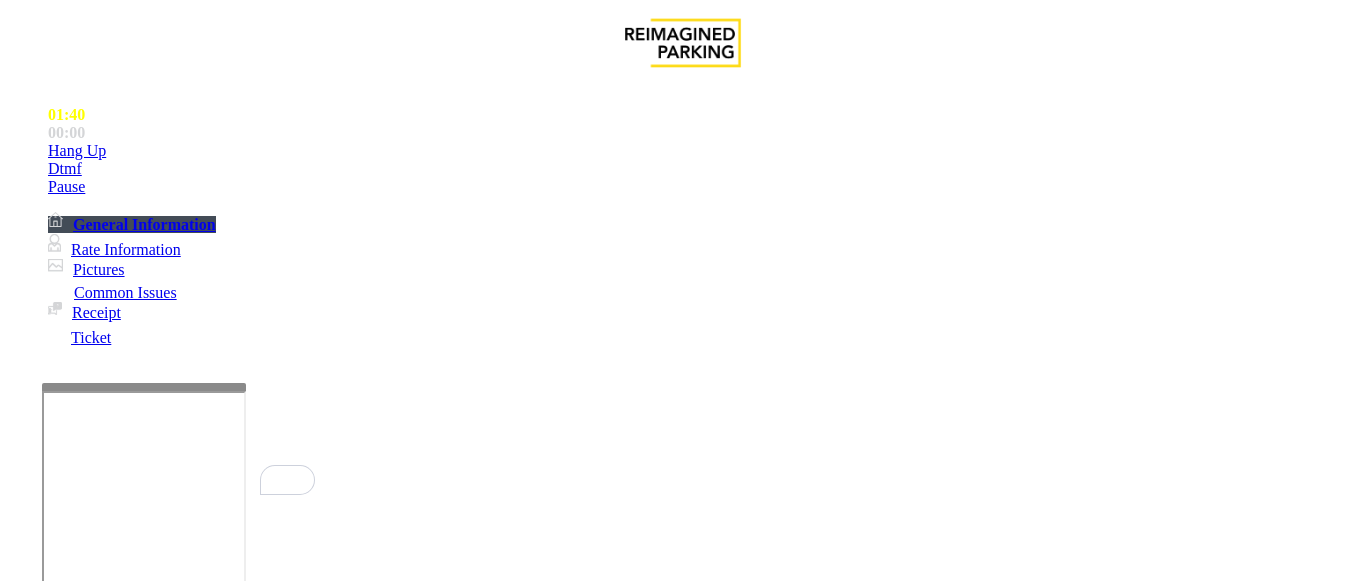 click at bounding box center [96, 1256] 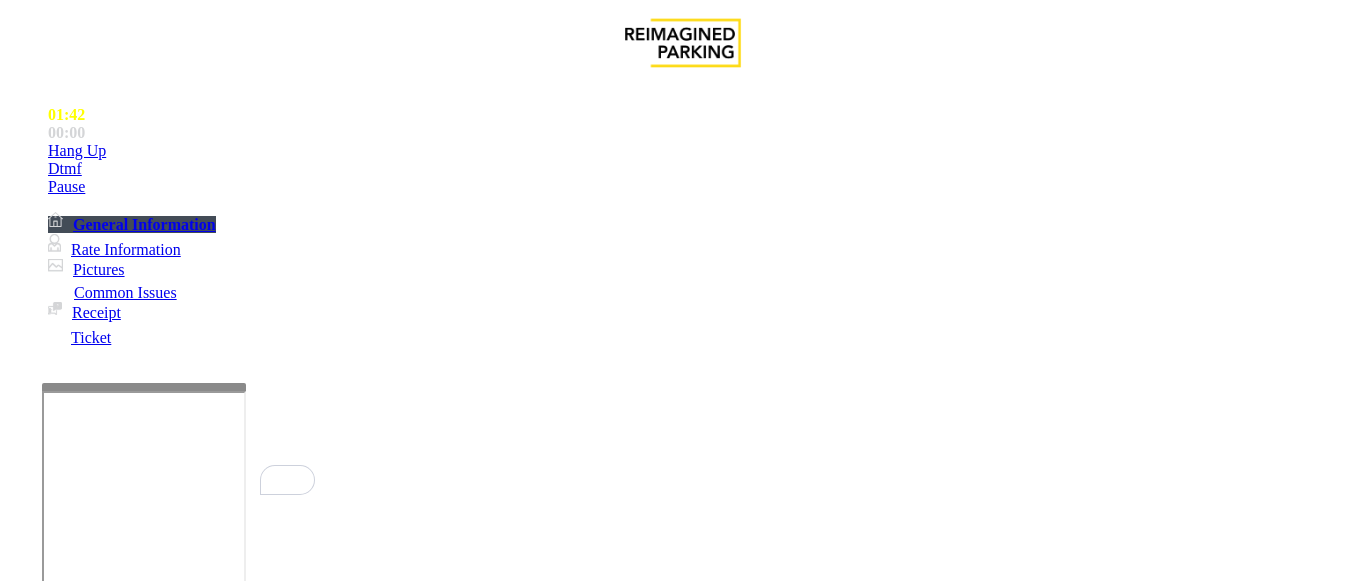 scroll, scrollTop: 1729, scrollLeft: 0, axis: vertical 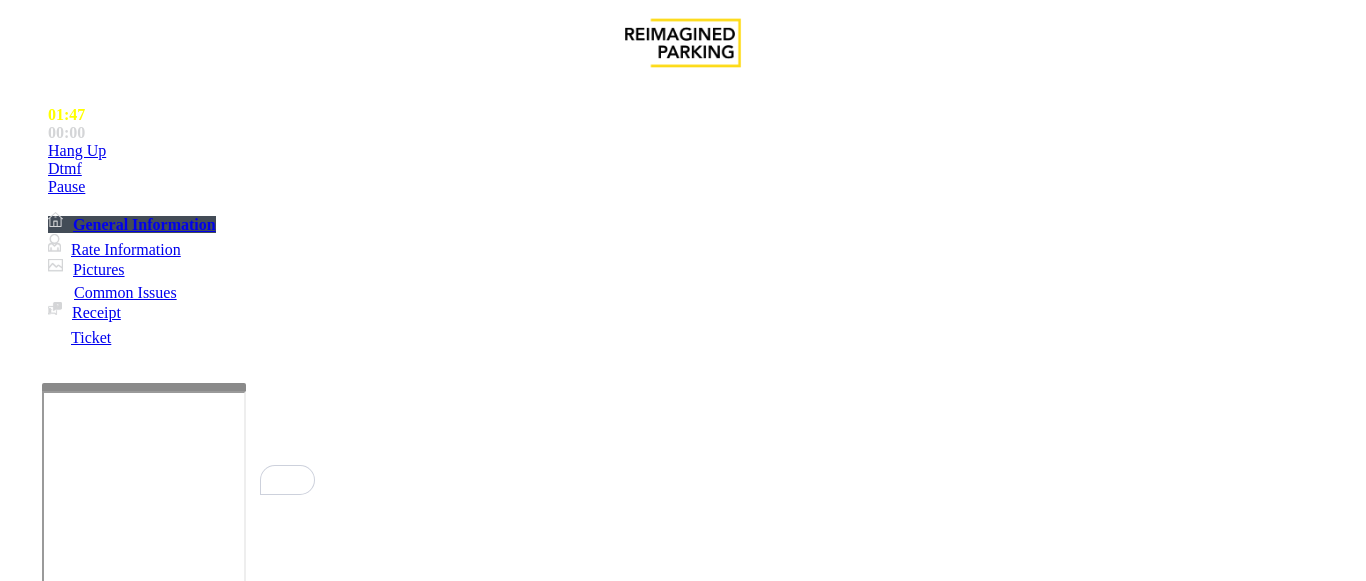 click at bounding box center [96, 1256] 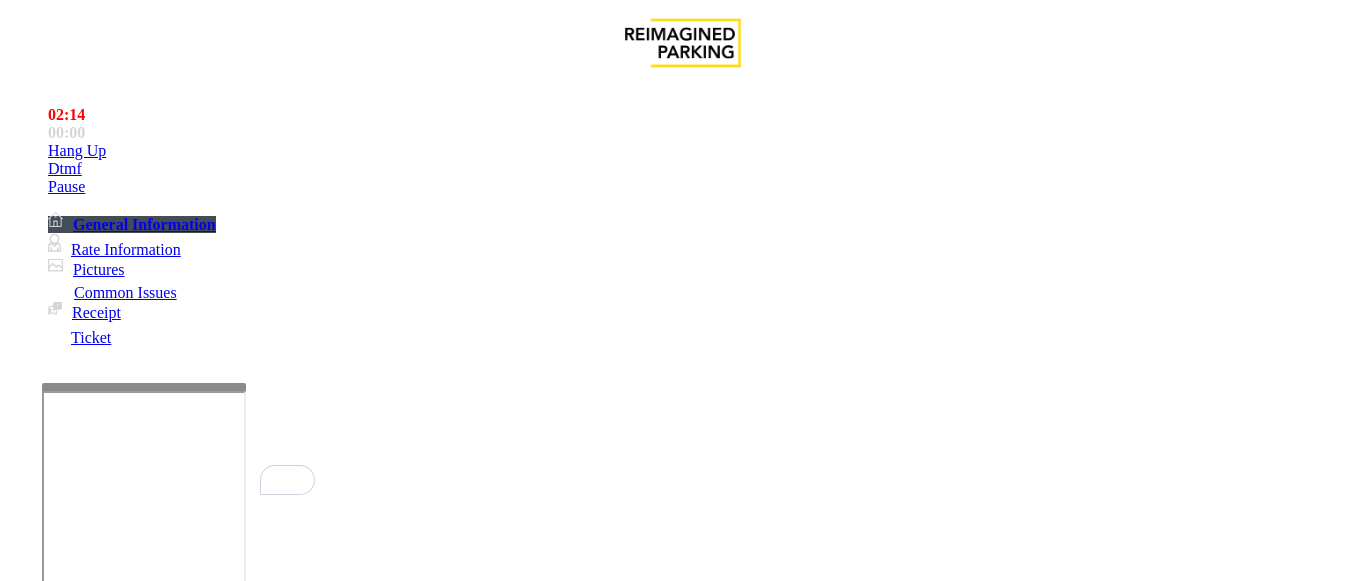 scroll, scrollTop: 100, scrollLeft: 0, axis: vertical 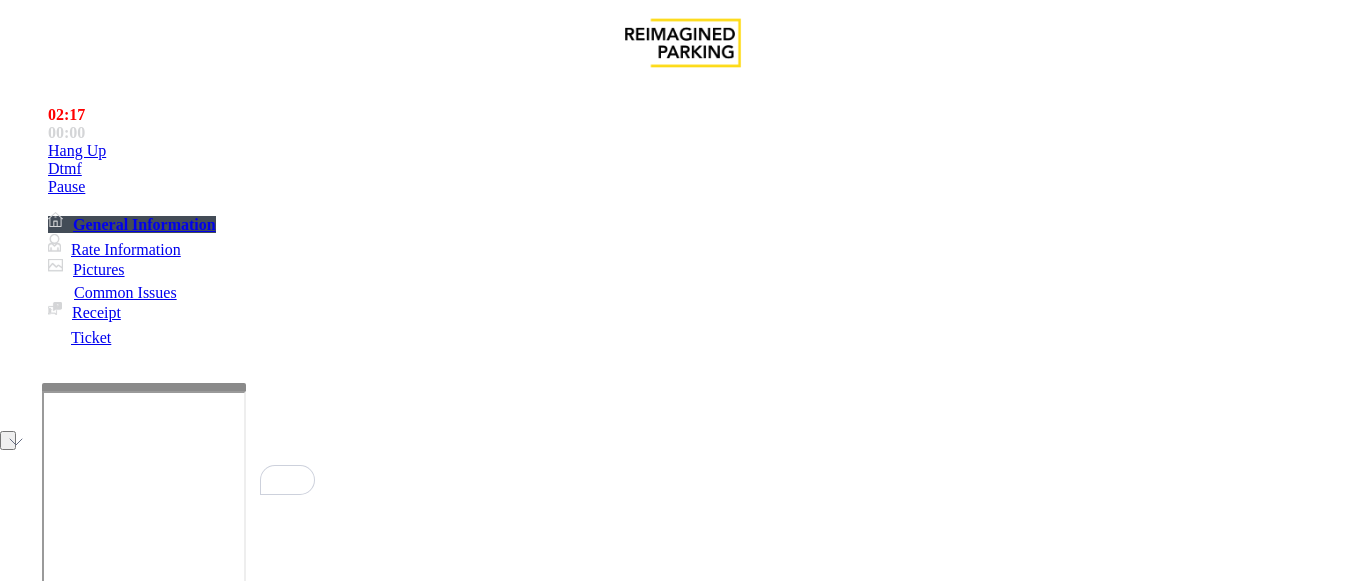 drag, startPoint x: 327, startPoint y: 424, endPoint x: 493, endPoint y: 435, distance: 166.36406 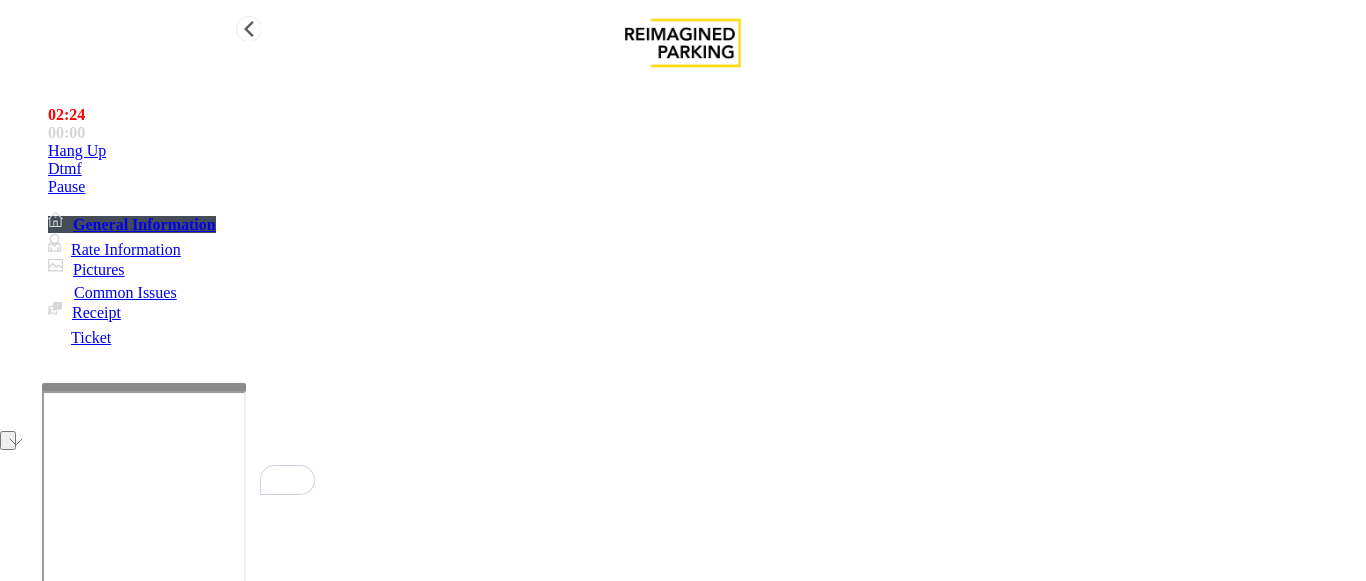 click on "Hang Up" at bounding box center (703, 151) 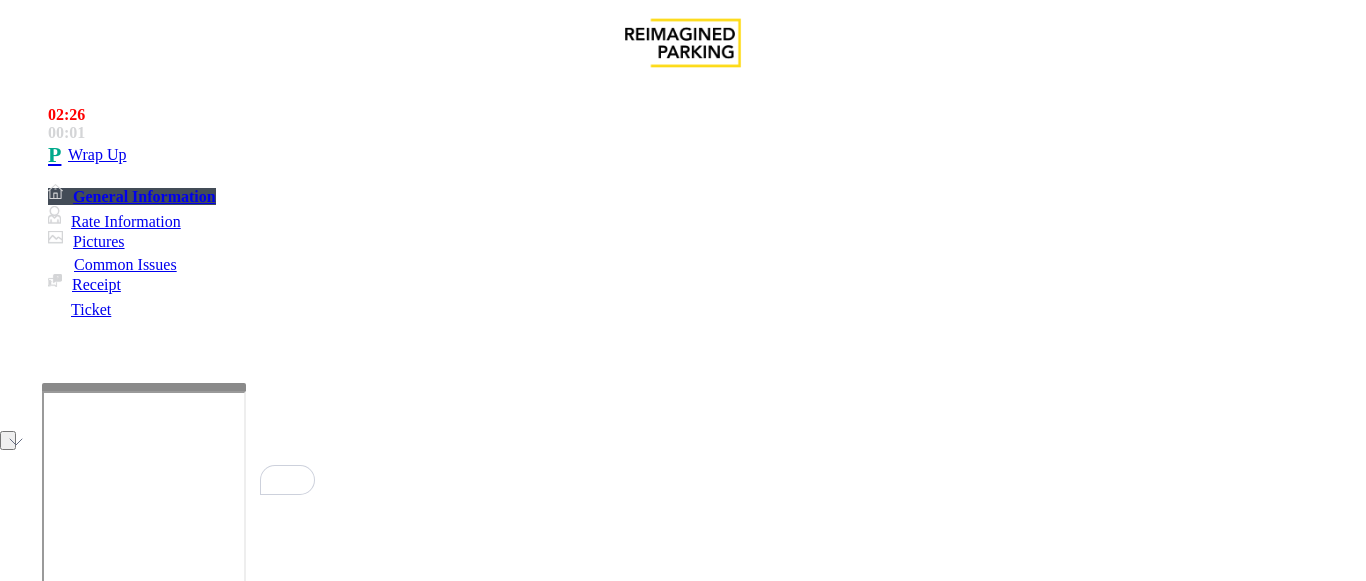 drag, startPoint x: 325, startPoint y: 431, endPoint x: 479, endPoint y: 445, distance: 154.63506 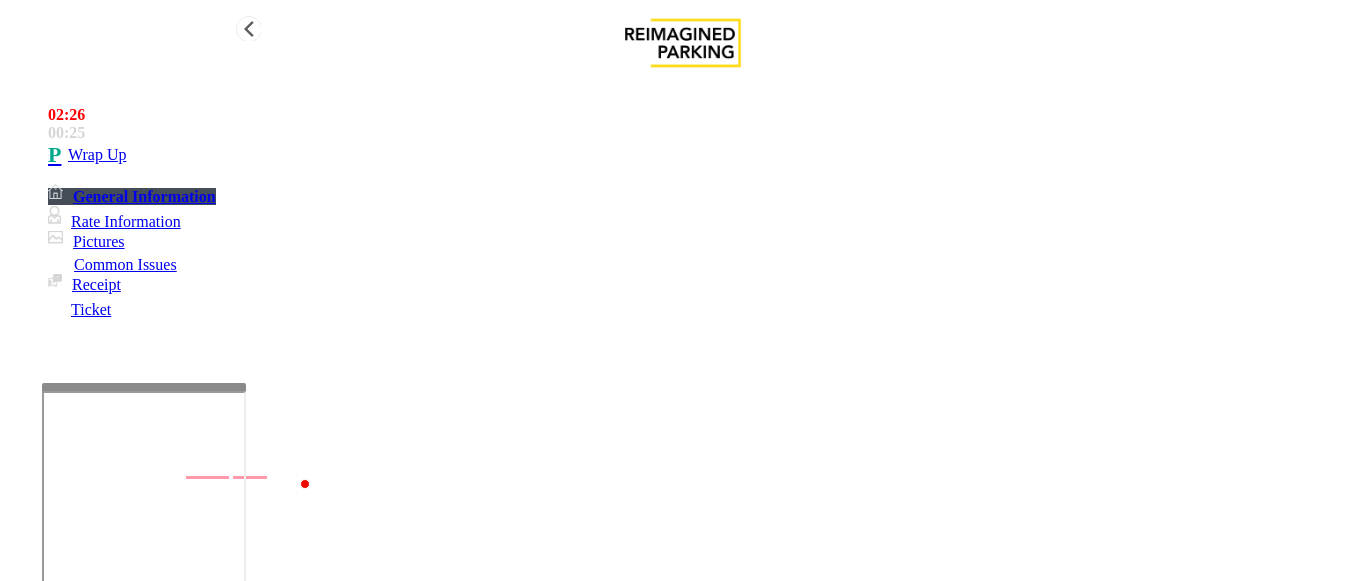 type on "**********" 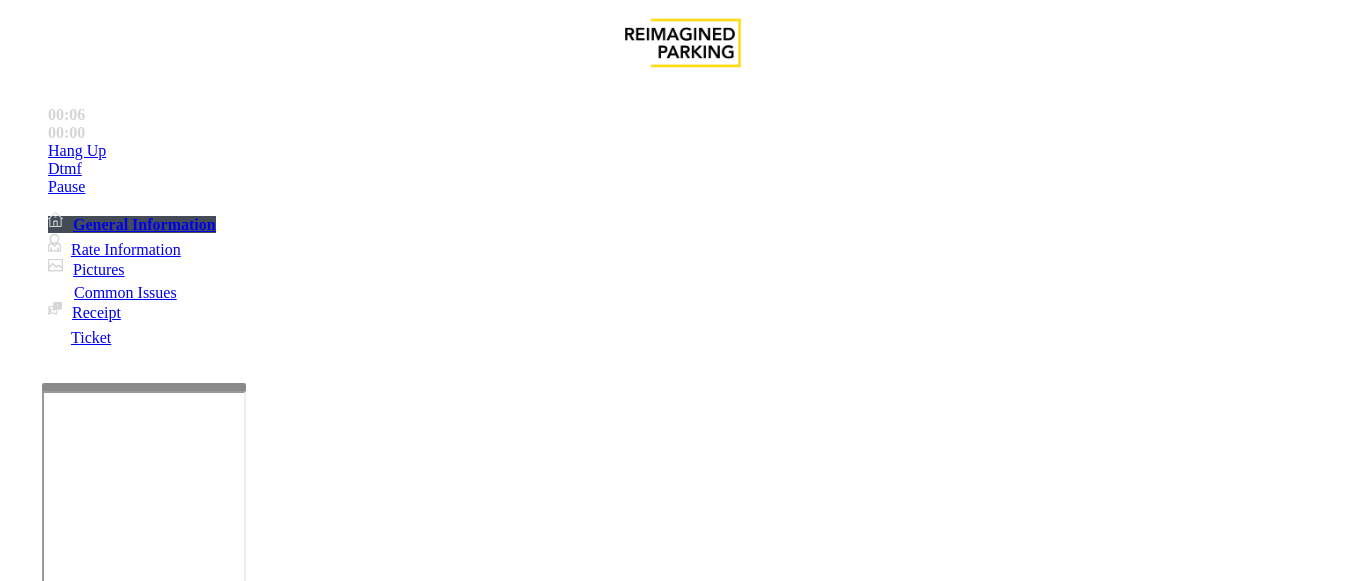 scroll, scrollTop: 800, scrollLeft: 0, axis: vertical 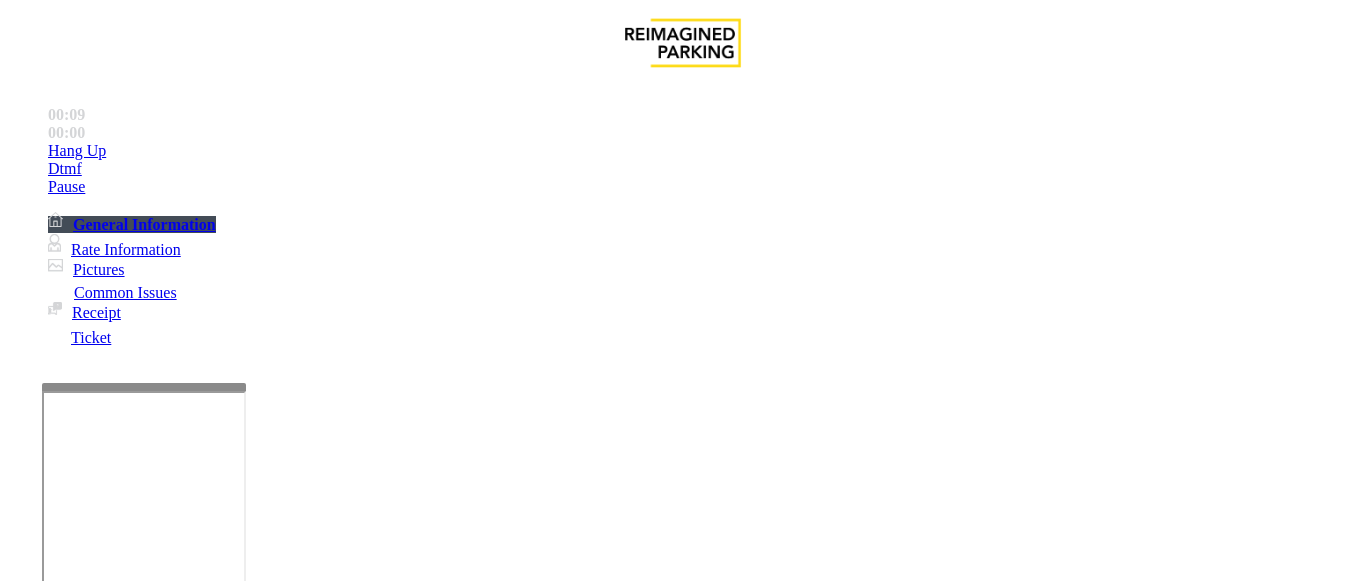 click on "Intercom Issue/No Response" at bounding box center (1080, 1234) 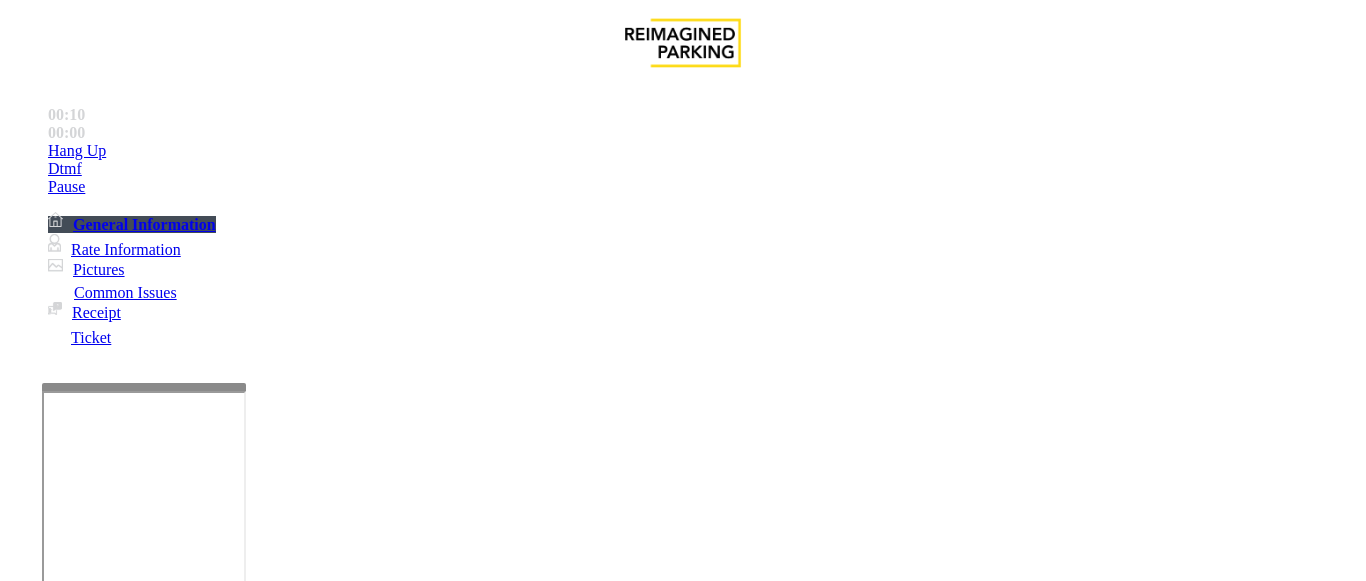 scroll, scrollTop: 0, scrollLeft: 0, axis: both 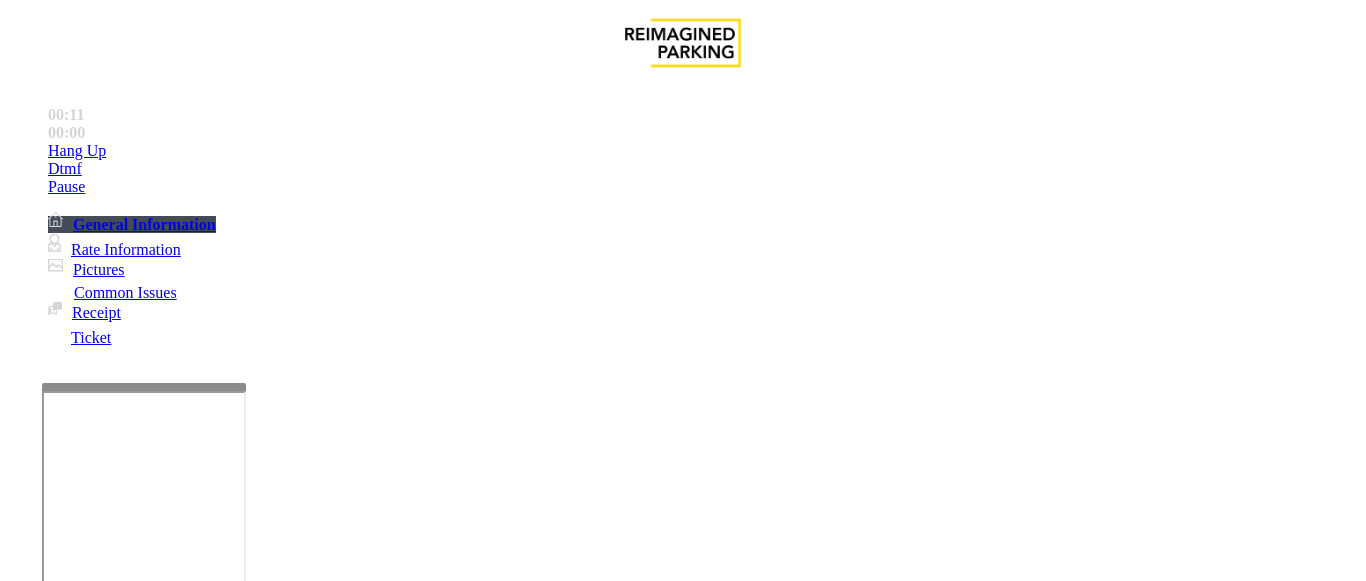 click on "No Response/Unable to hear parker" at bounding box center (142, 1234) 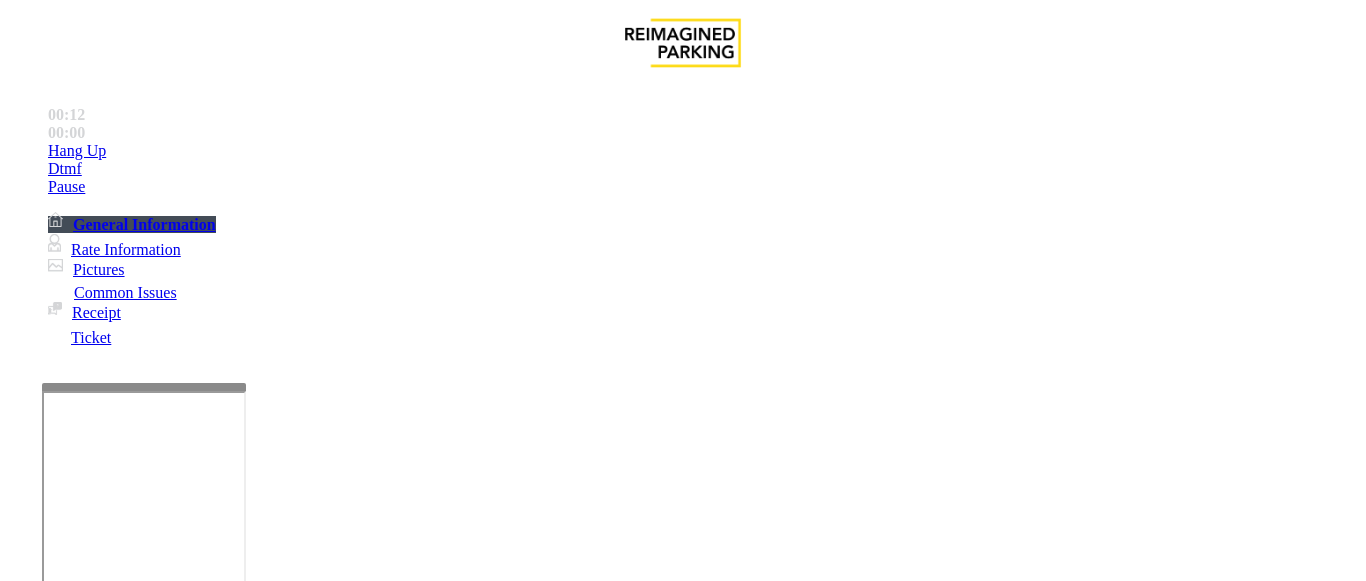 click on "No Response/Unable to hear parker" at bounding box center (682, 1219) 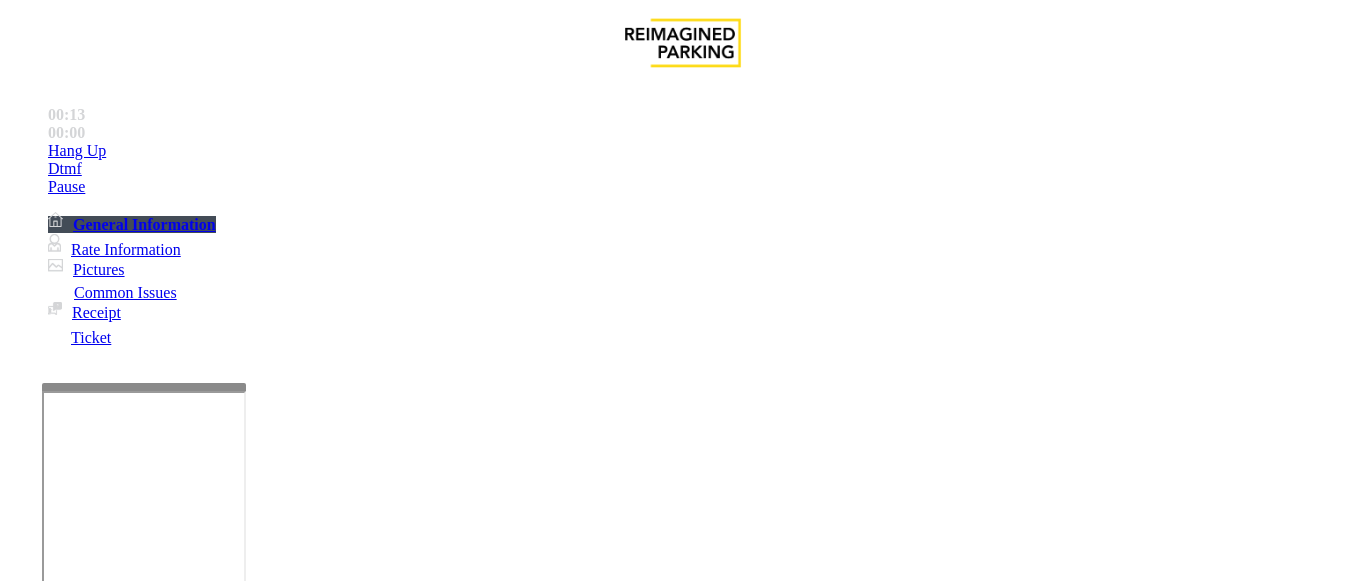 copy on "No Response/Unable to hear parker" 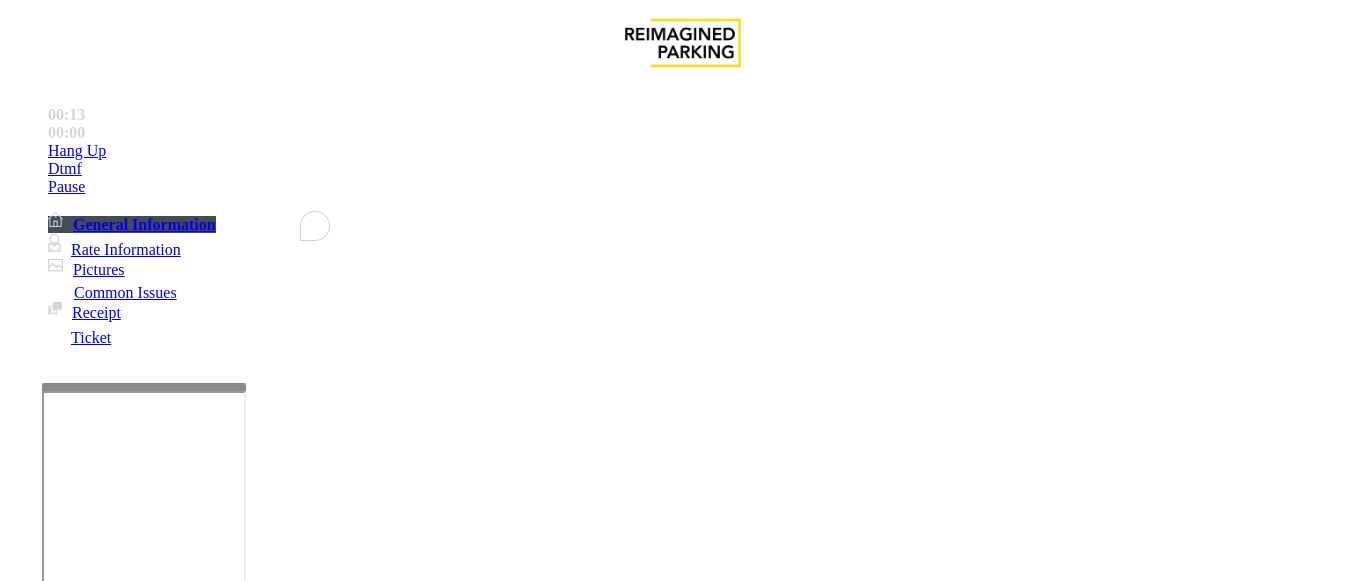 click at bounding box center (229, 1282) 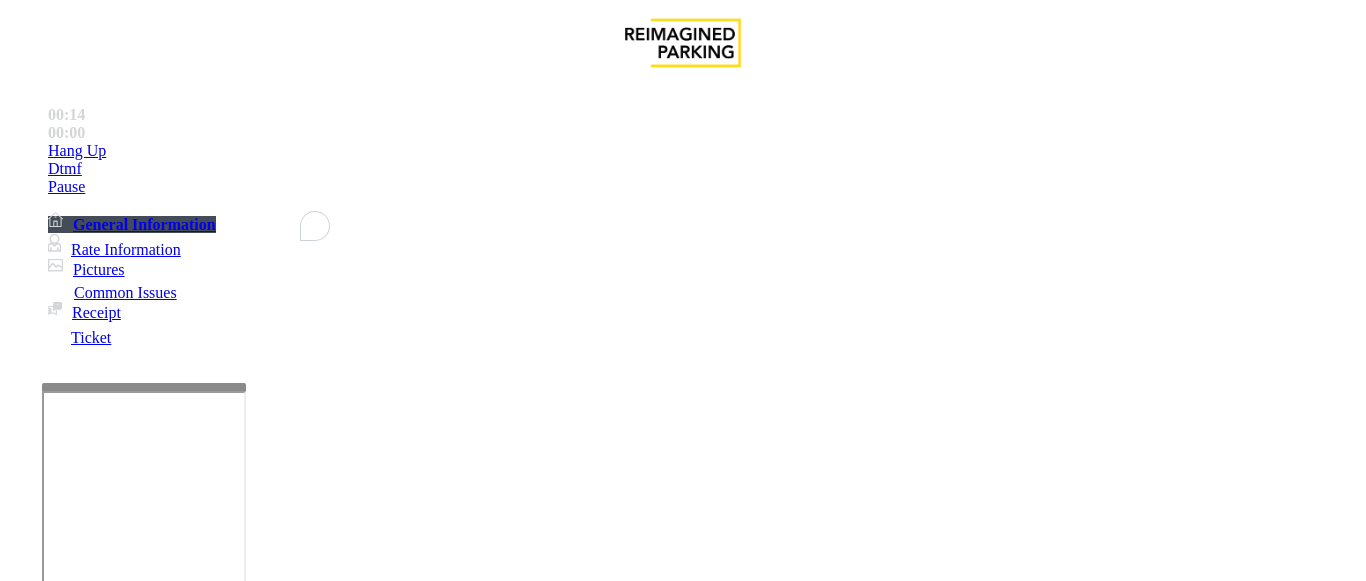 paste on "**********" 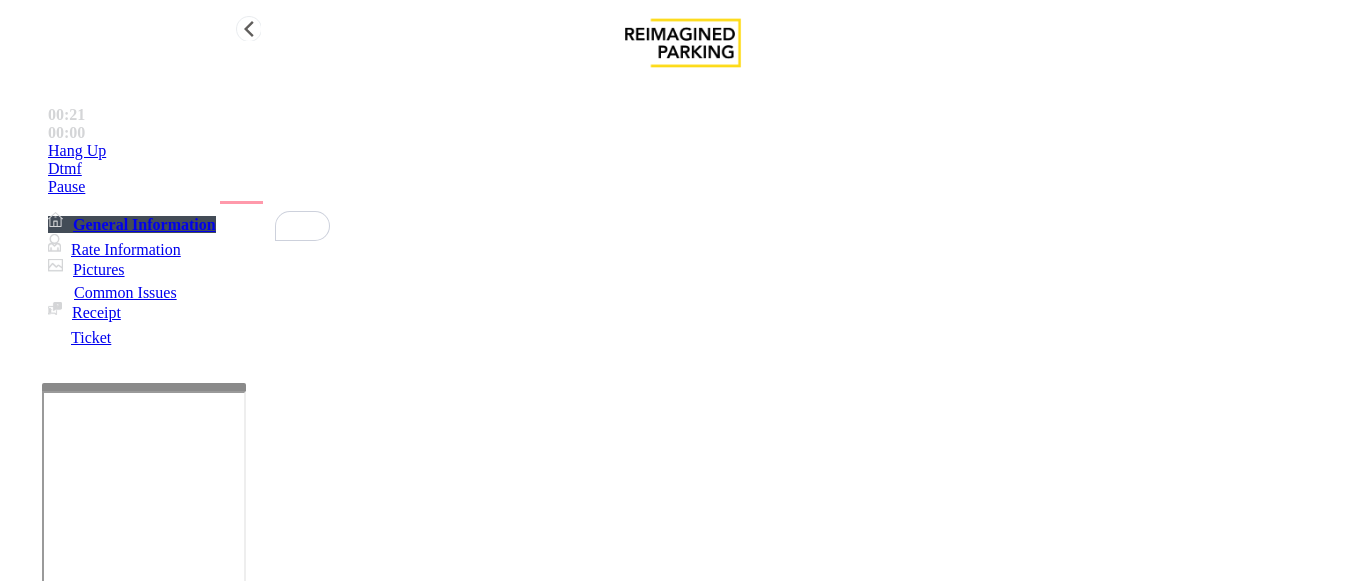 type on "**********" 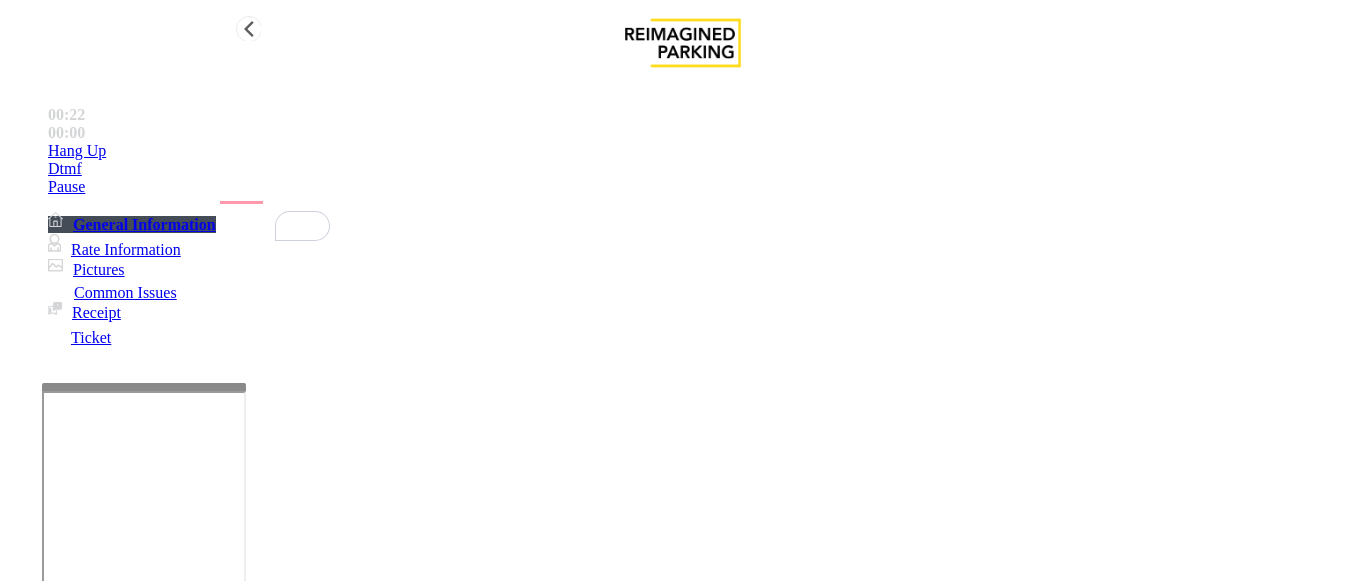click on "Hang Up" at bounding box center (77, 151) 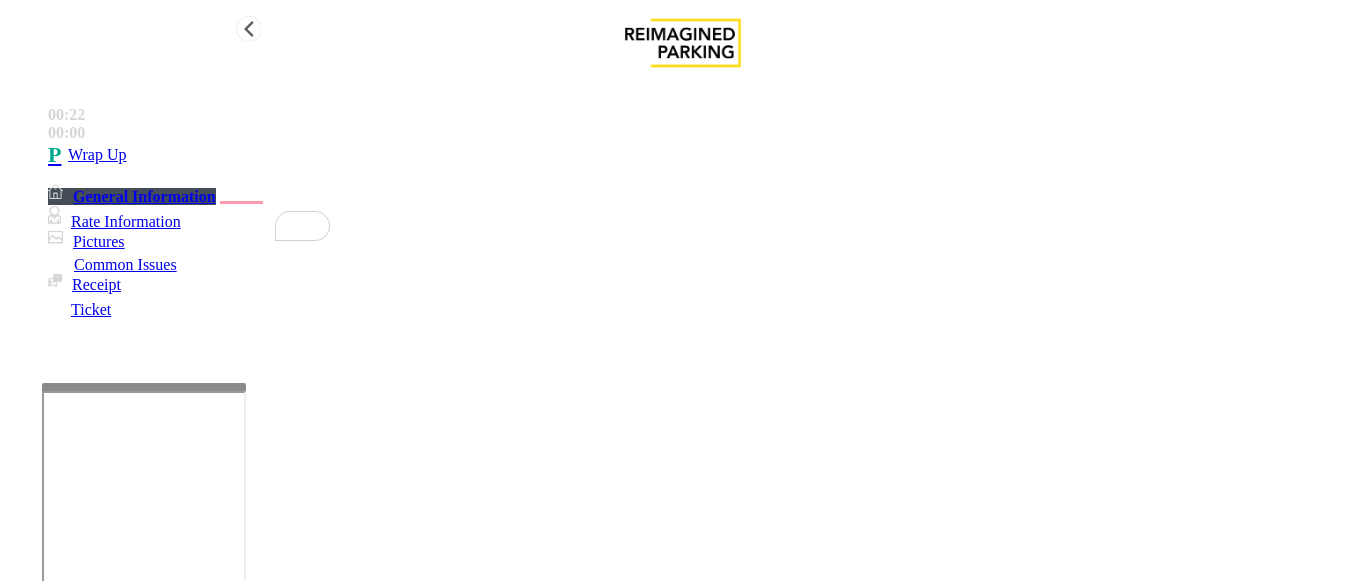 click on "Wrap Up" at bounding box center [97, 155] 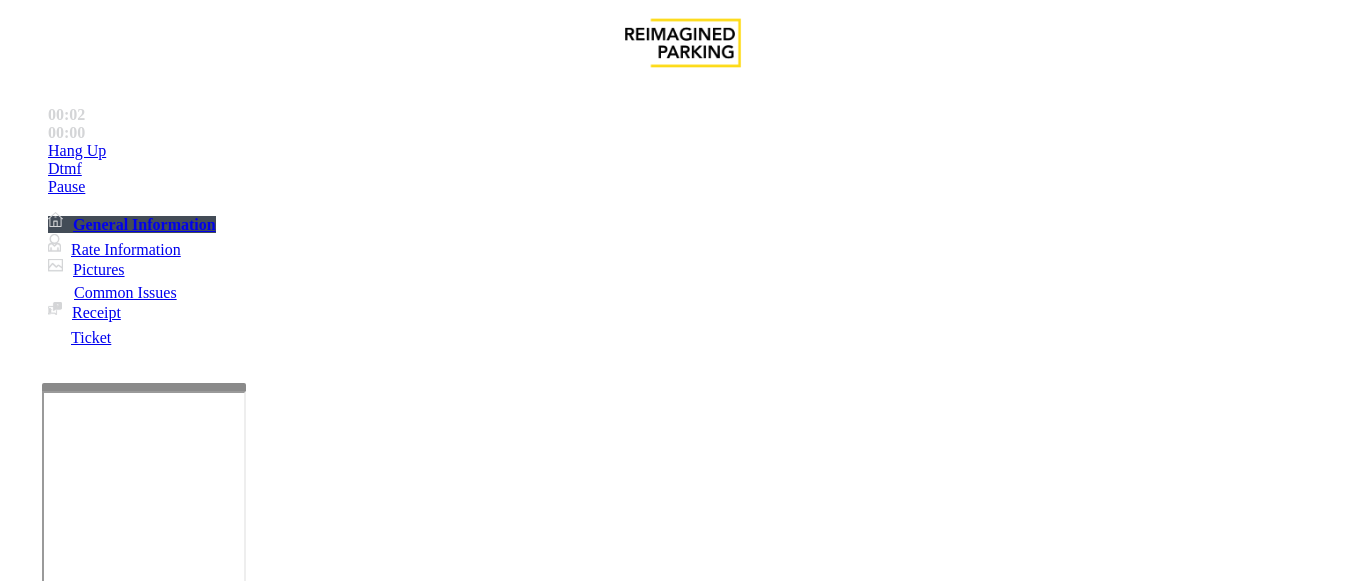 scroll, scrollTop: 49, scrollLeft: 0, axis: vertical 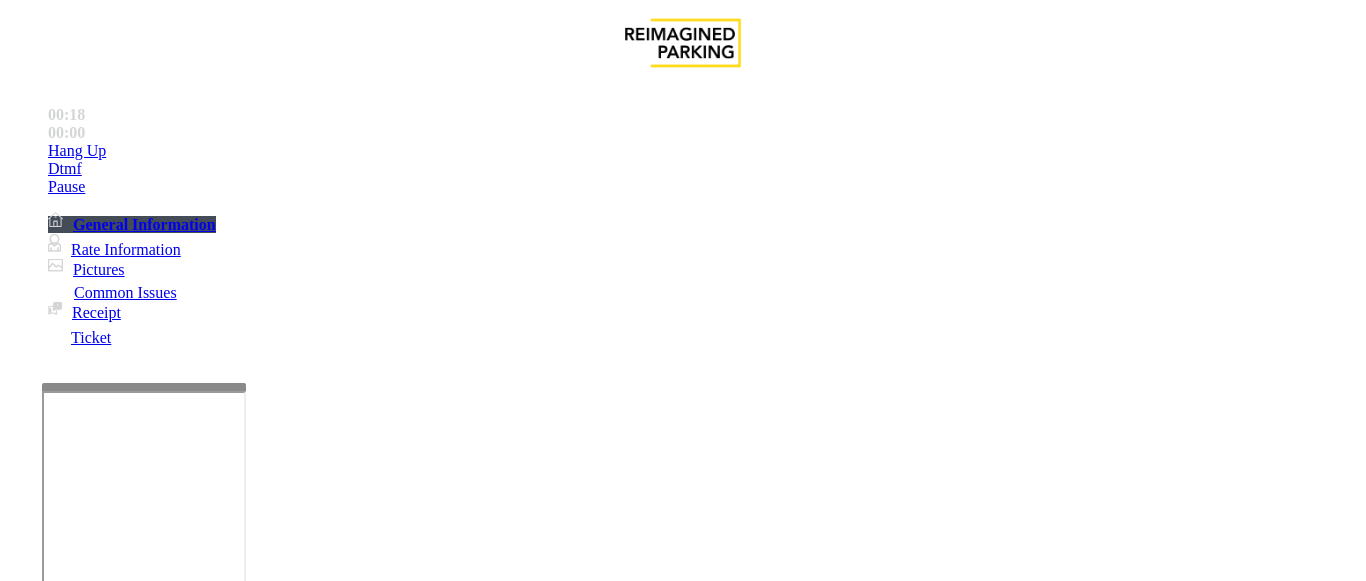 drag, startPoint x: 1270, startPoint y: 341, endPoint x: 637, endPoint y: 303, distance: 634.1396 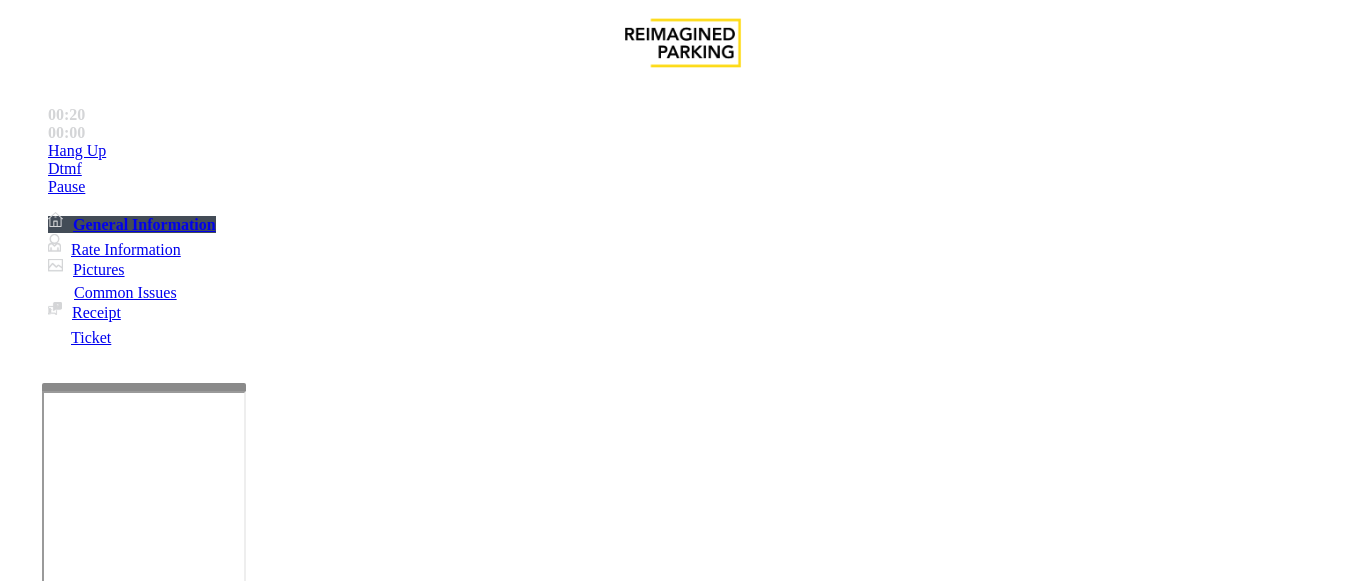 click on "Payment Issue" at bounding box center (167, 1234) 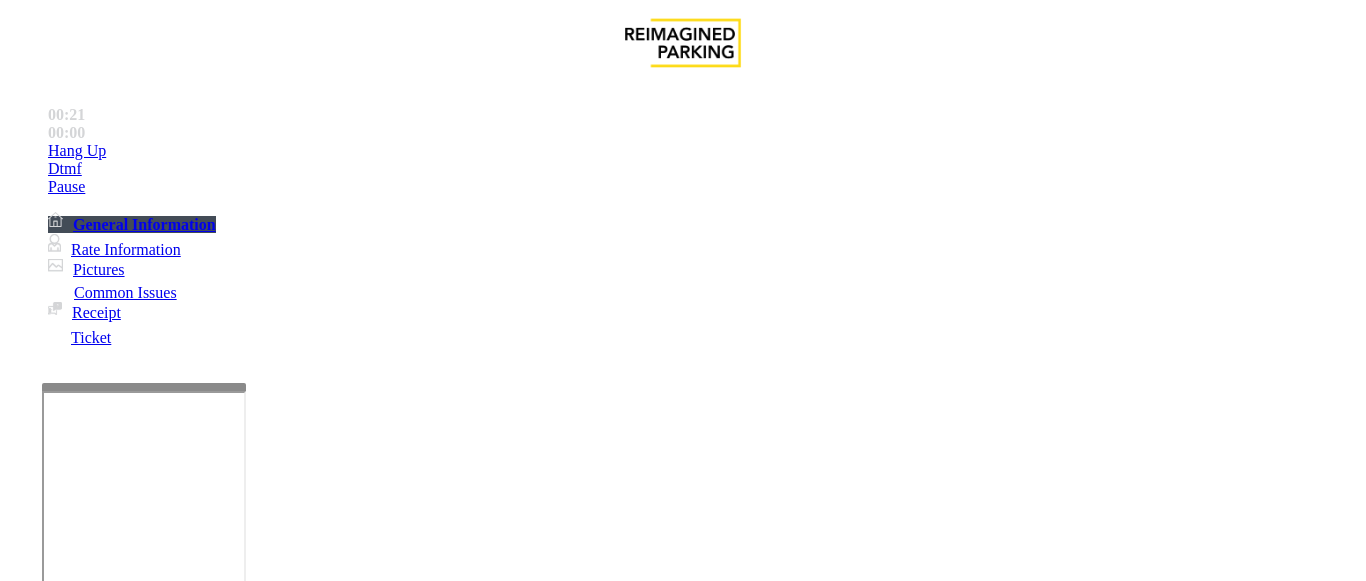 scroll, scrollTop: 0, scrollLeft: 0, axis: both 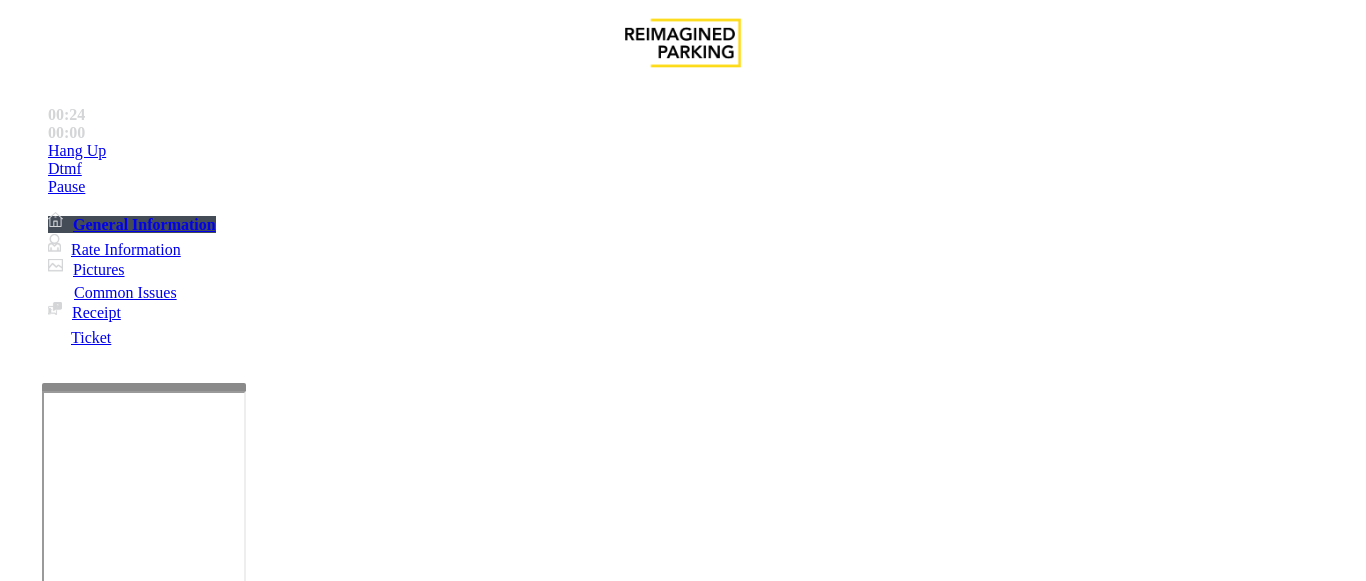 click on "When accessing the server, always verify that the location is displayed under New Monthly. If it is incorrect, manually select  the appropriate location to change it." at bounding box center (682, 1807) 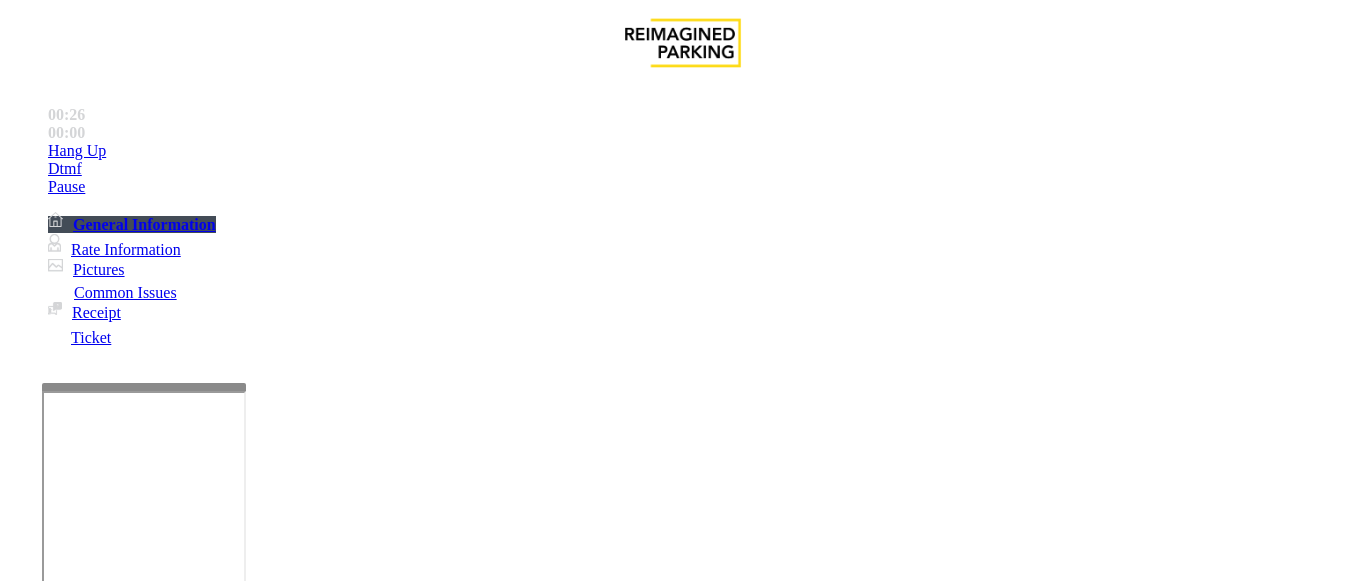 drag, startPoint x: 1270, startPoint y: 334, endPoint x: 638, endPoint y: 302, distance: 632.80963 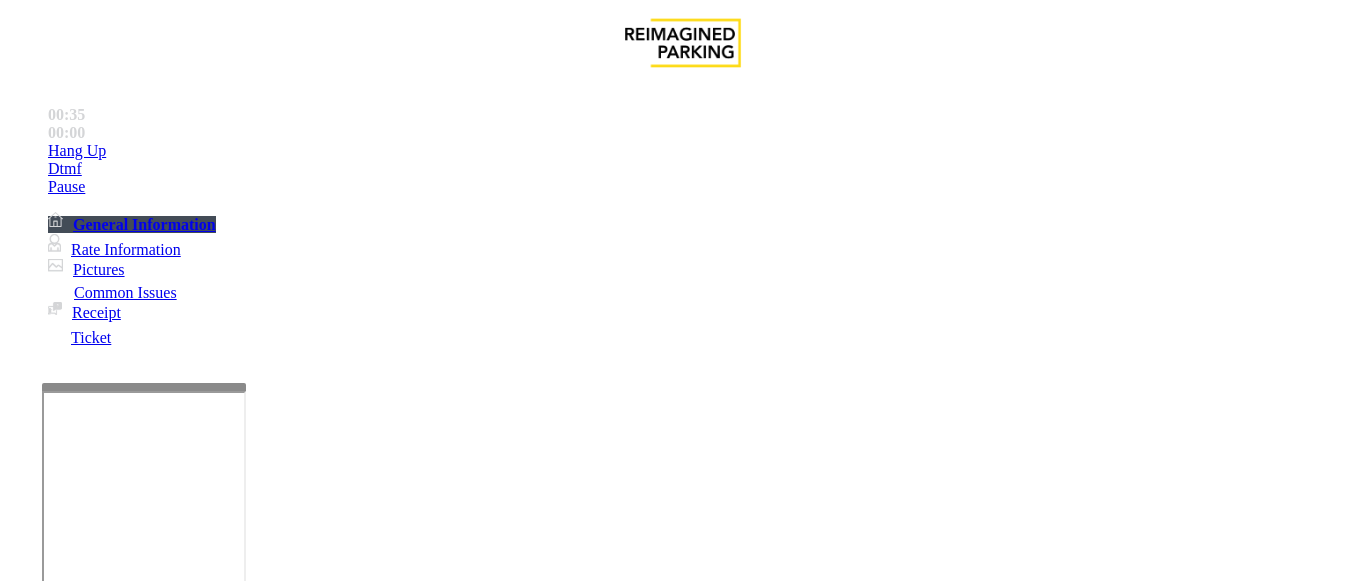 scroll, scrollTop: 1000, scrollLeft: 0, axis: vertical 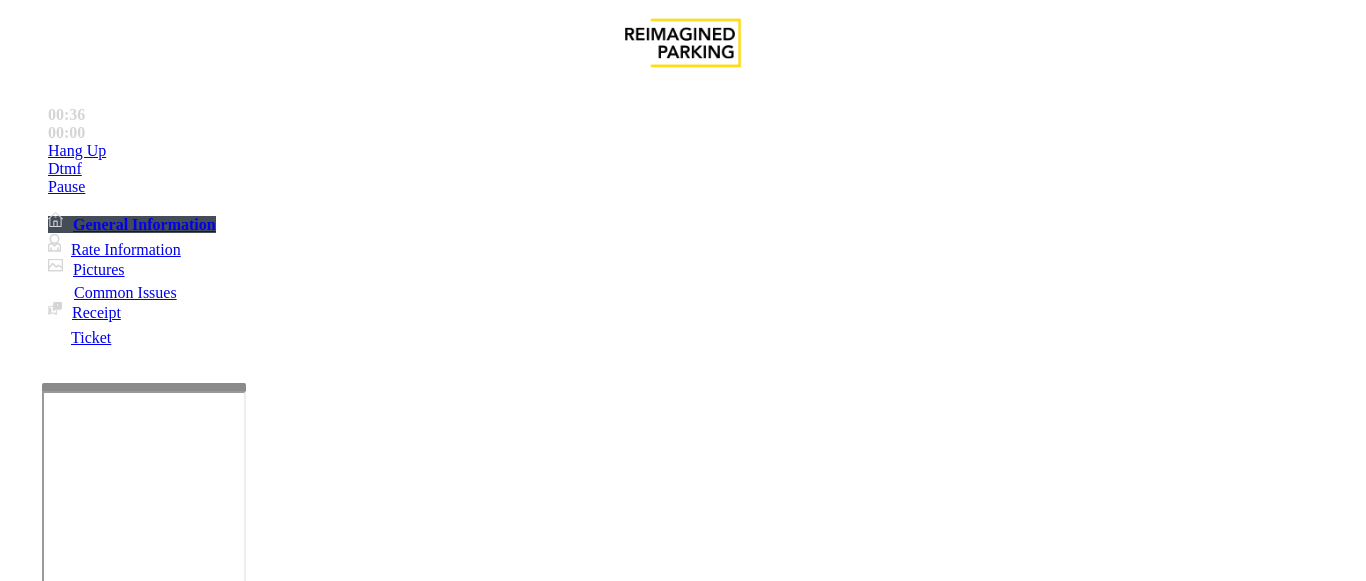 click on "LAN21063800 - AMLI2ND" at bounding box center [46, 2460] 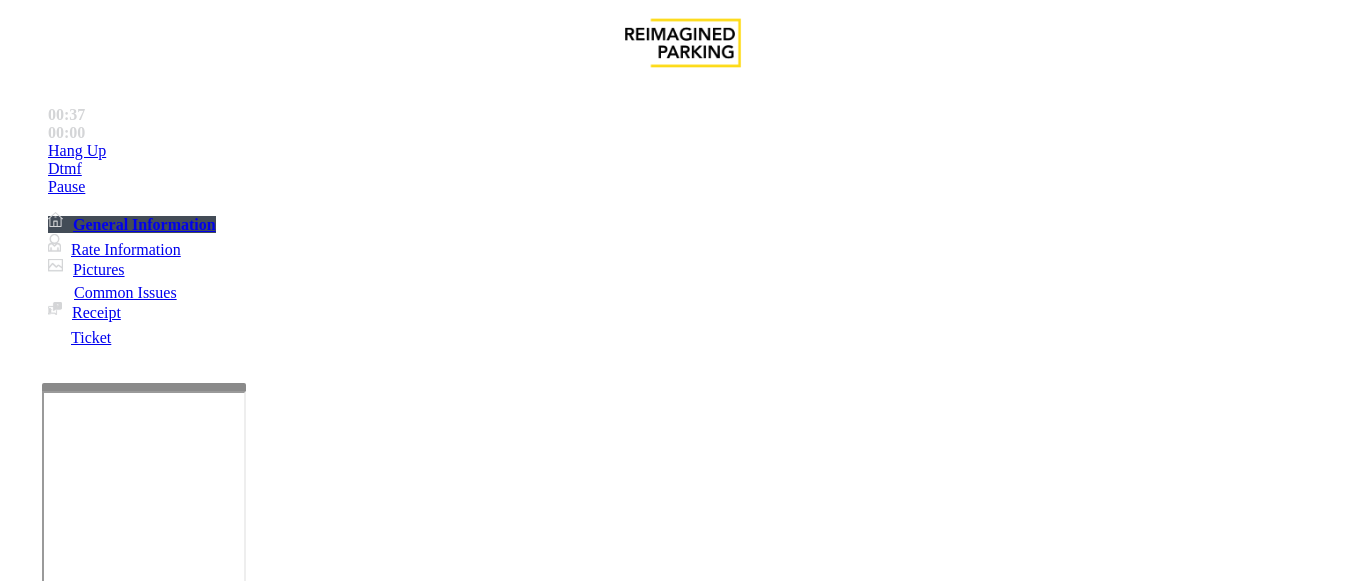 click on "LAN21063800 - AMLI2ND" at bounding box center [46, 2460] 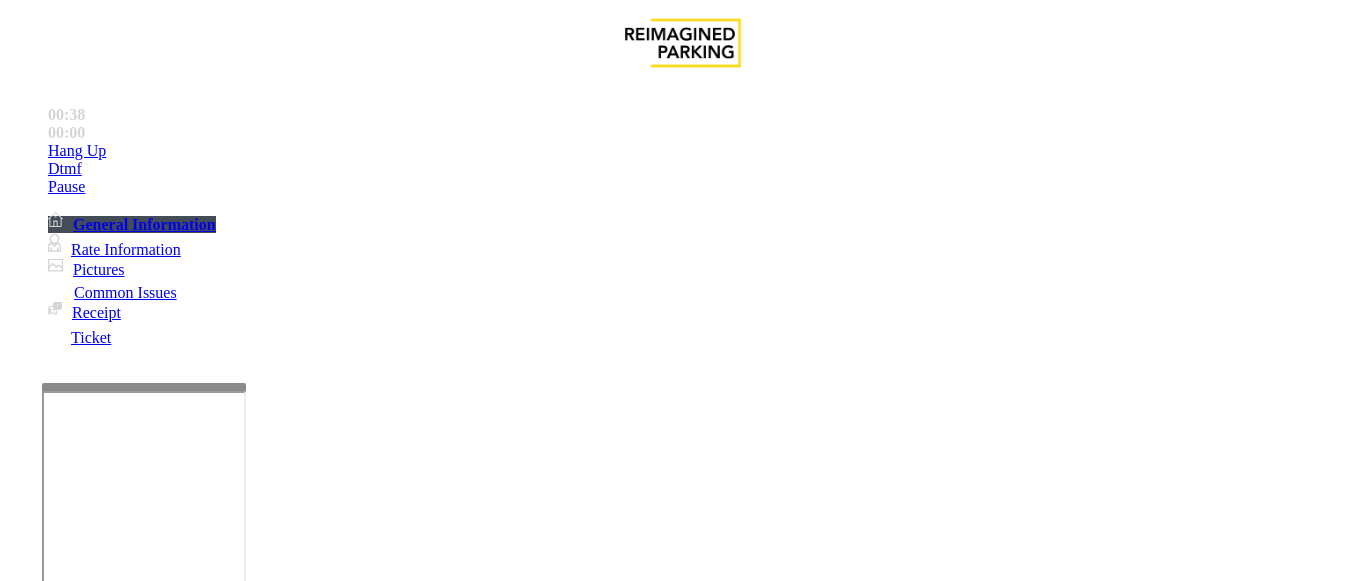 click on "LAN21063800 - AMLI2ND" at bounding box center (46, 2460) 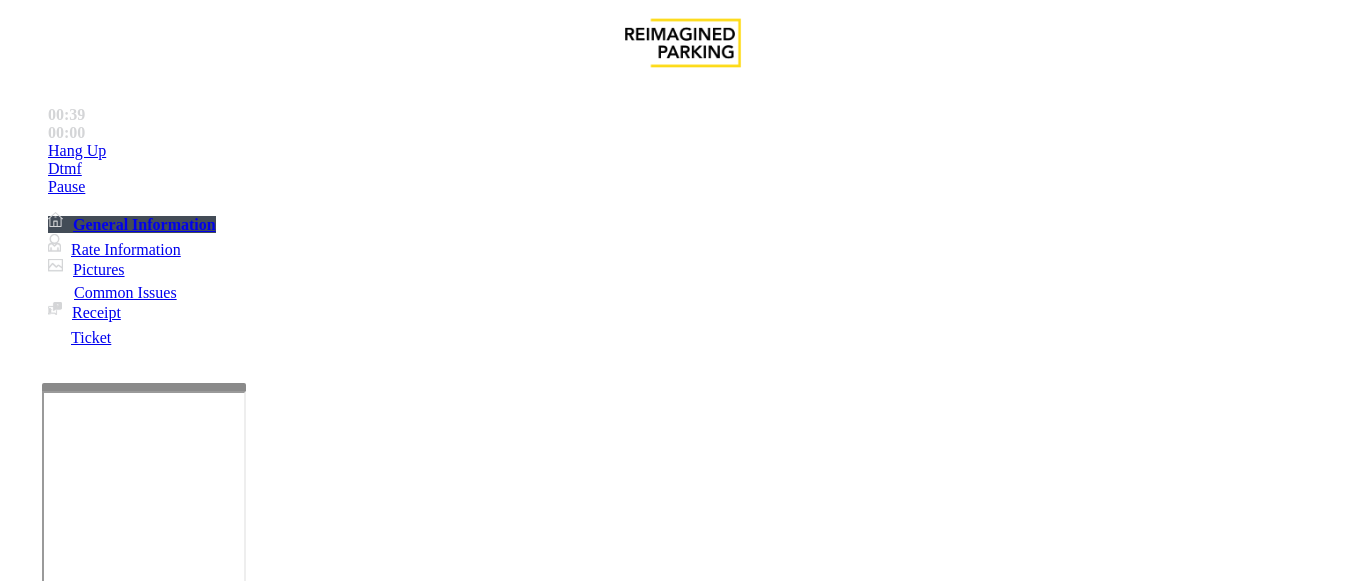 copy on "LAN21063800" 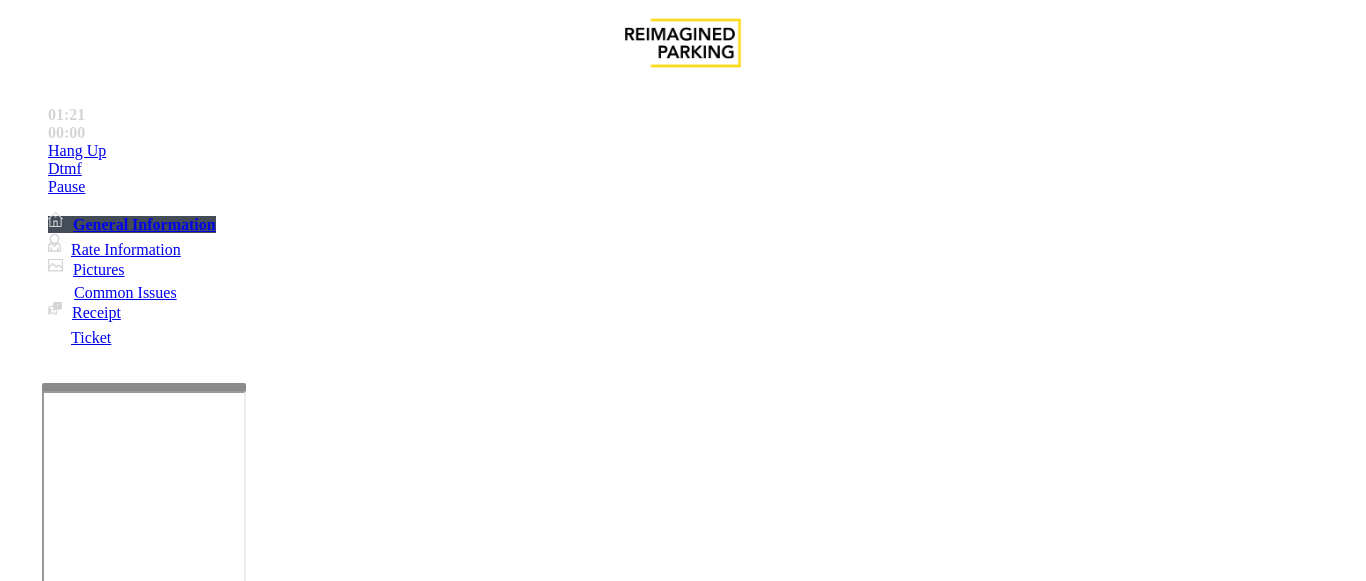 scroll, scrollTop: 1200, scrollLeft: 0, axis: vertical 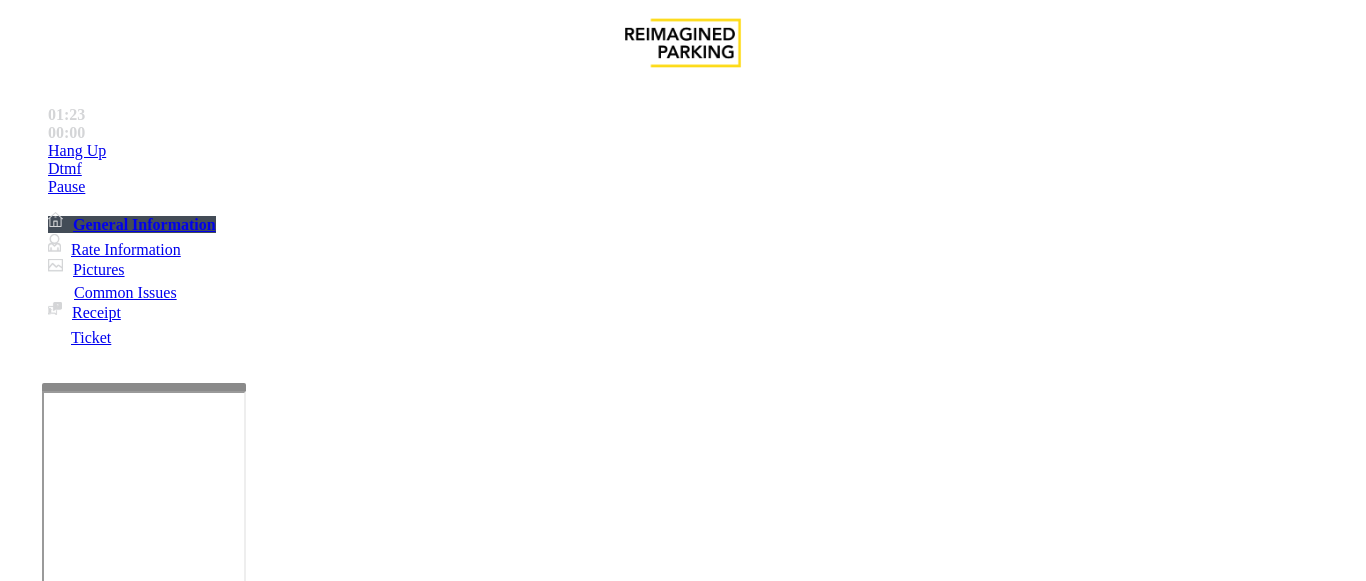 click on "Credit Card Not Reading" at bounding box center [109, 1234] 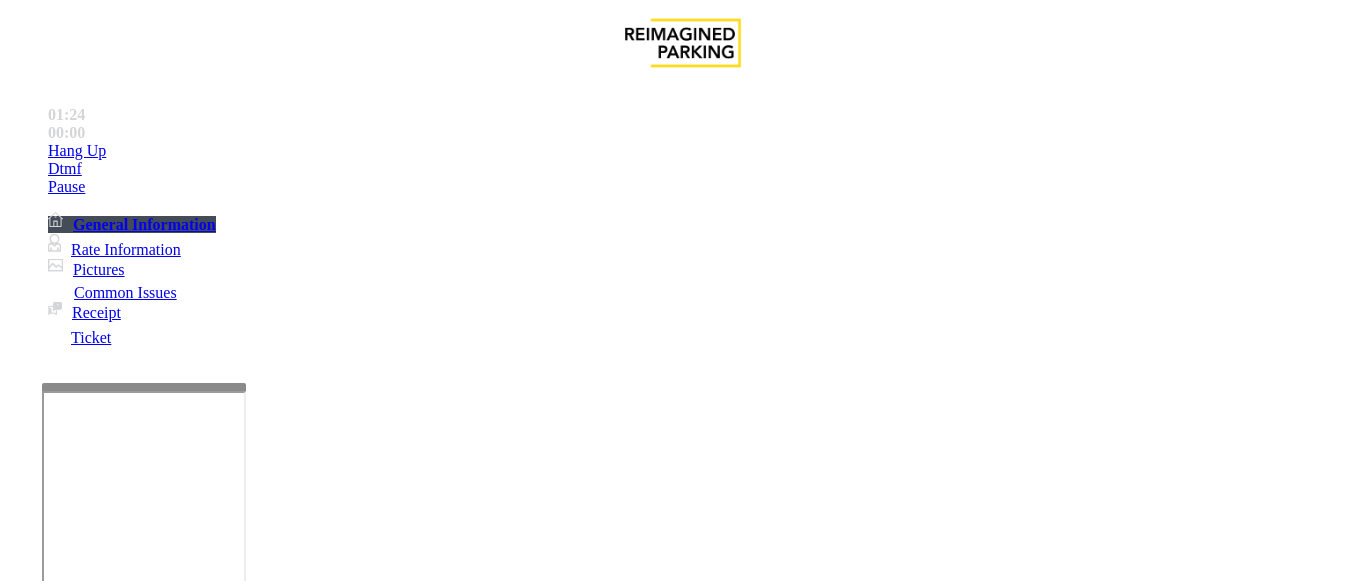 click on "Credit Card Not Reading" at bounding box center [682, 1219] 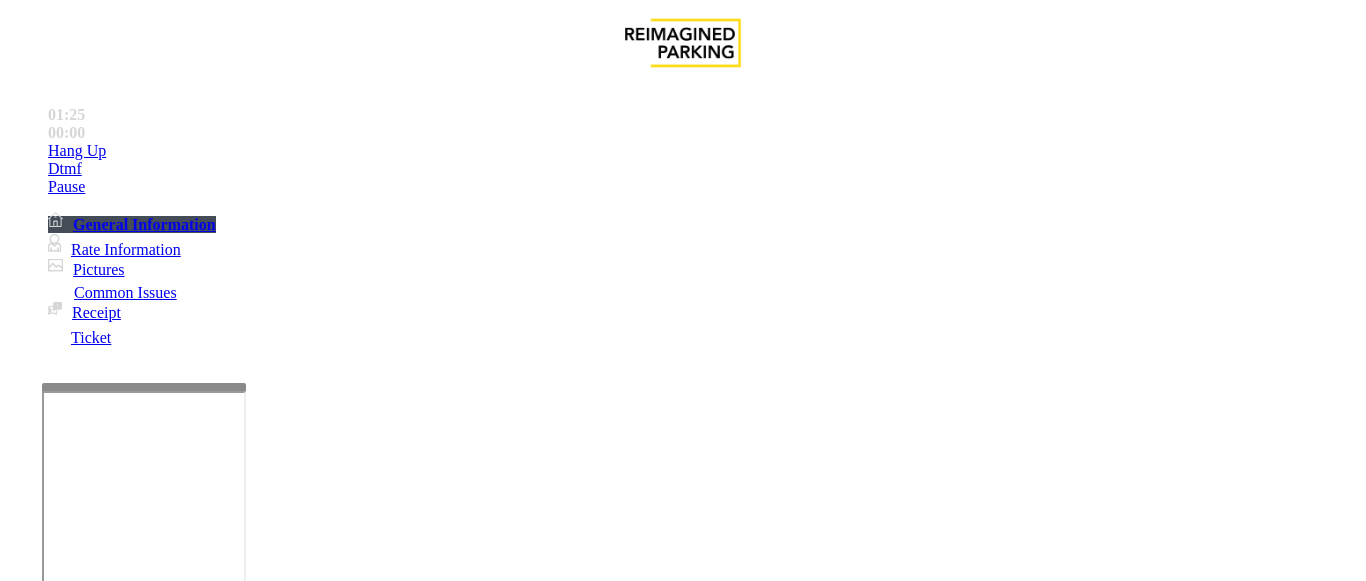 click on "Credit Card Not Reading" at bounding box center (682, 1219) 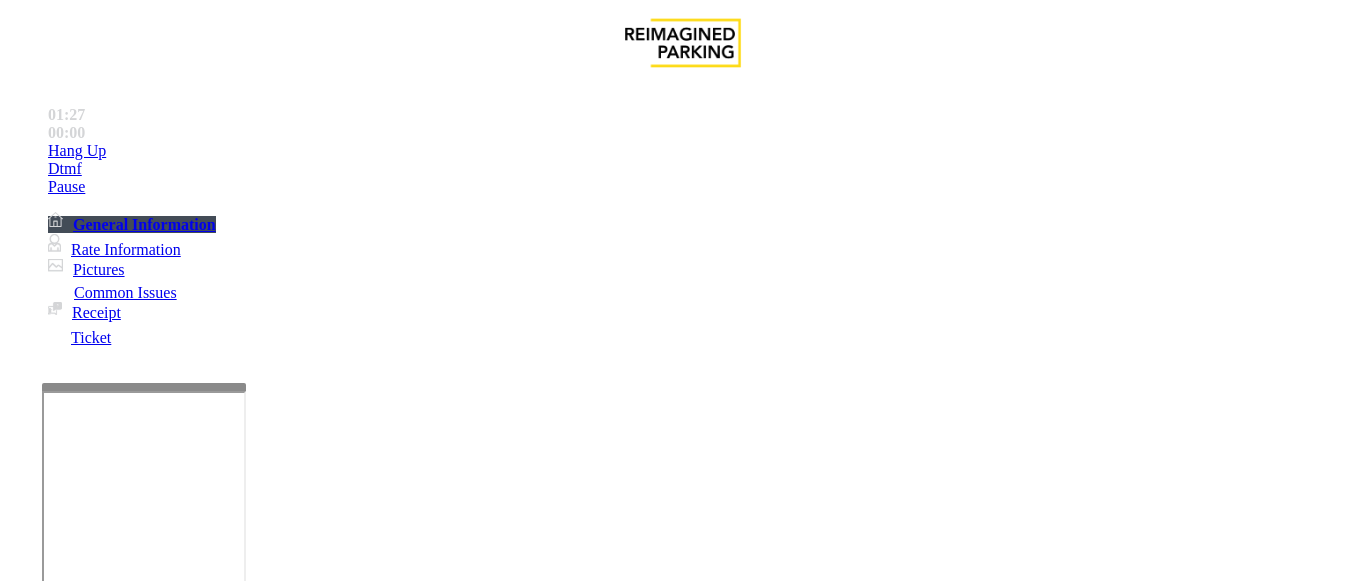 scroll, scrollTop: 200, scrollLeft: 0, axis: vertical 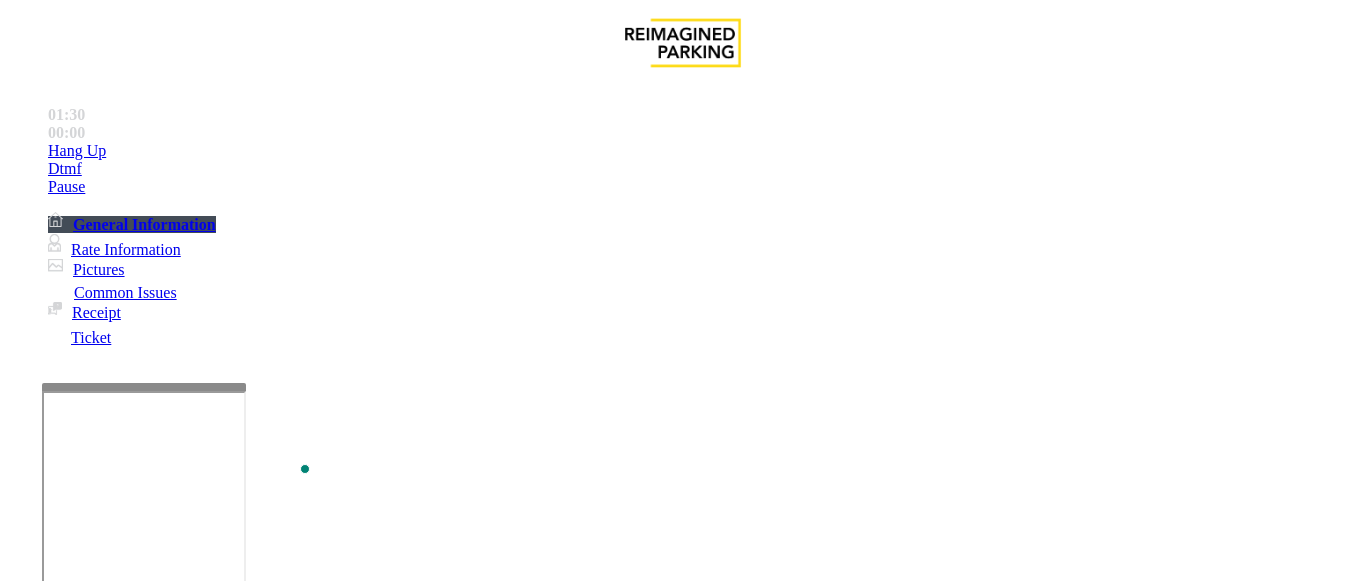 paste on "**********" 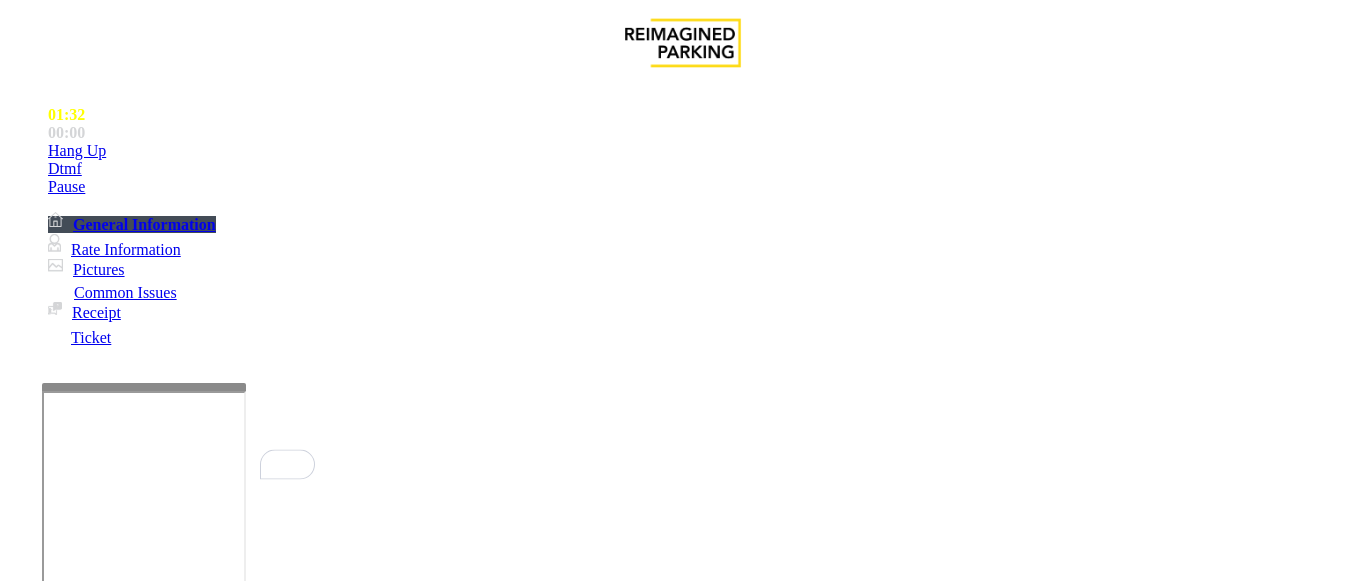 scroll, scrollTop: 1600, scrollLeft: 0, axis: vertical 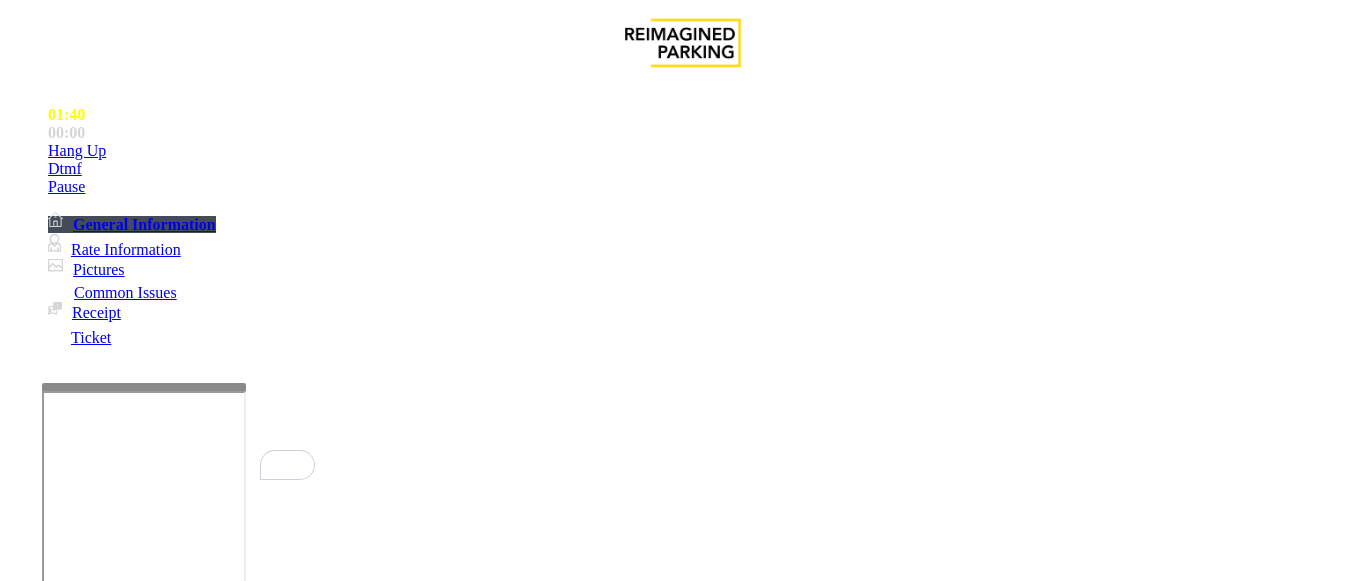 drag, startPoint x: 857, startPoint y: 185, endPoint x: 797, endPoint y: 171, distance: 61.611687 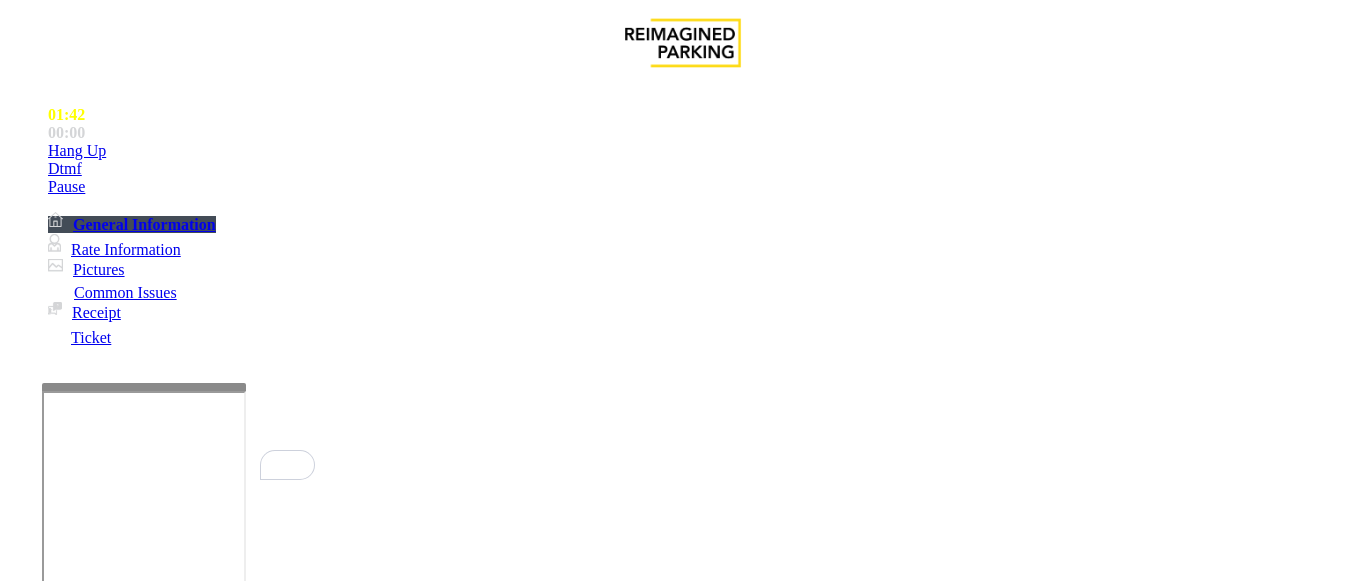 drag, startPoint x: 868, startPoint y: 188, endPoint x: 770, endPoint y: 181, distance: 98.24968 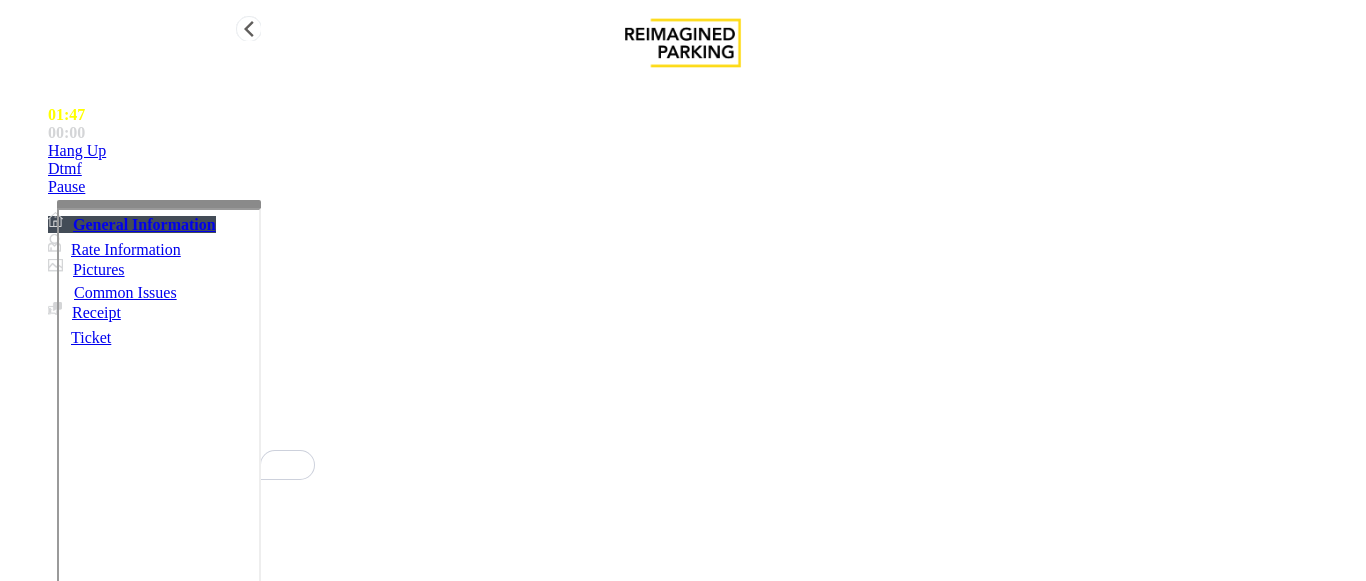 click at bounding box center (159, 204) 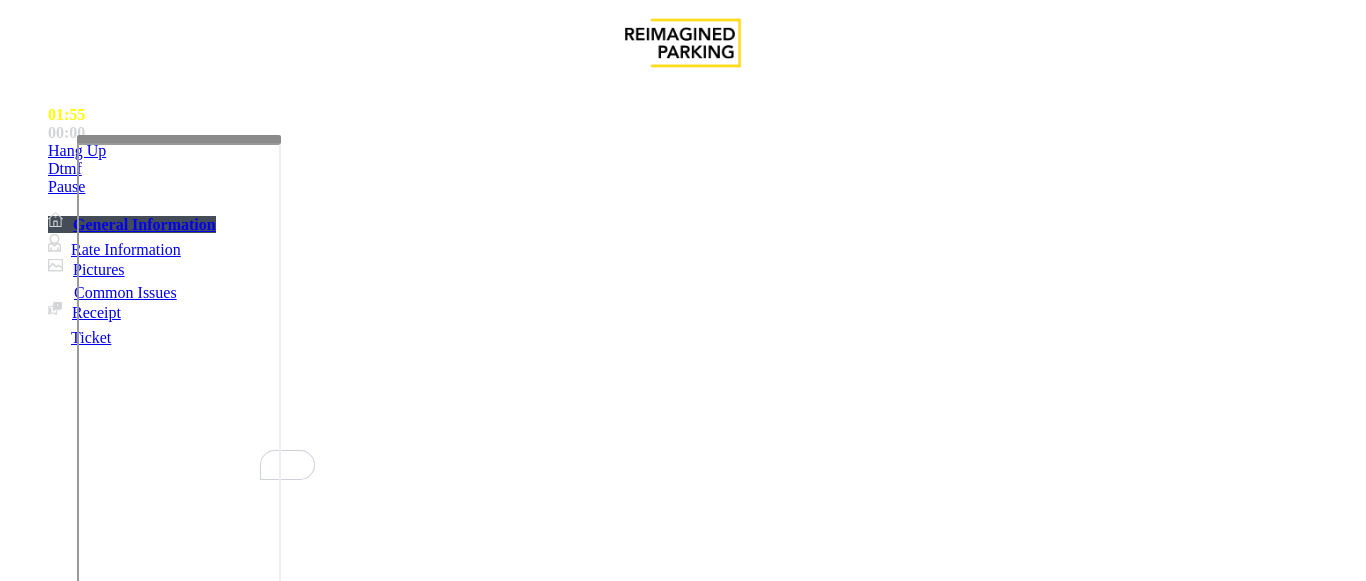 scroll, scrollTop: 200, scrollLeft: 0, axis: vertical 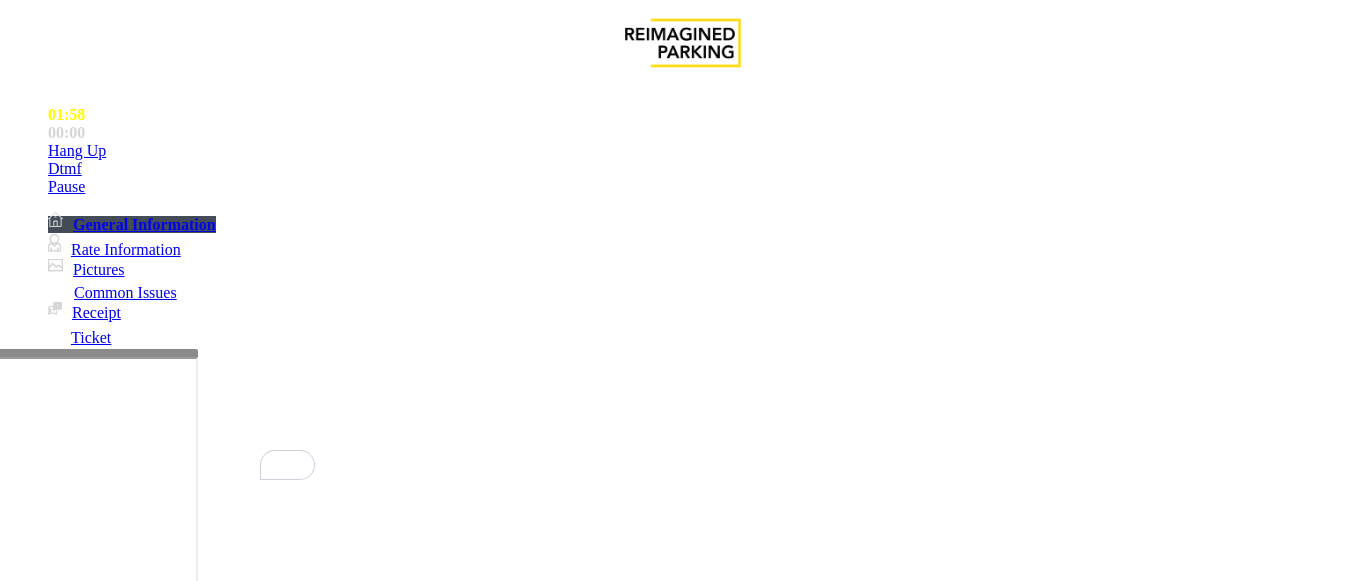 click at bounding box center (96, 585) 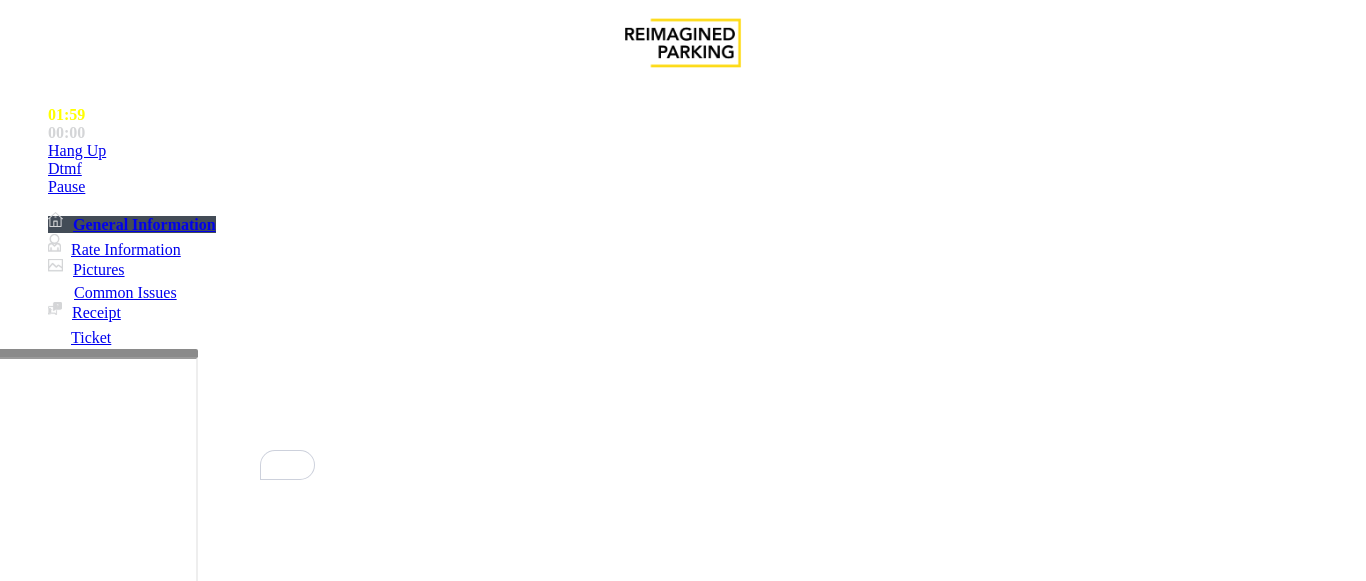 click at bounding box center (221, 1463) 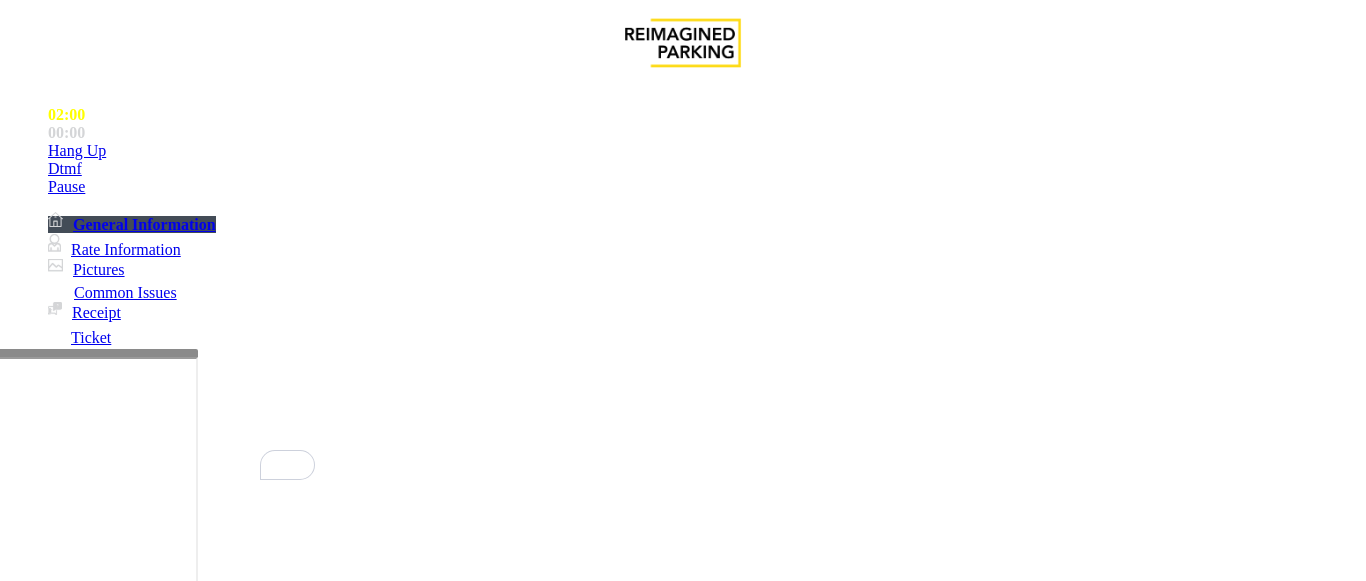 scroll, scrollTop: 300, scrollLeft: 0, axis: vertical 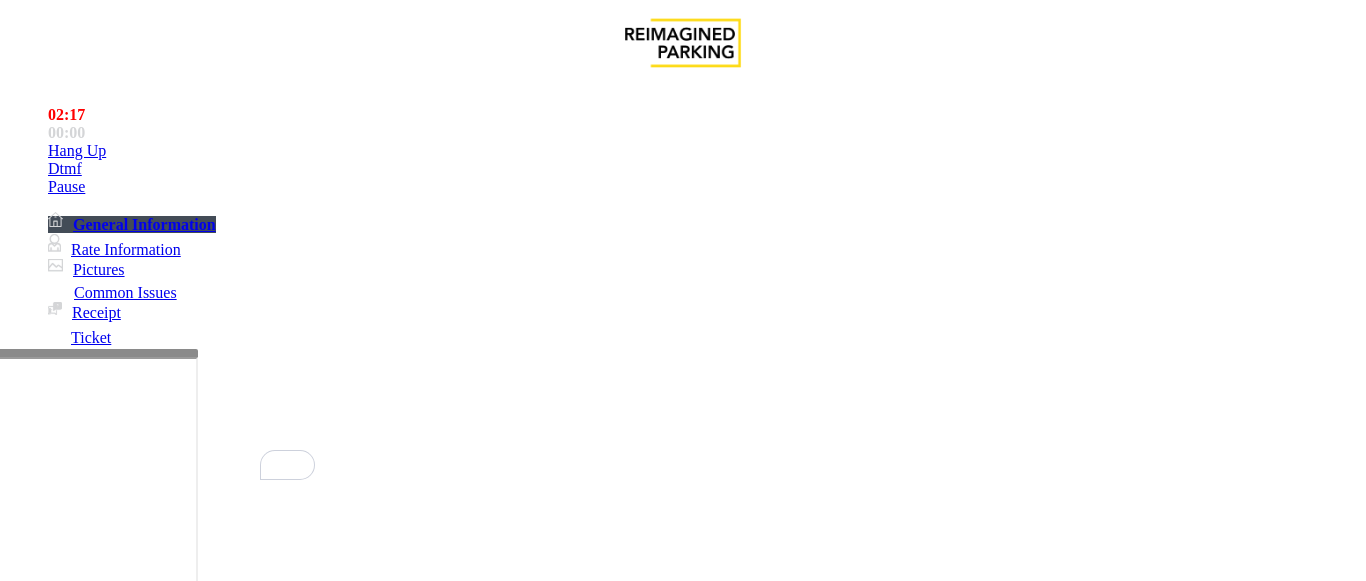 click at bounding box center (221, 1463) 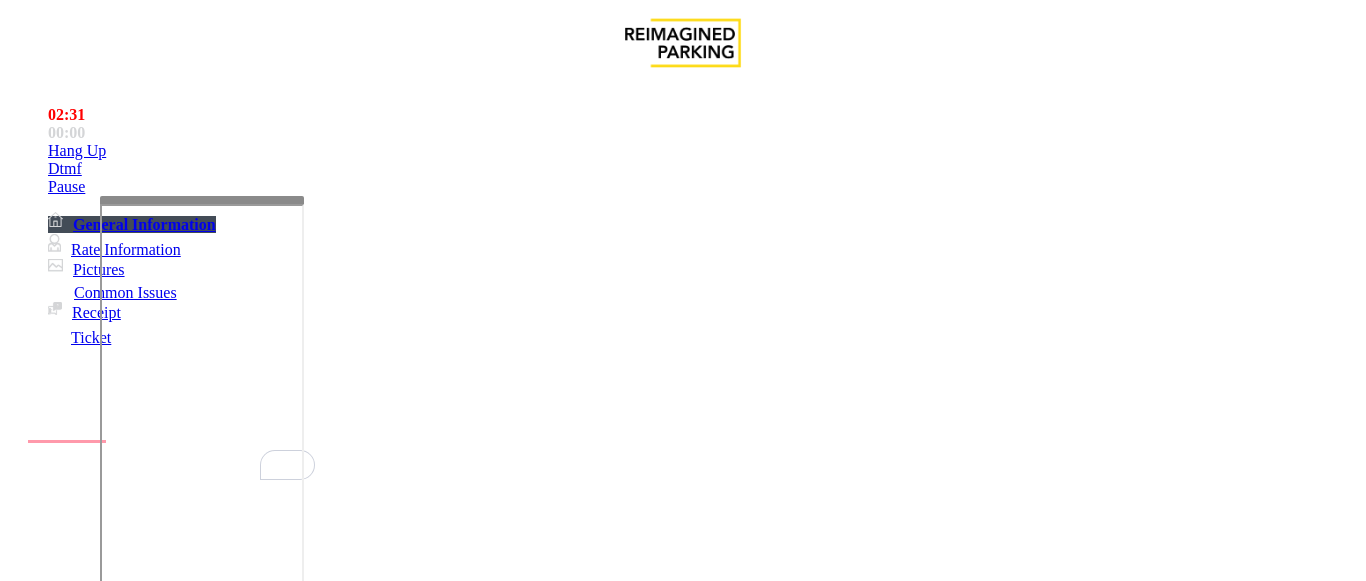 click at bounding box center (202, 200) 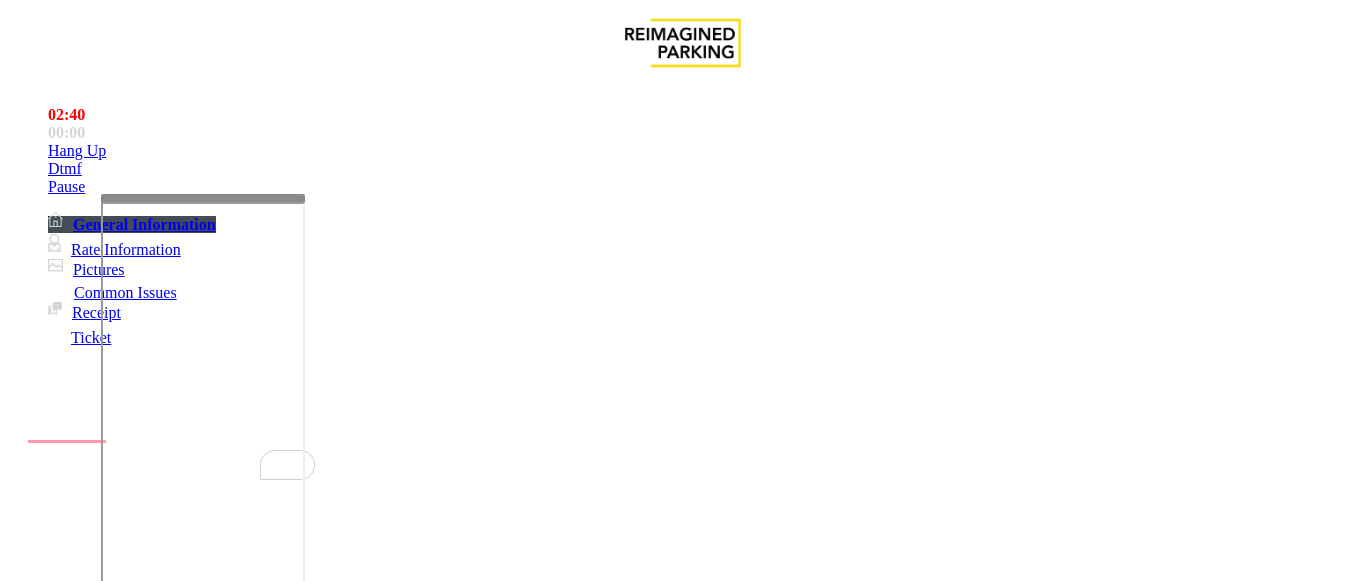 click at bounding box center [221, 1463] 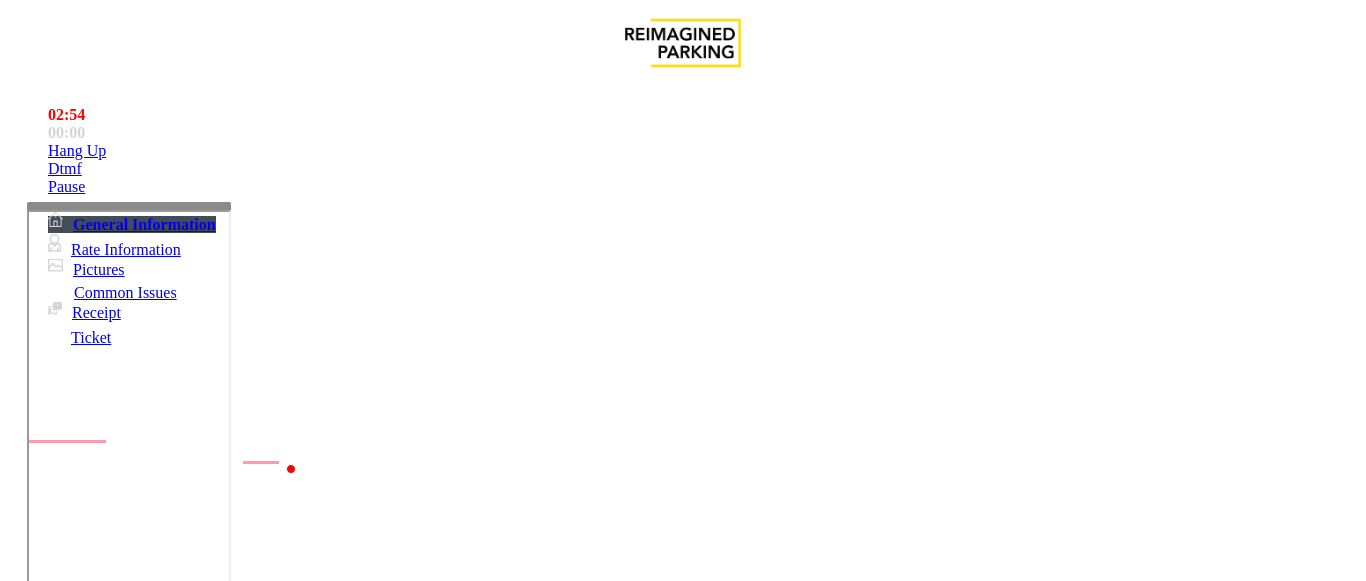 click at bounding box center [129, 206] 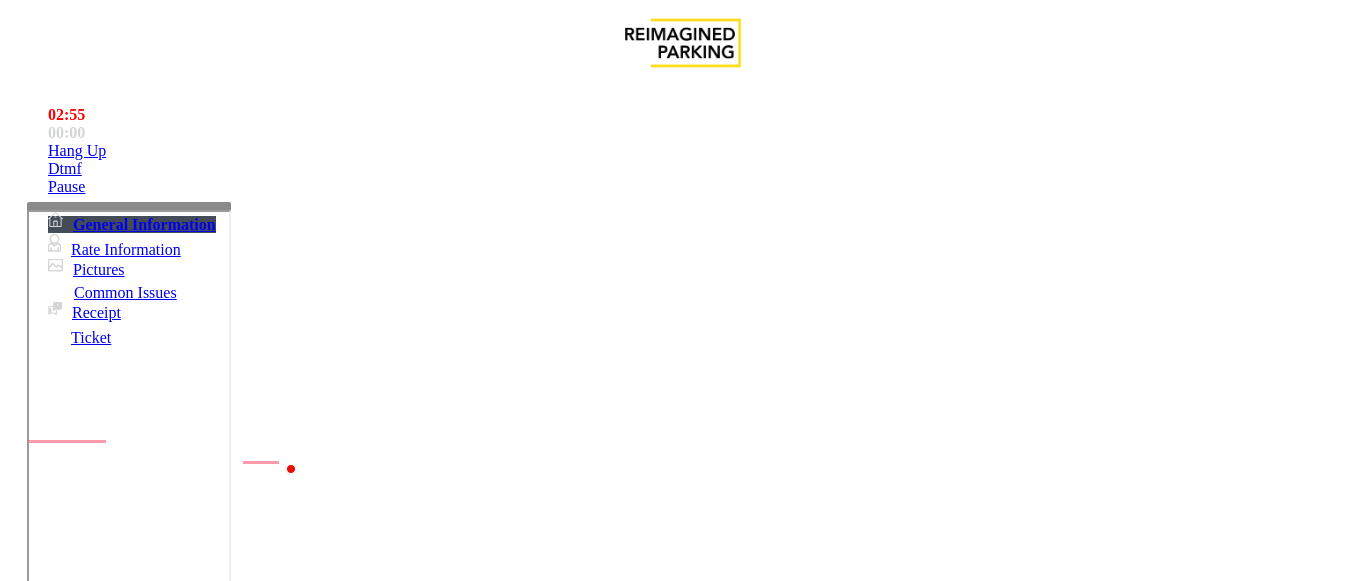 type on "**********" 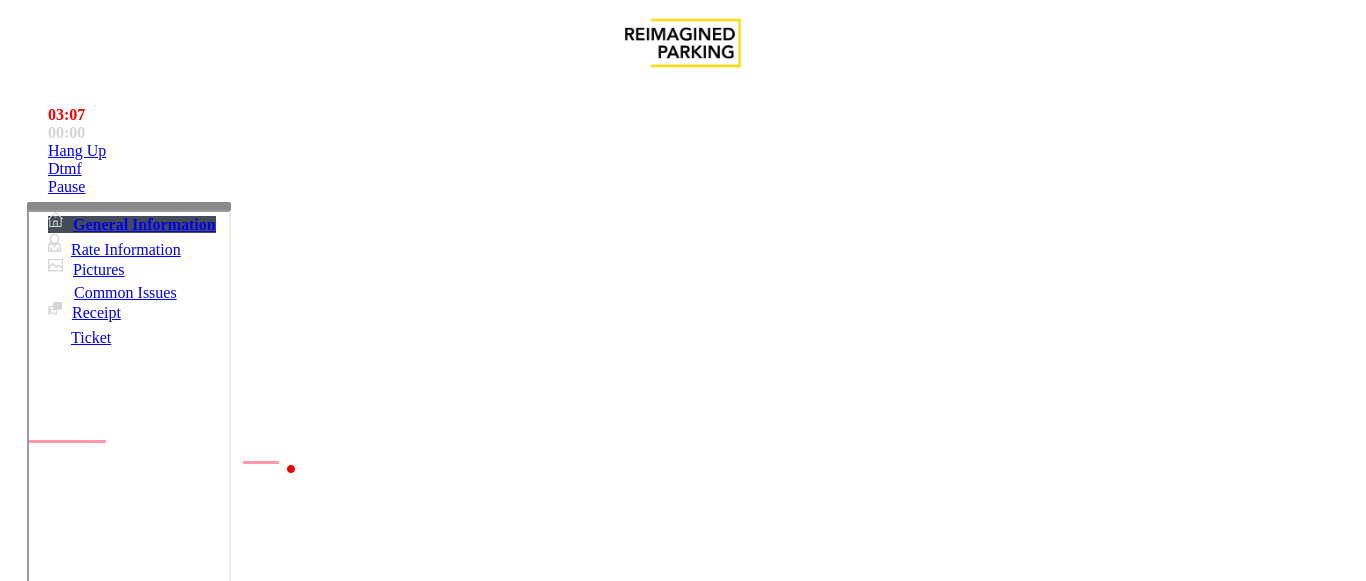 click on "*****" at bounding box center (96, 1256) 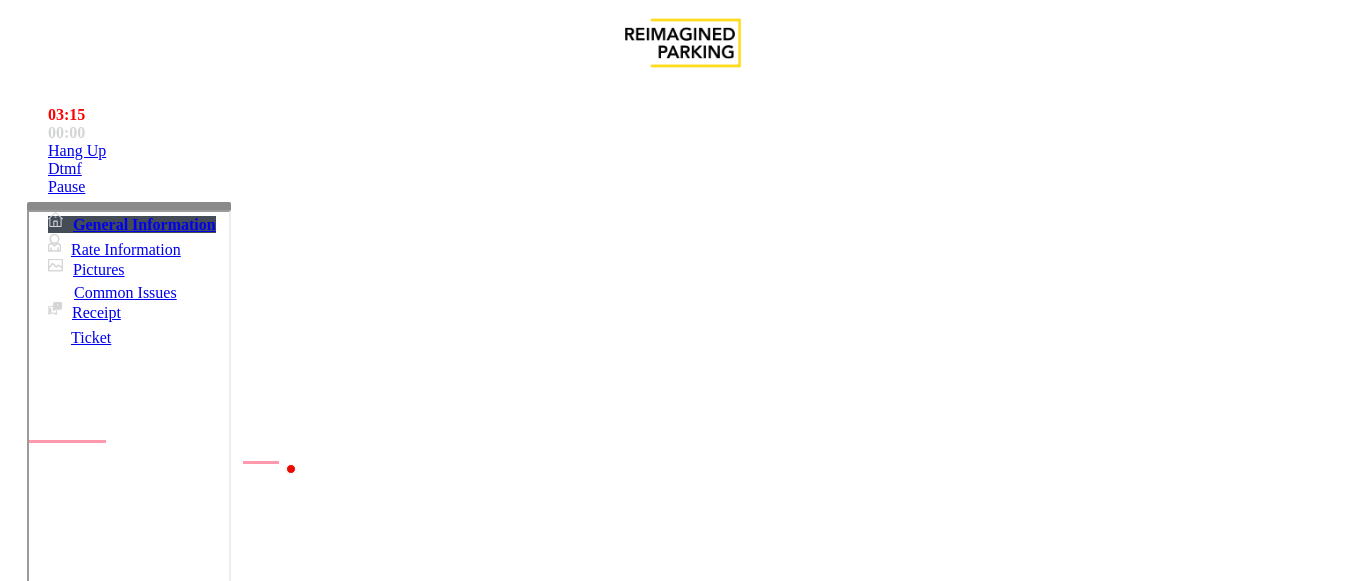 type on "*****" 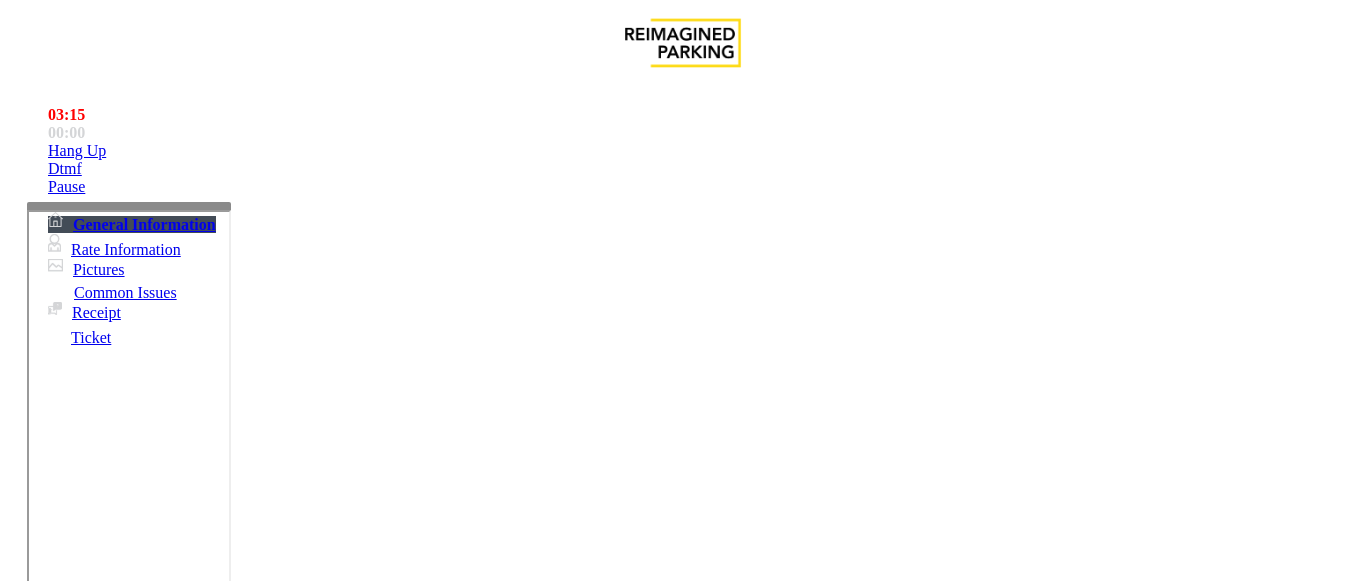 scroll, scrollTop: 0, scrollLeft: 0, axis: both 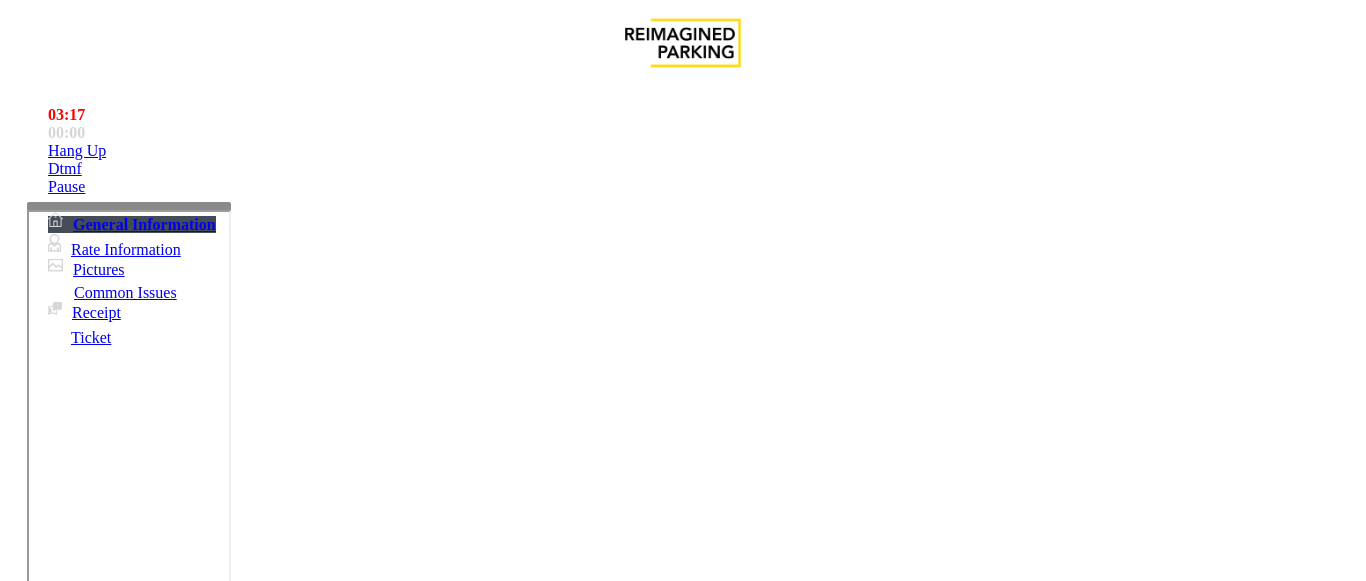 click on "Issue" at bounding box center [42, 1201] 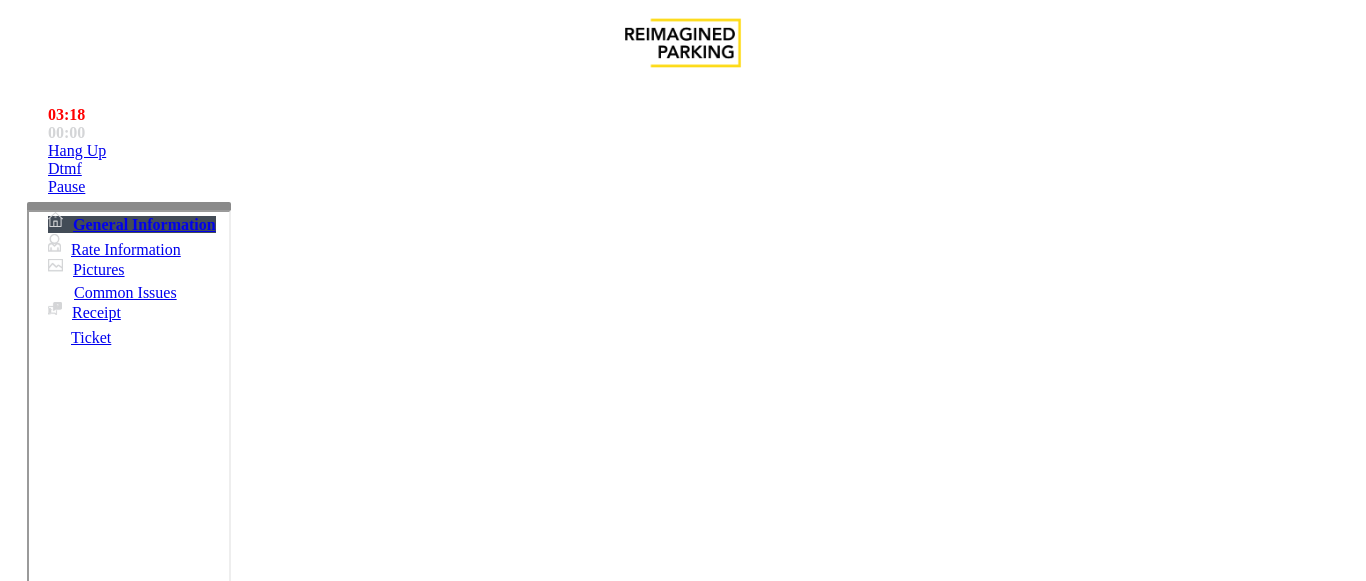 click on "Validation Issue" at bounding box center (371, 1234) 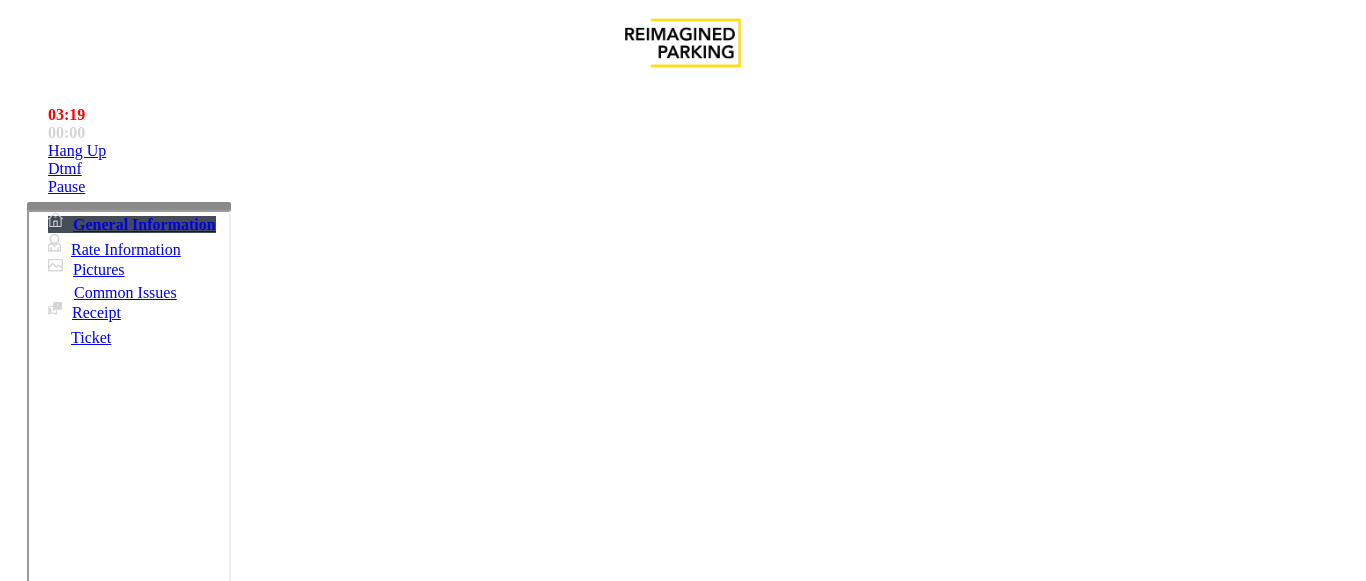 click on "Validation Error" at bounding box center (262, 1234) 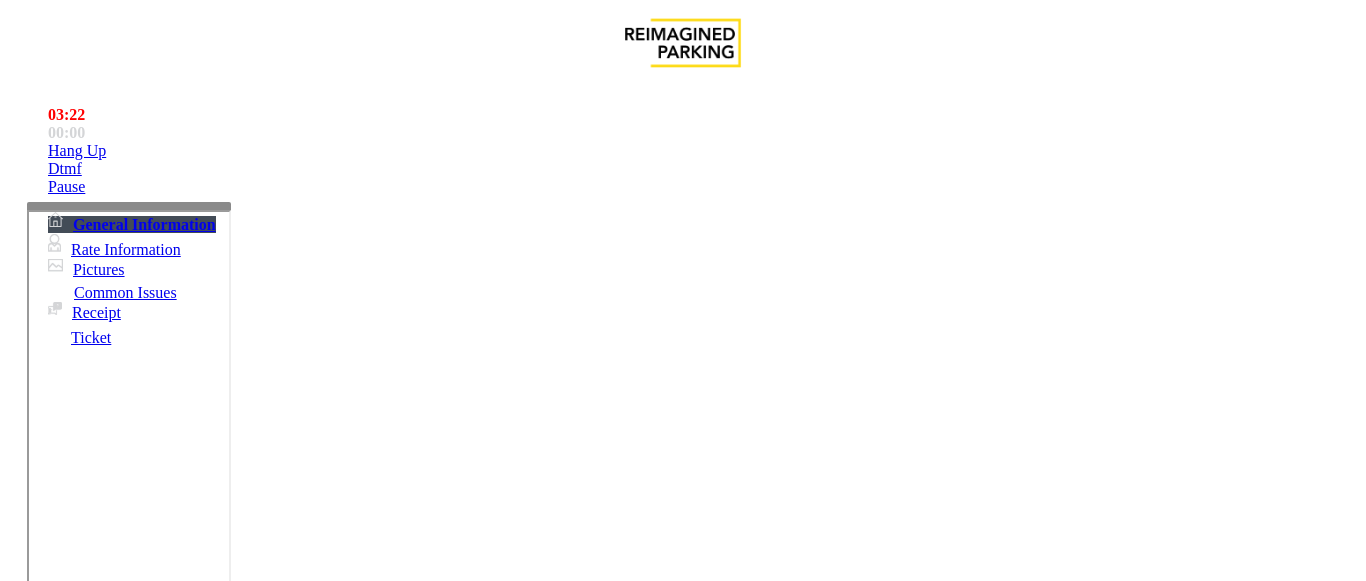 scroll, scrollTop: 100, scrollLeft: 0, axis: vertical 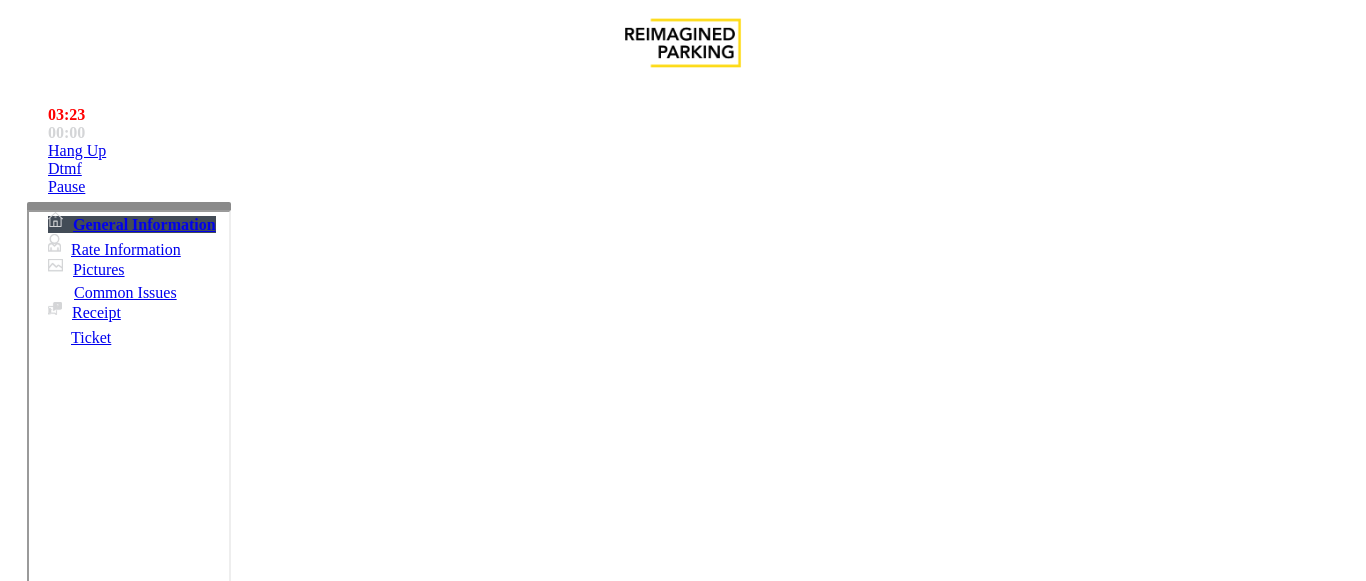 click at bounding box center (221, 1463) 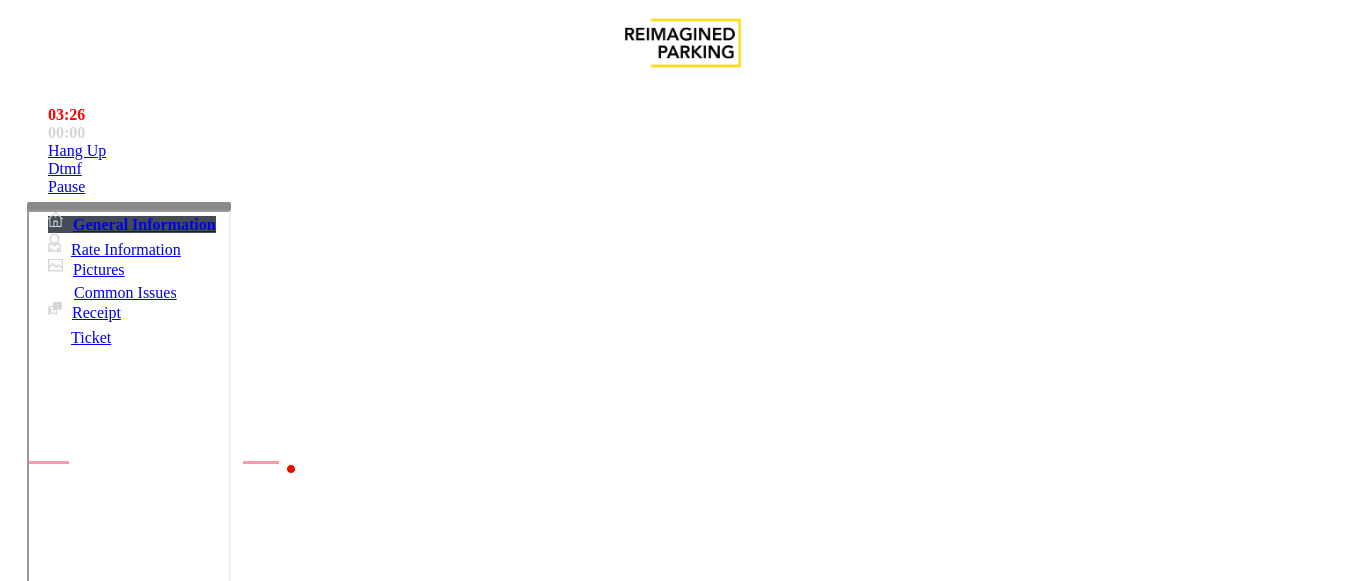 click at bounding box center [96, 1337] 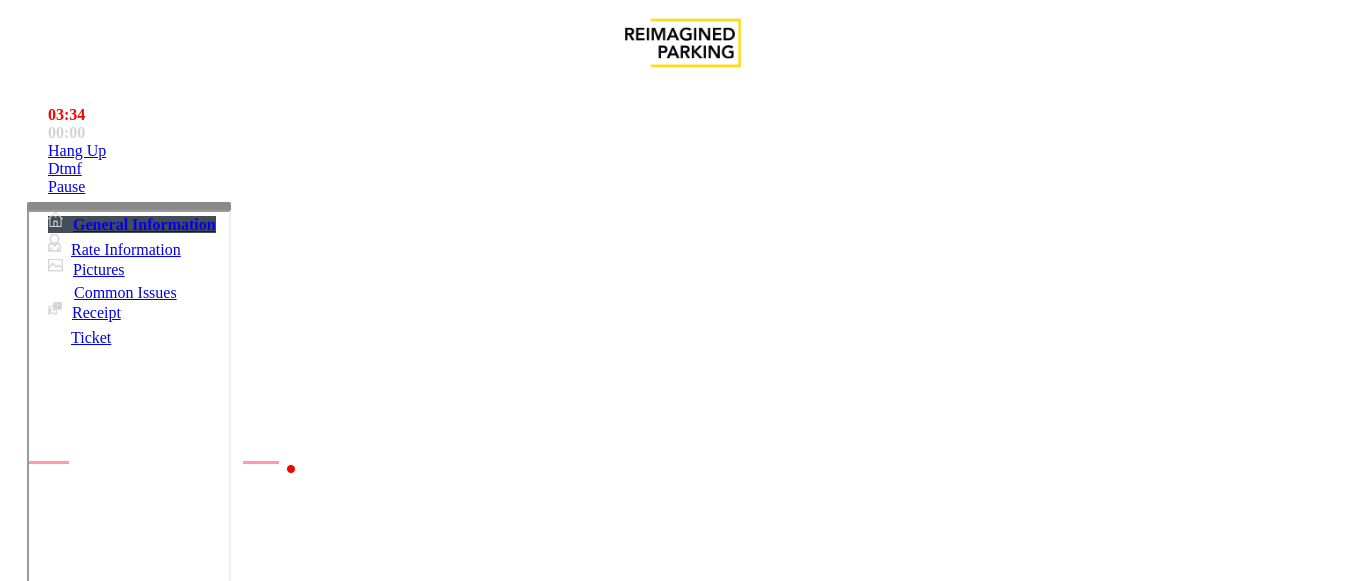 type on "****" 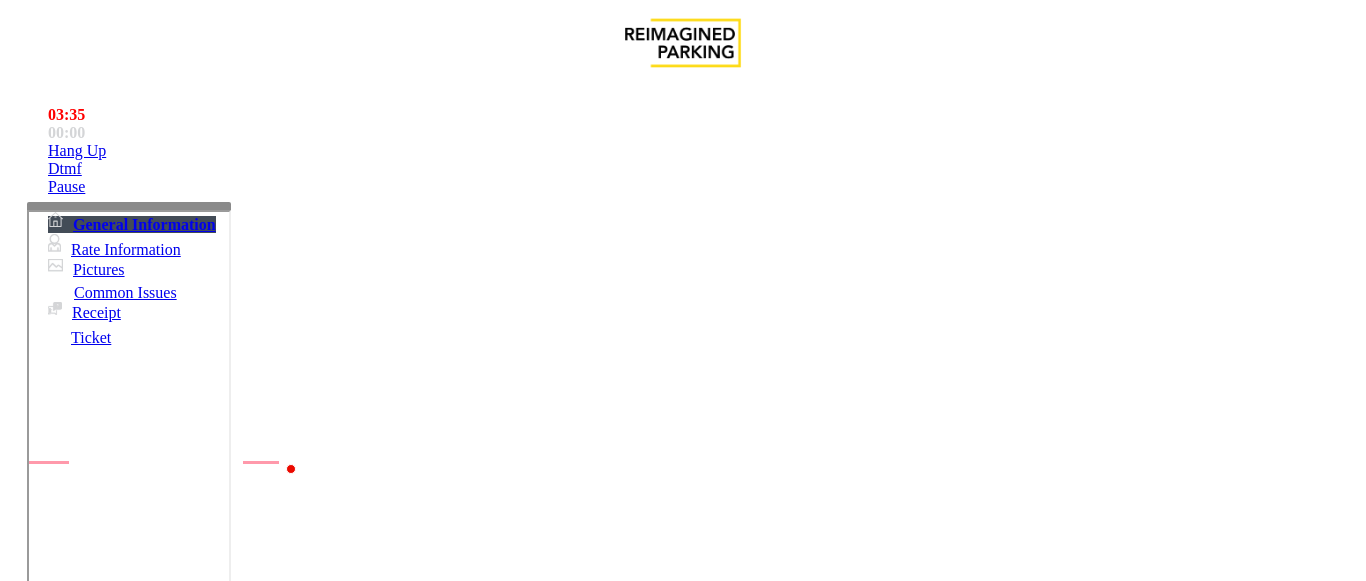 click at bounding box center (96, 1283) 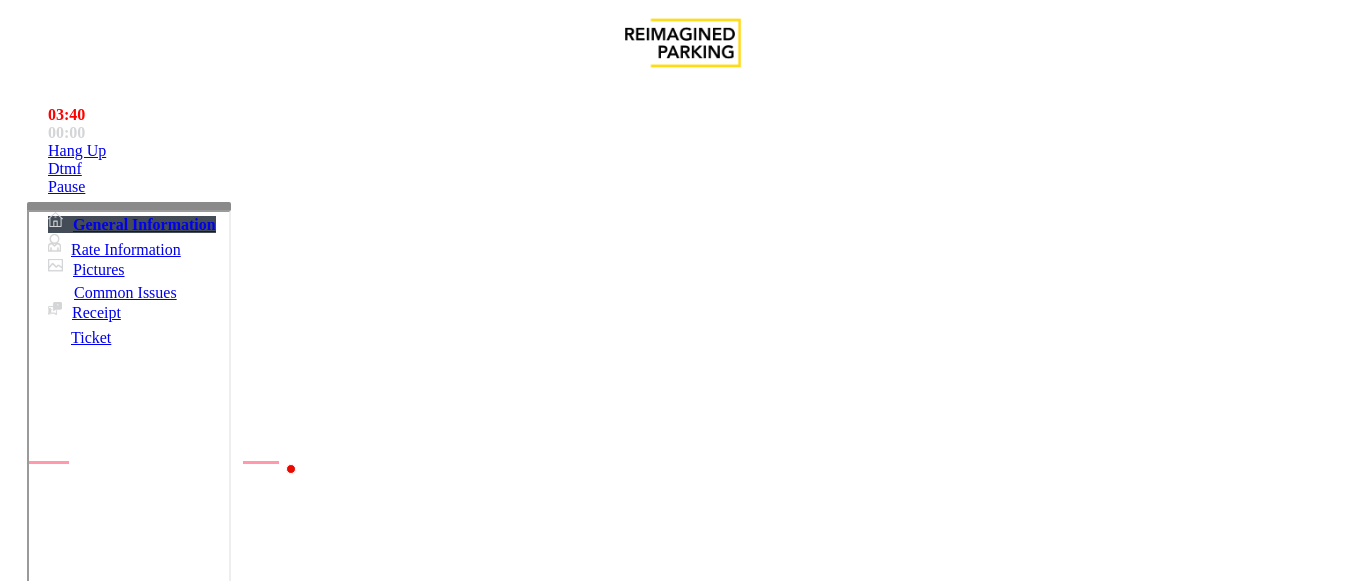 click on "*****" at bounding box center [96, 1256] 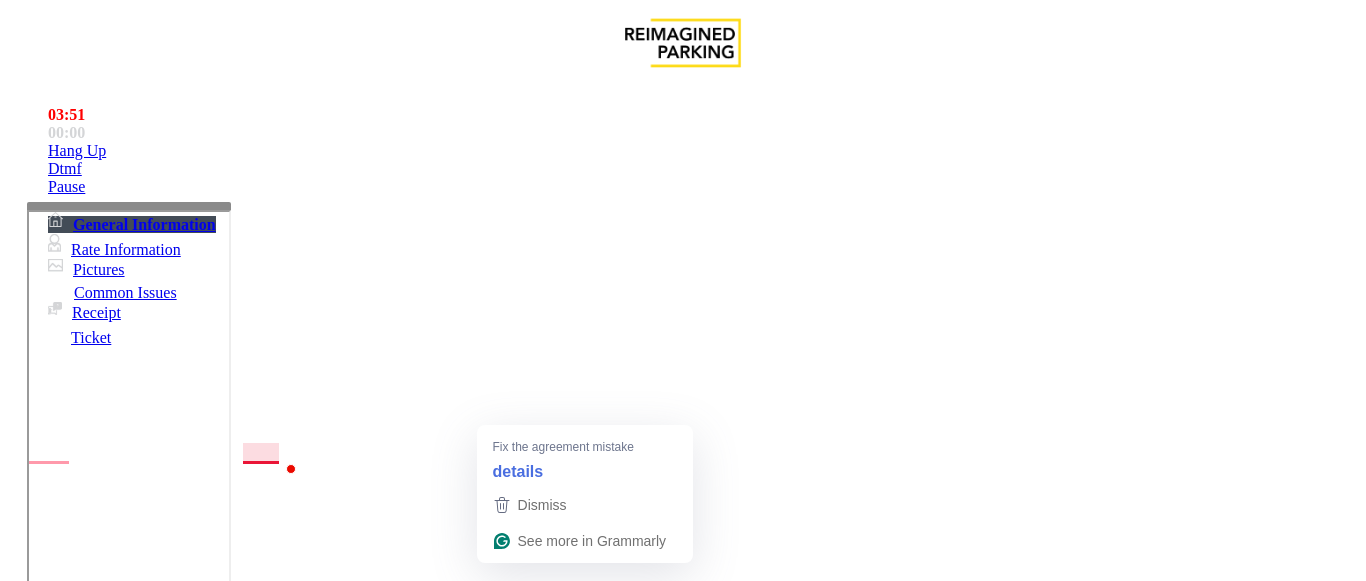 type on "**********" 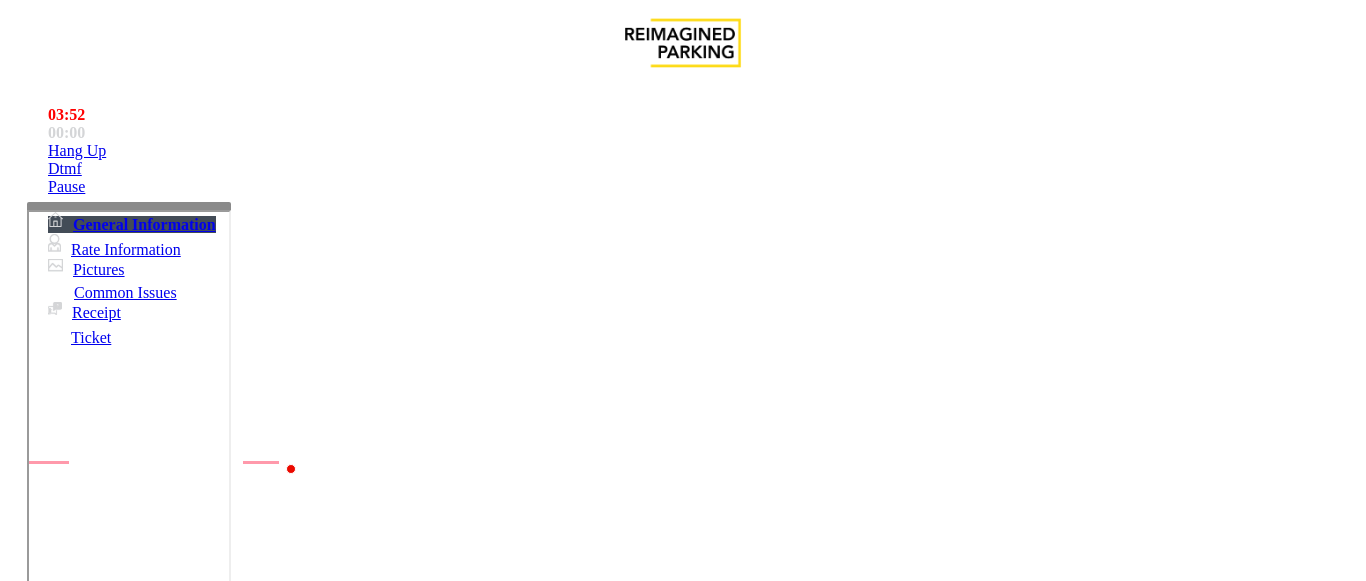 scroll, scrollTop: 0, scrollLeft: 0, axis: both 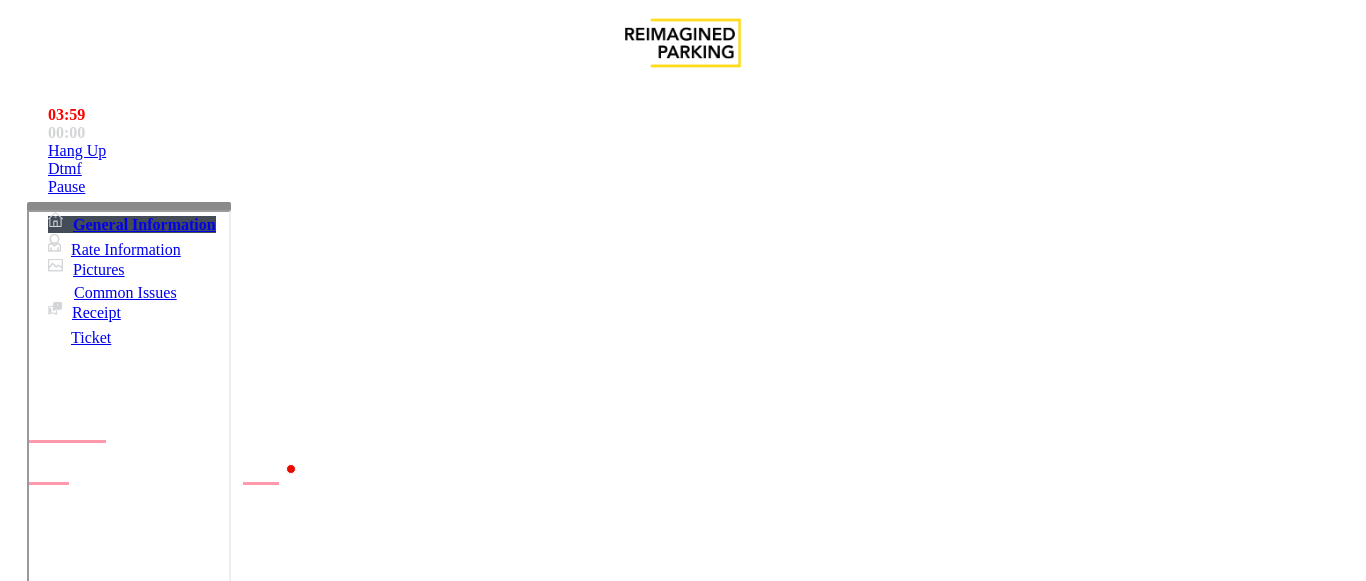 type on "**********" 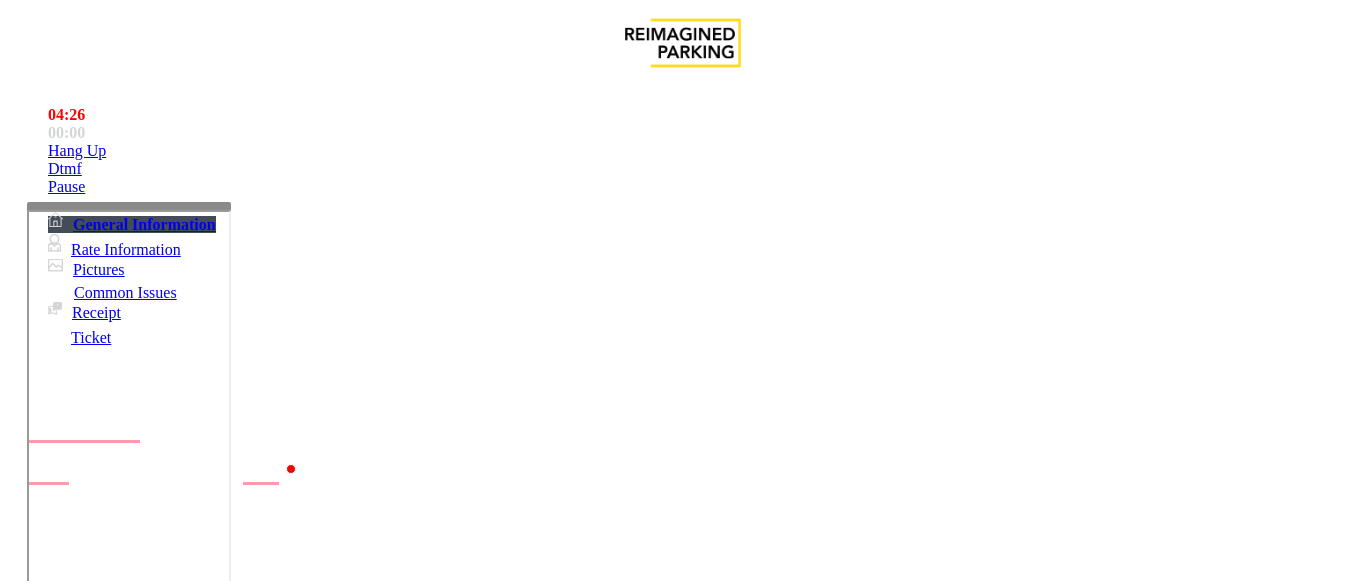 click on "********" at bounding box center [96, 1364] 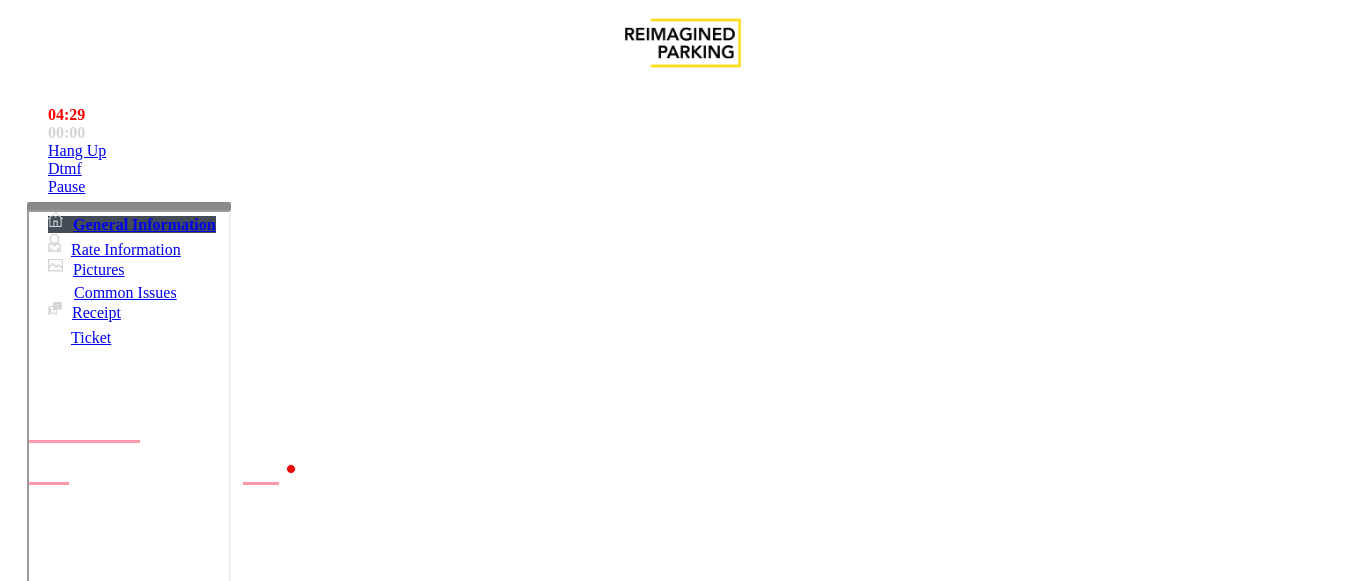 click on "********" at bounding box center [96, 1364] 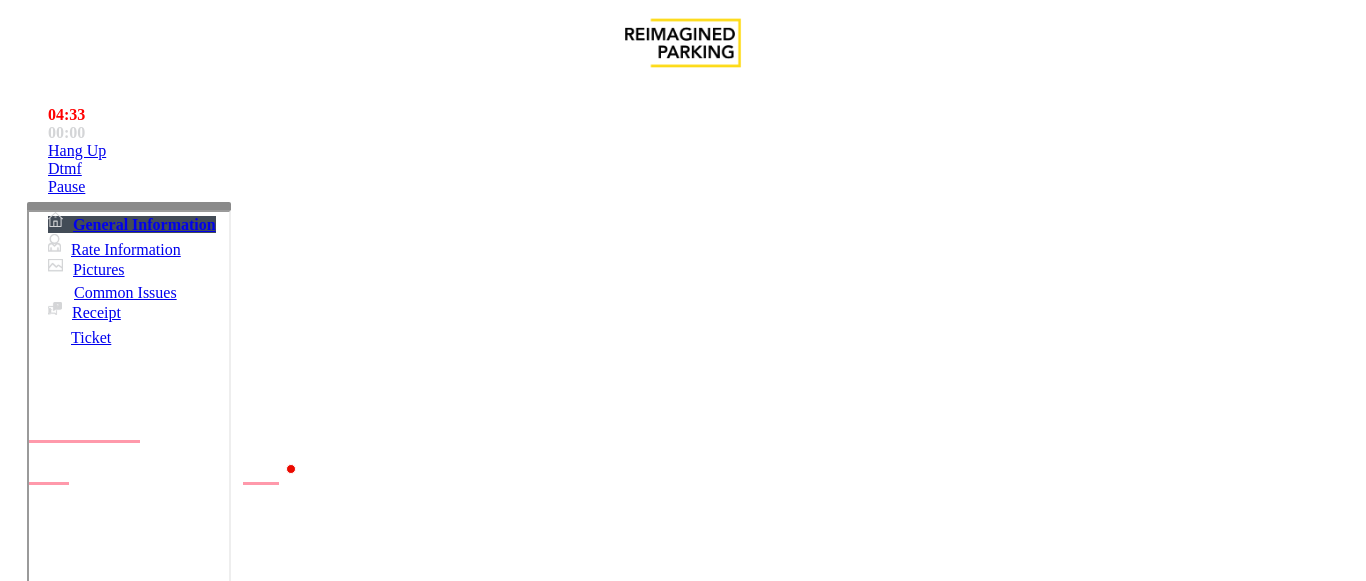 scroll, scrollTop: 200, scrollLeft: 0, axis: vertical 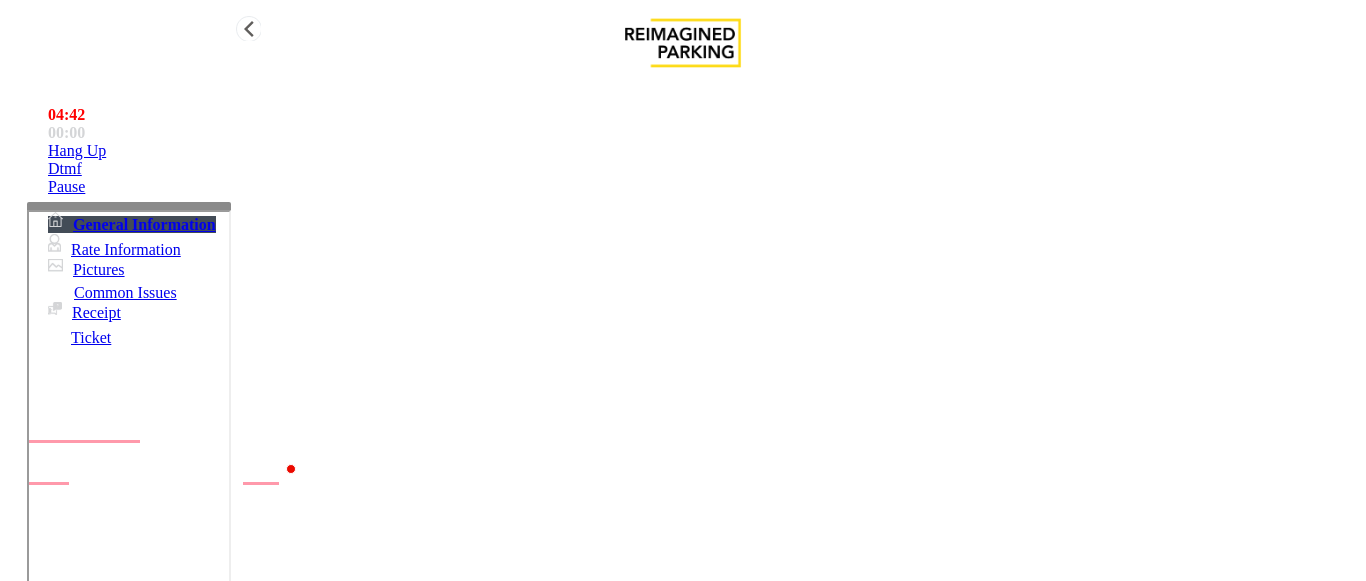 click on "Hang Up" at bounding box center [703, 151] 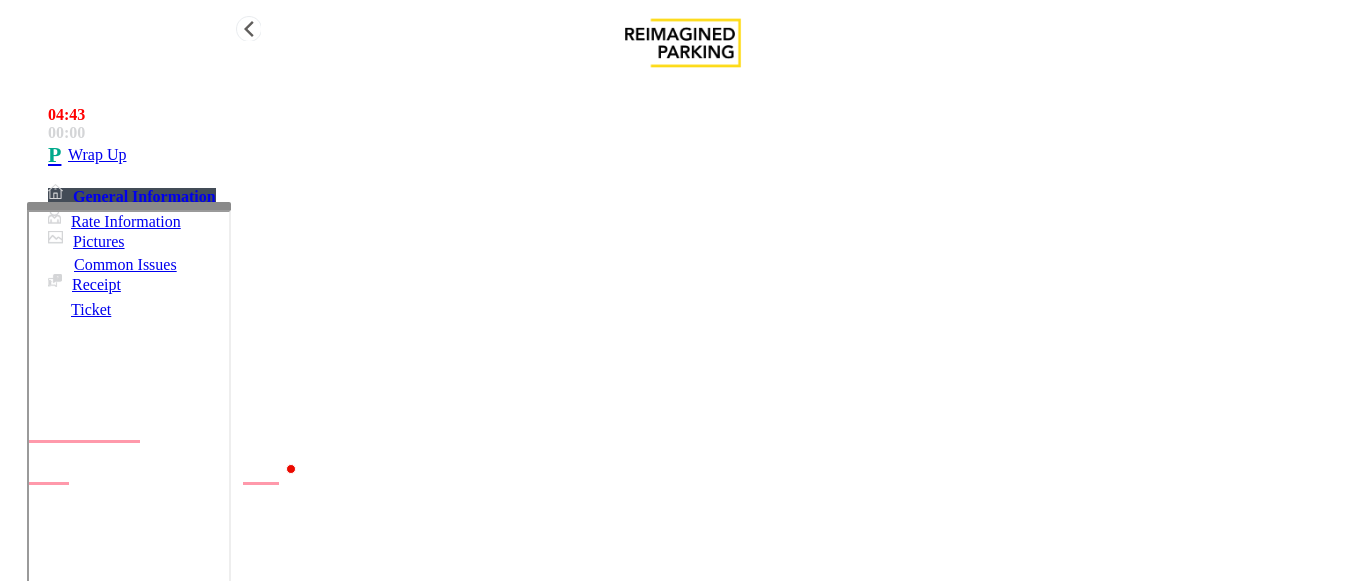 click on "Wrap Up" at bounding box center [703, 155] 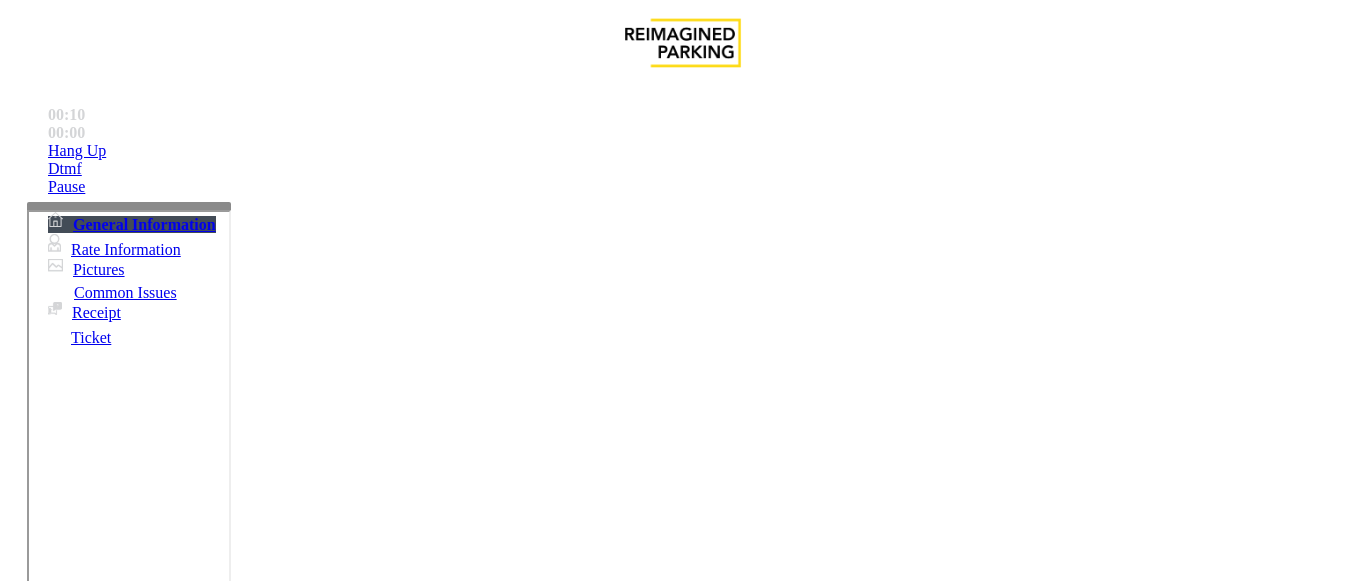 scroll, scrollTop: 300, scrollLeft: 0, axis: vertical 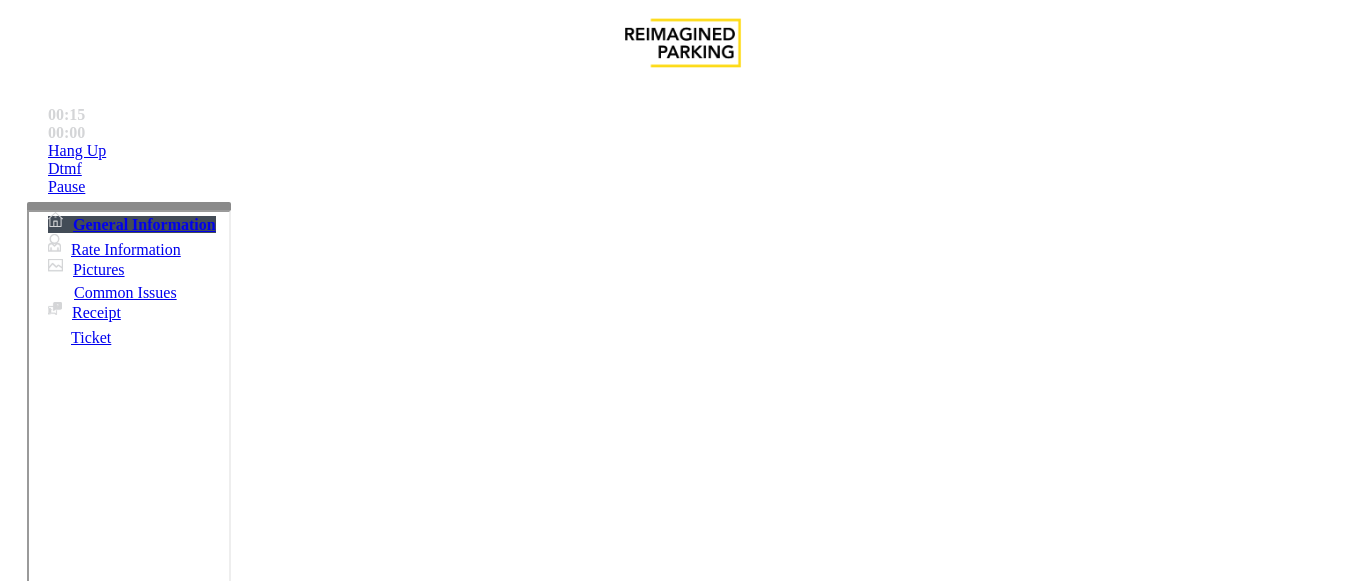 click on "Monthly Issue" at bounding box center [268, 1234] 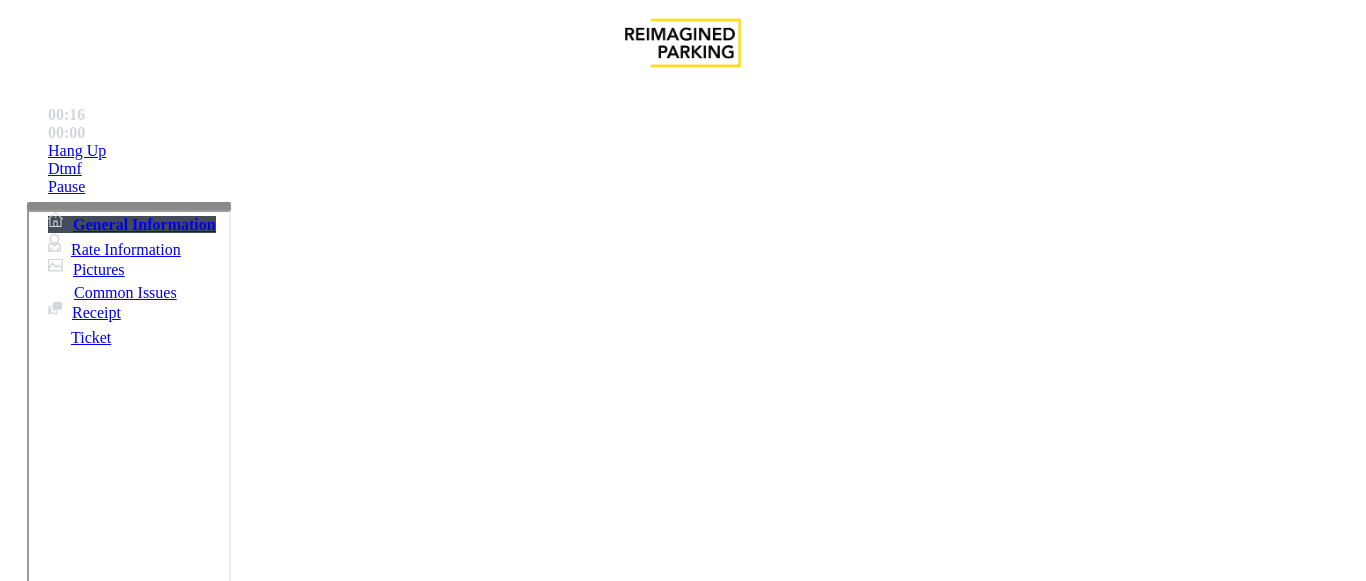 click on "Disabled Card" at bounding box center (78, 1234) 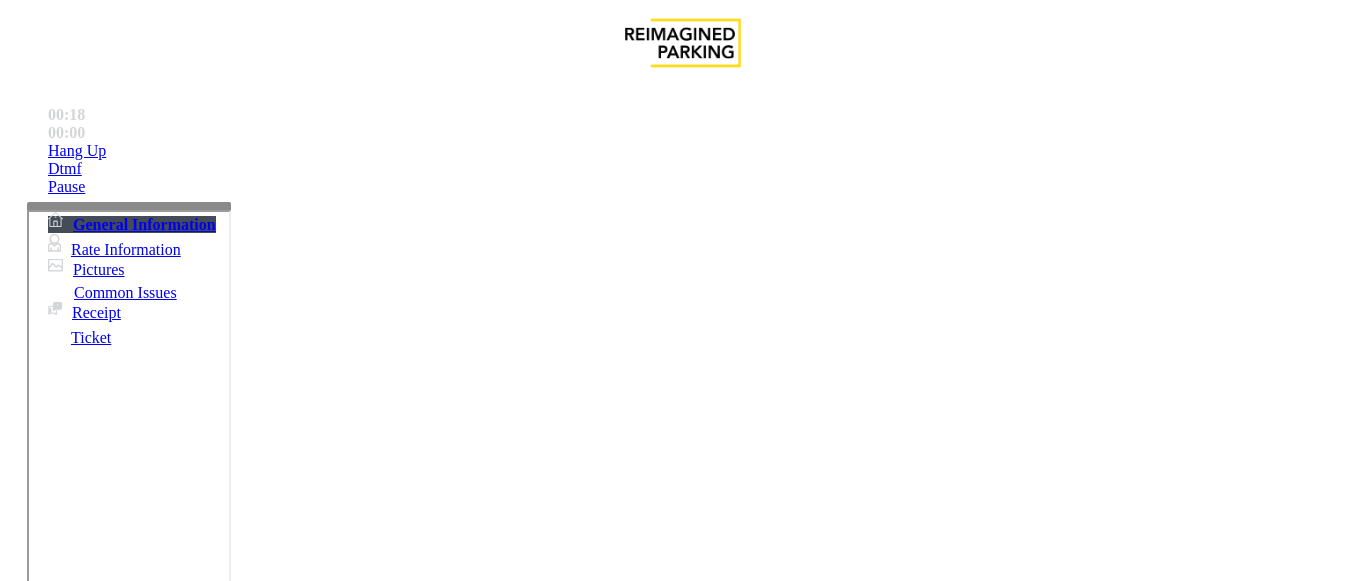 click at bounding box center [96, 1256] 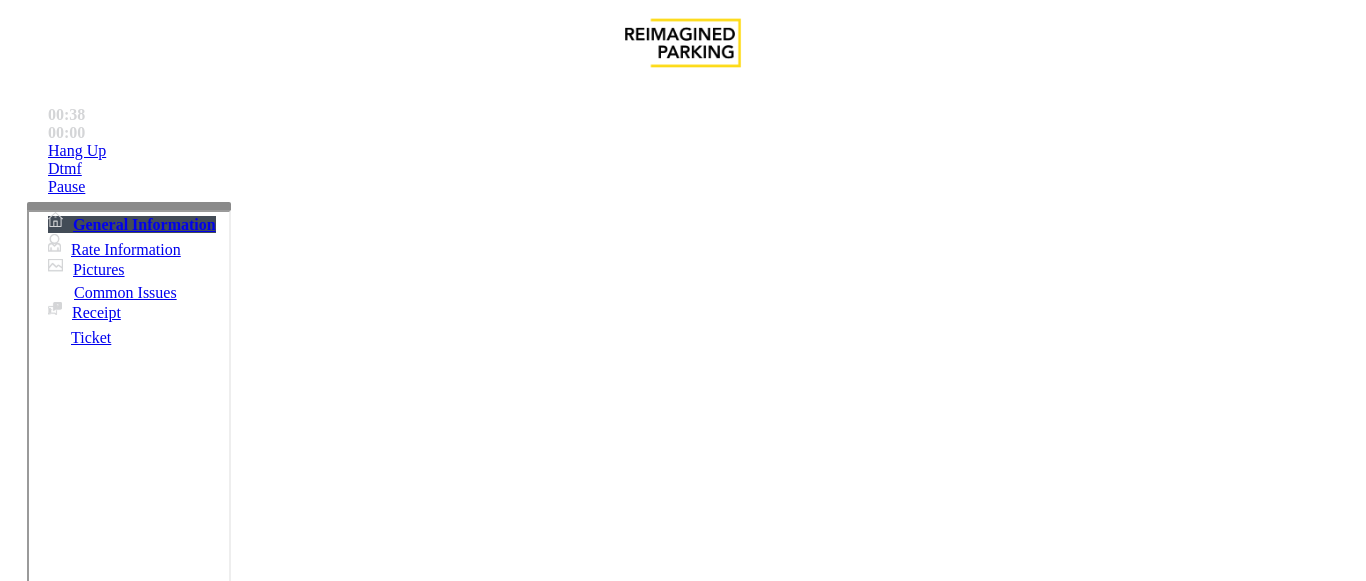 type on "**********" 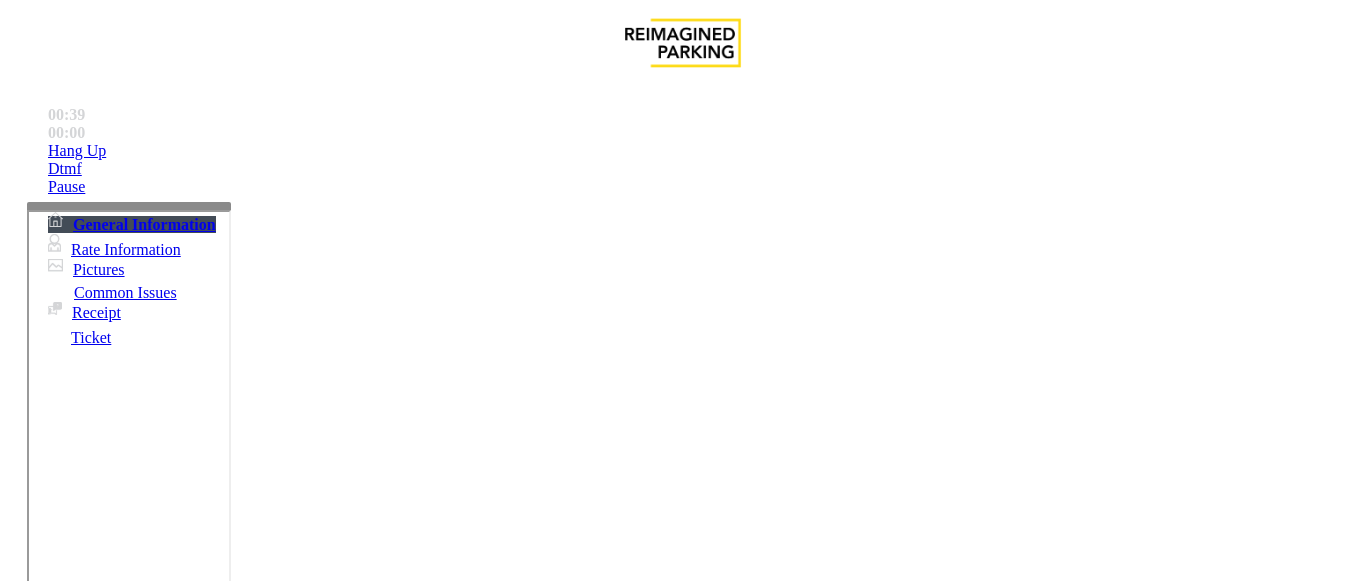 click at bounding box center [96, 1310] 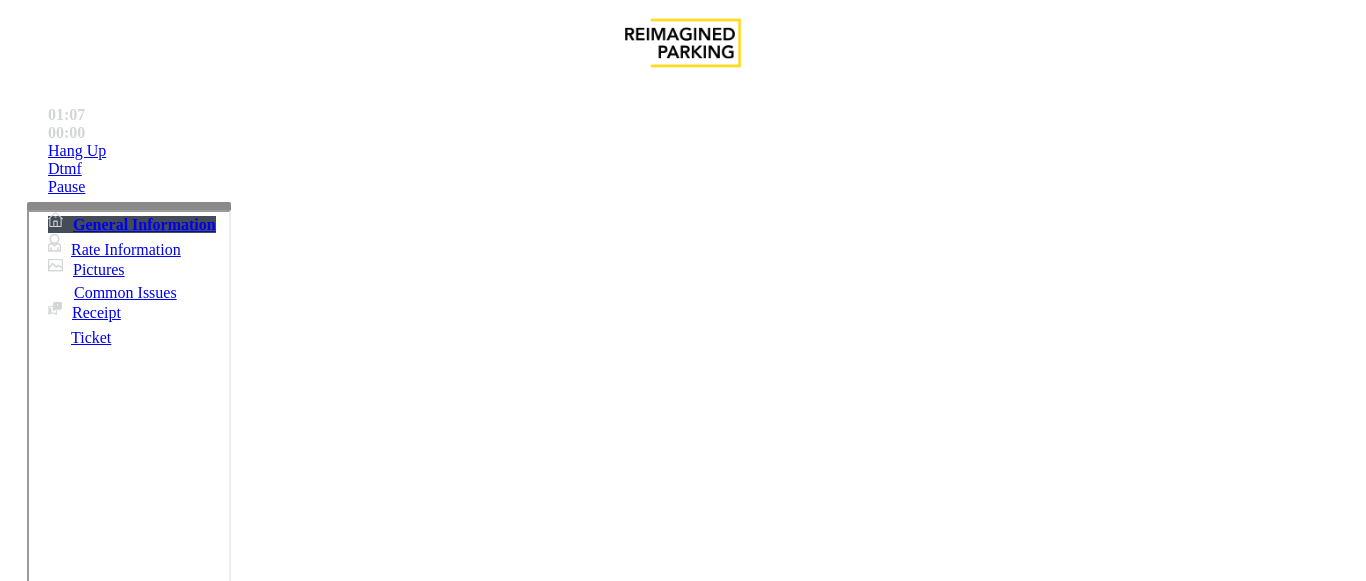 scroll, scrollTop: 524, scrollLeft: 0, axis: vertical 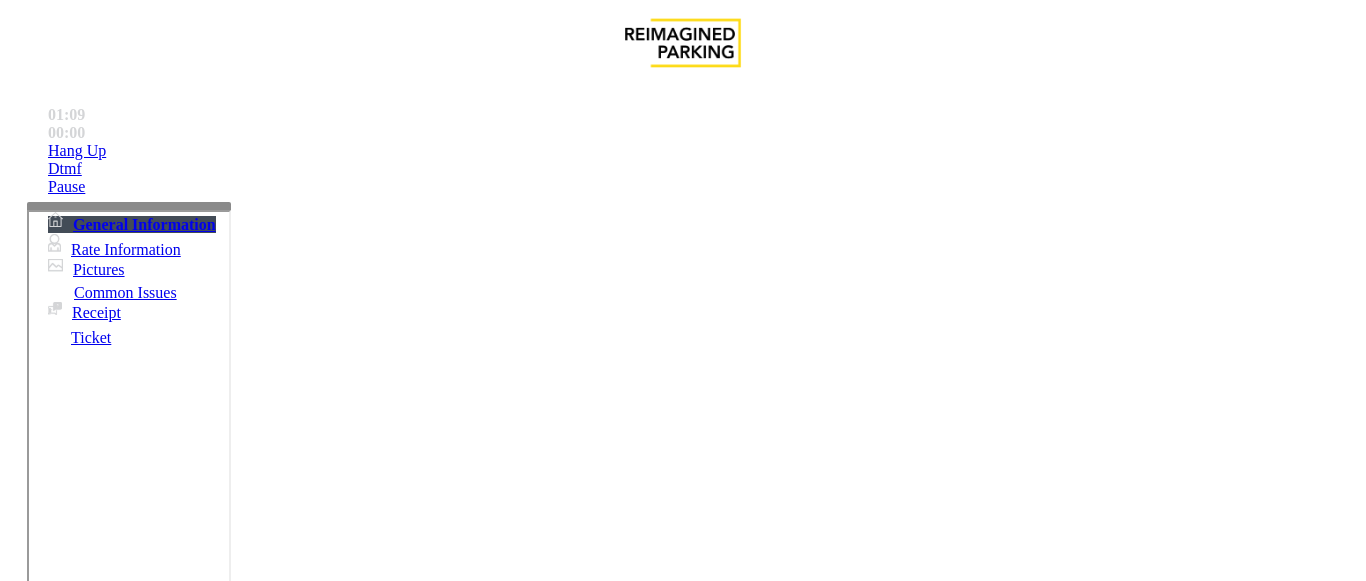 type on "**********" 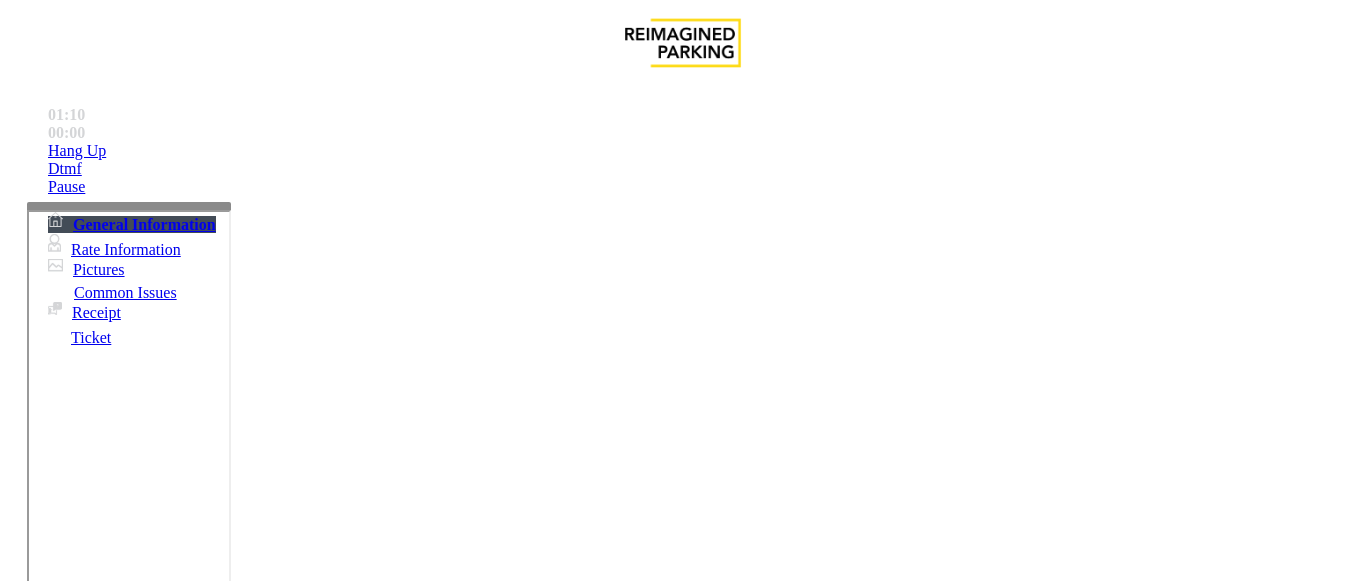 click at bounding box center [221, 1536] 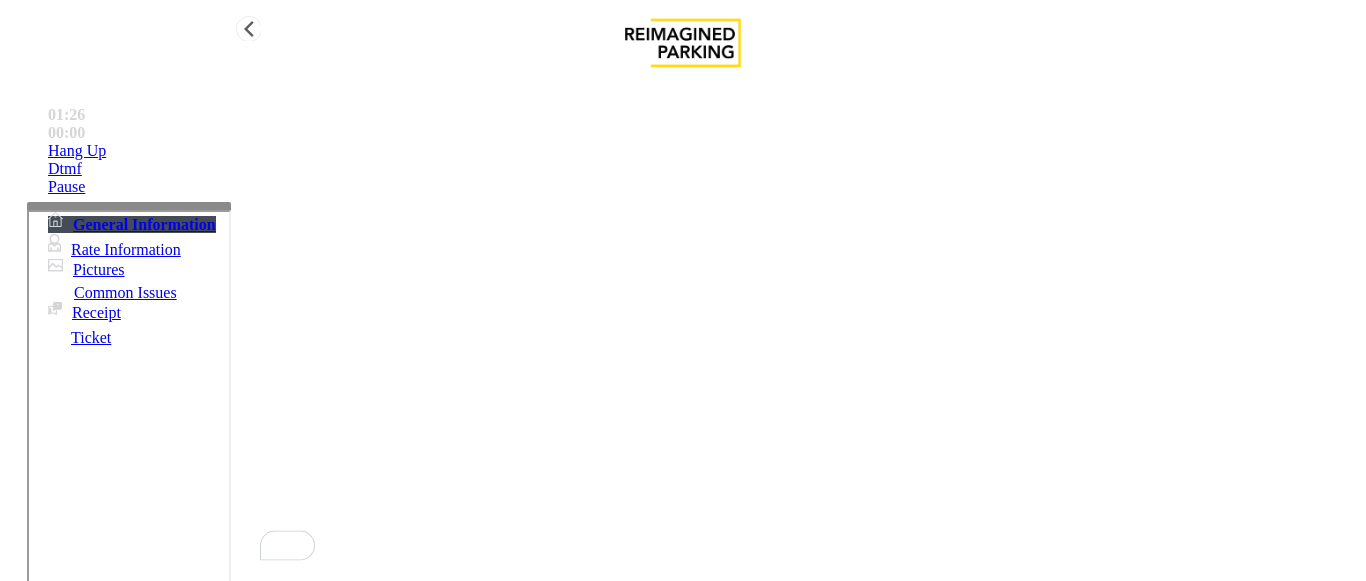 type on "**********" 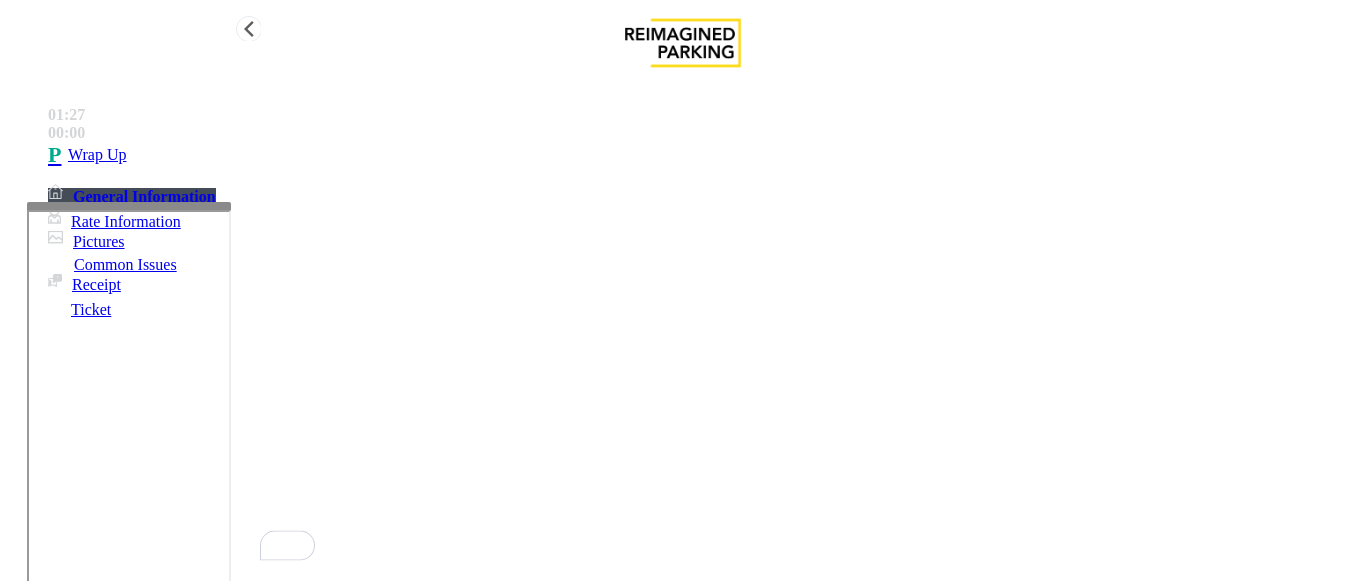 click on "Wrap Up" at bounding box center [97, 155] 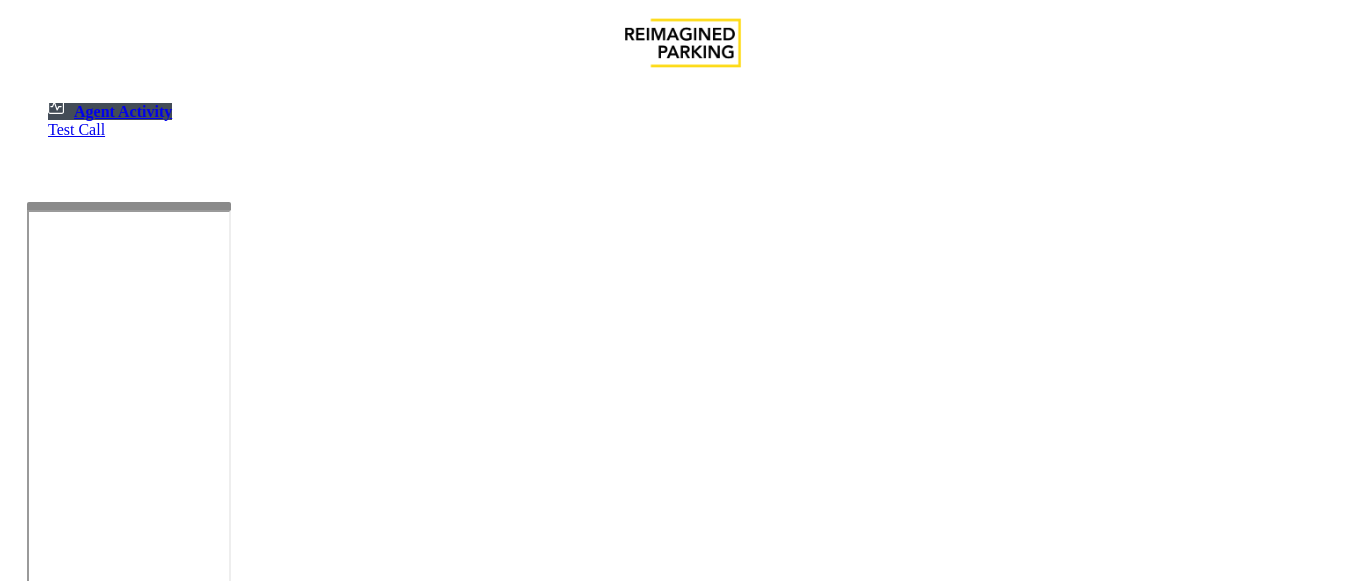 click at bounding box center (79, 1283) 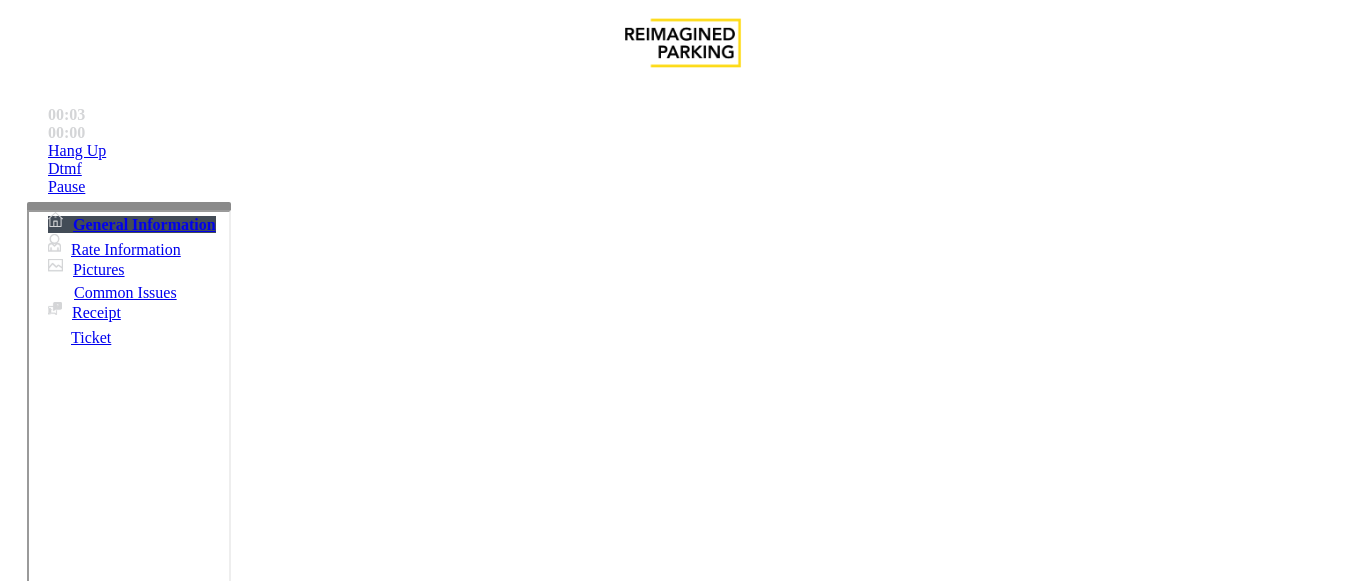 scroll, scrollTop: 1000, scrollLeft: 0, axis: vertical 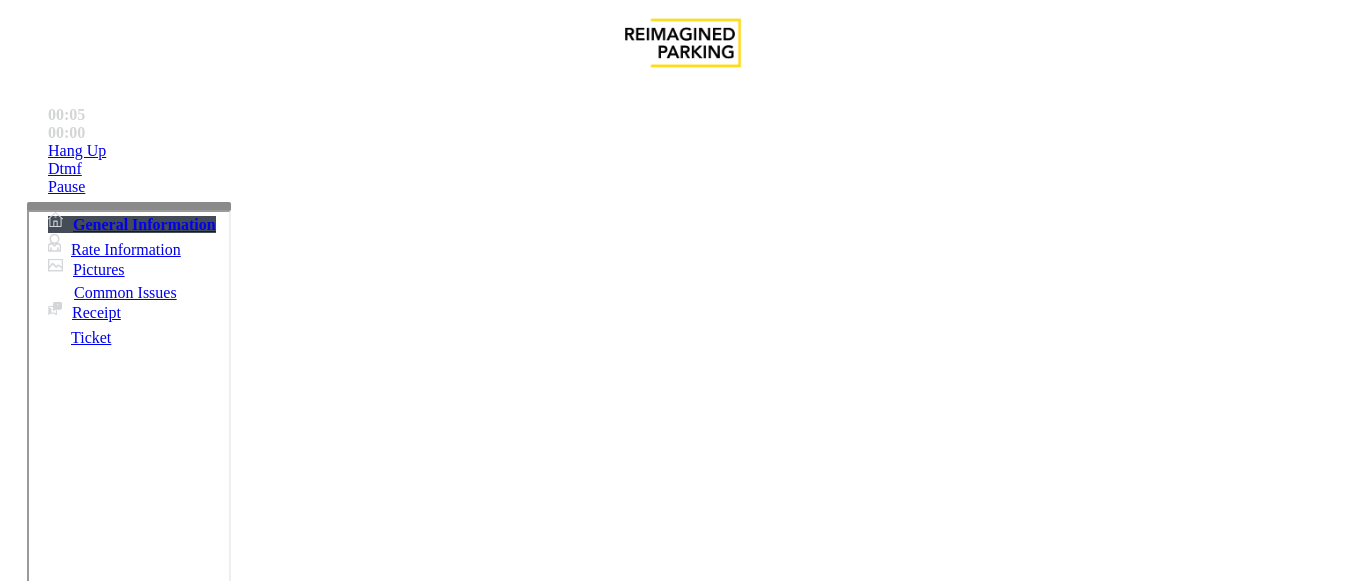 click on "Monthly Issue" at bounding box center [268, 1234] 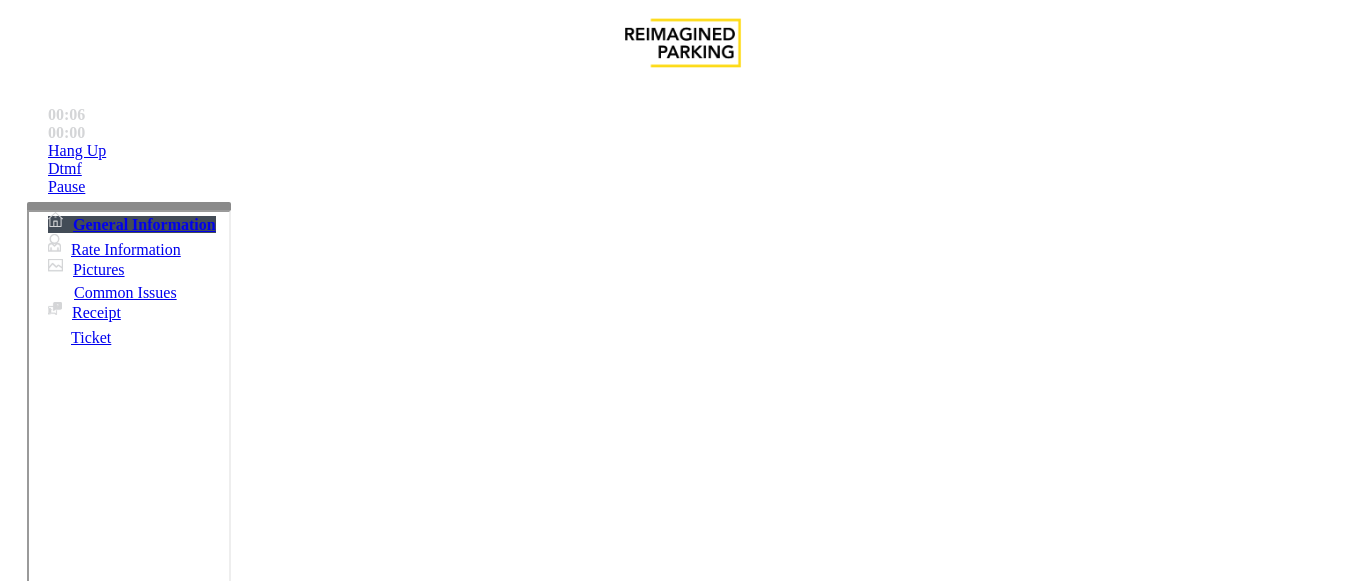 click on "Disabled Card" at bounding box center [78, 1234] 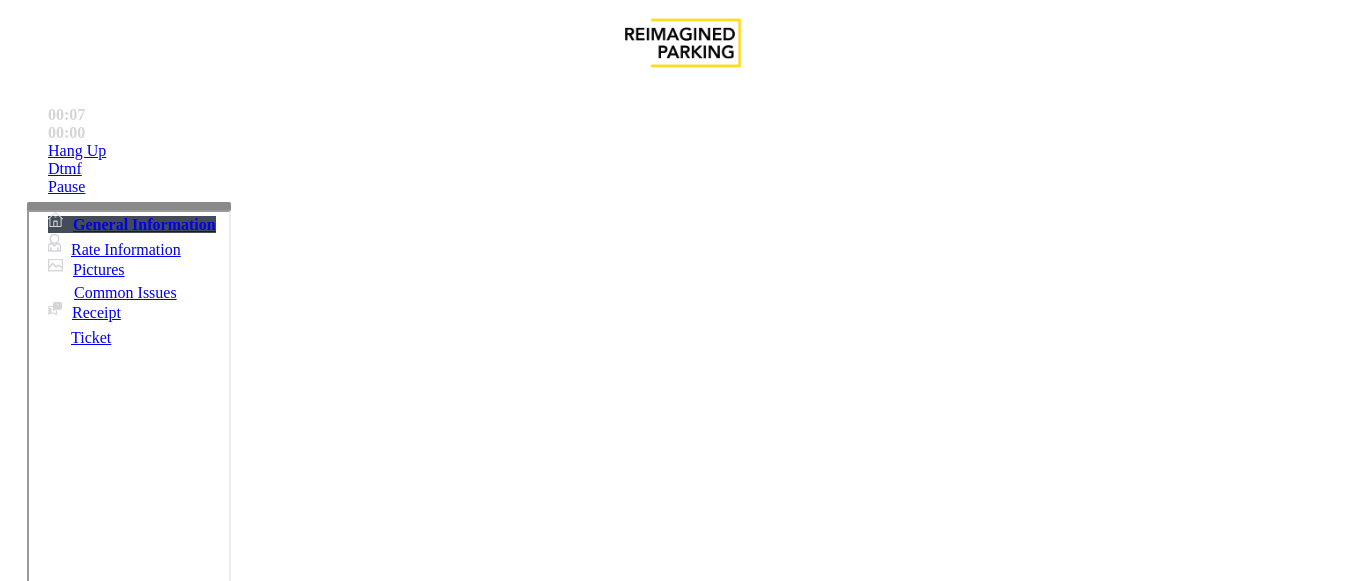 click at bounding box center (96, 1281) 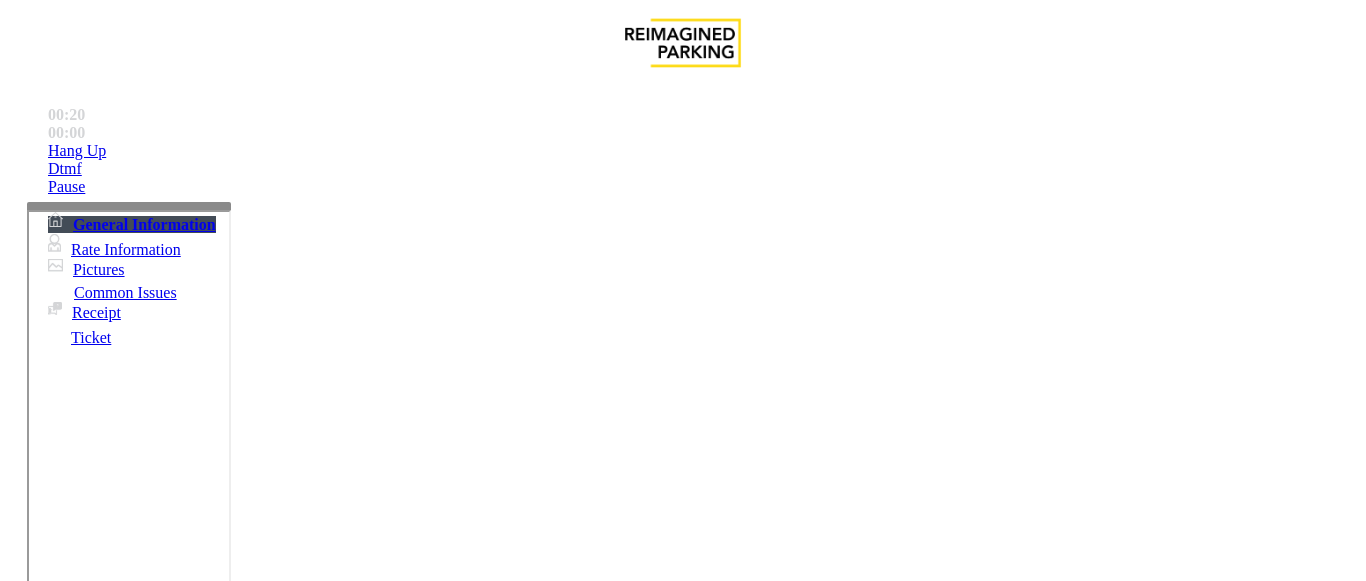 type on "*********" 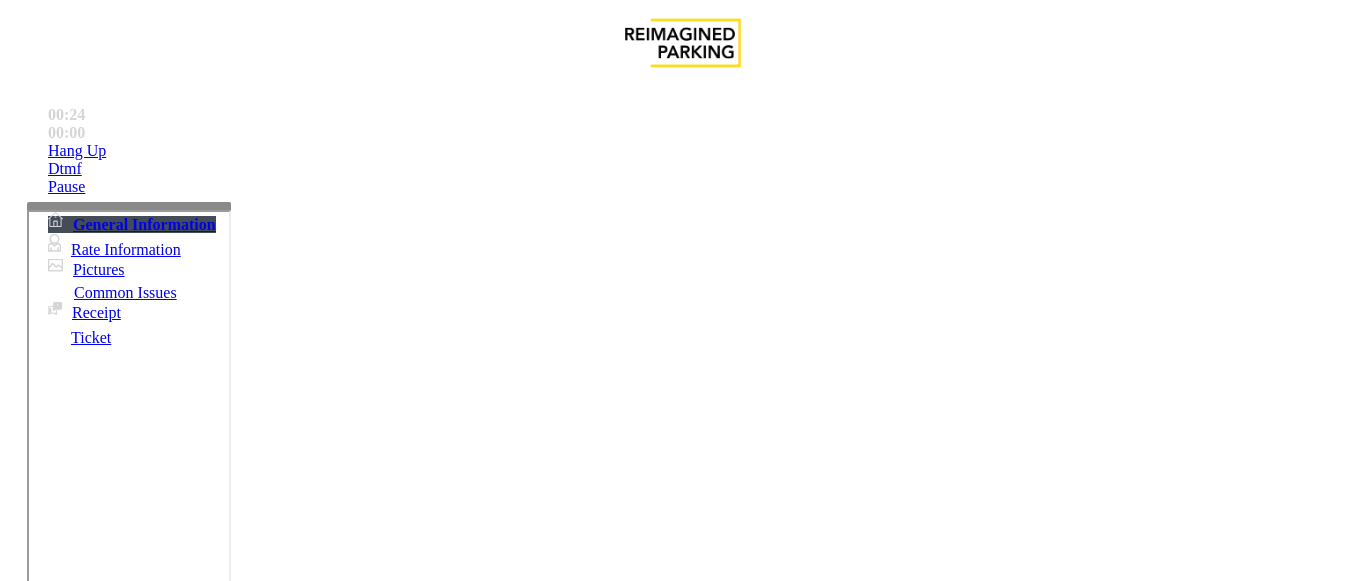 drag, startPoint x: 371, startPoint y: 306, endPoint x: 362, endPoint y: 322, distance: 18.35756 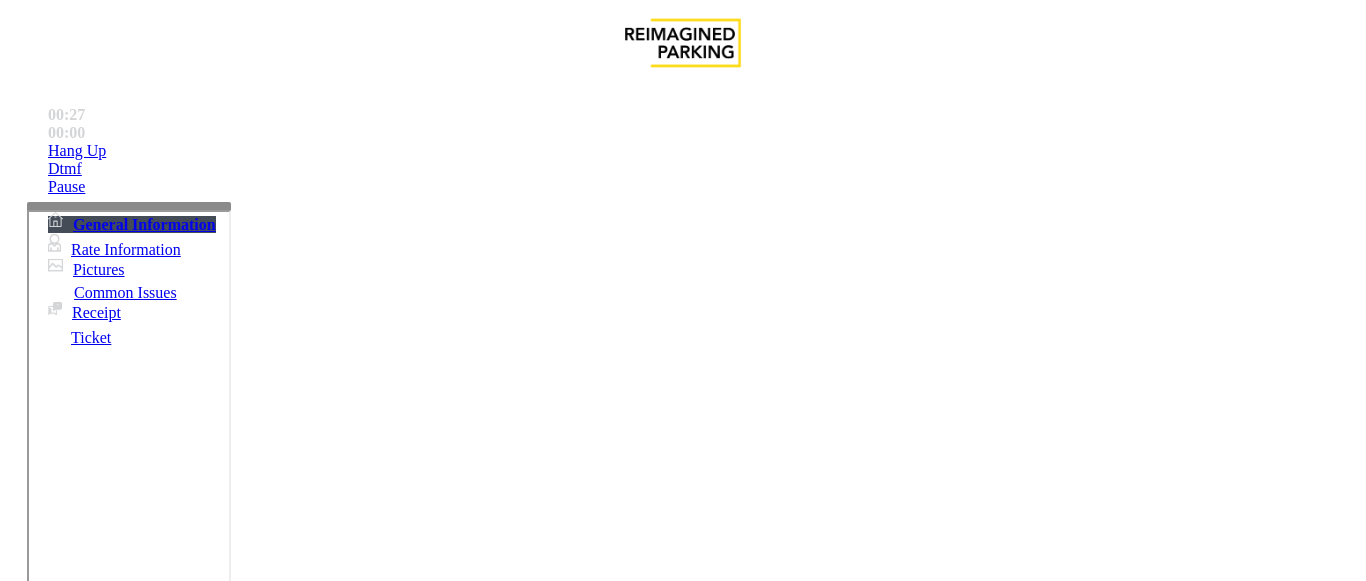 scroll, scrollTop: 600, scrollLeft: 0, axis: vertical 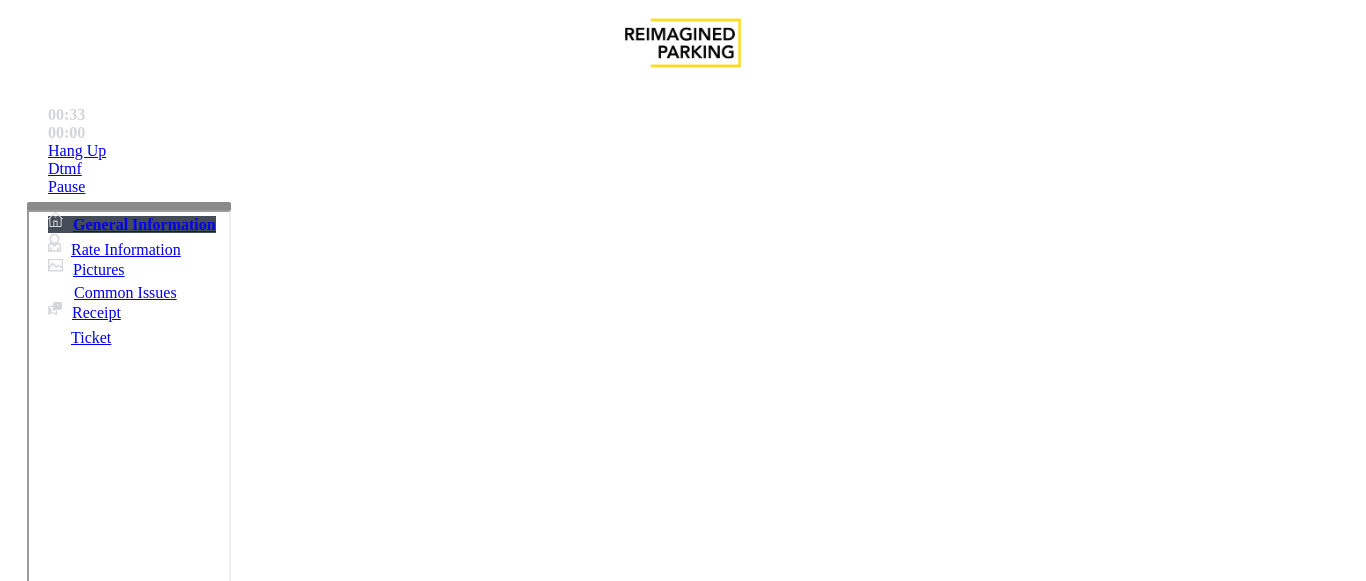 type on "******" 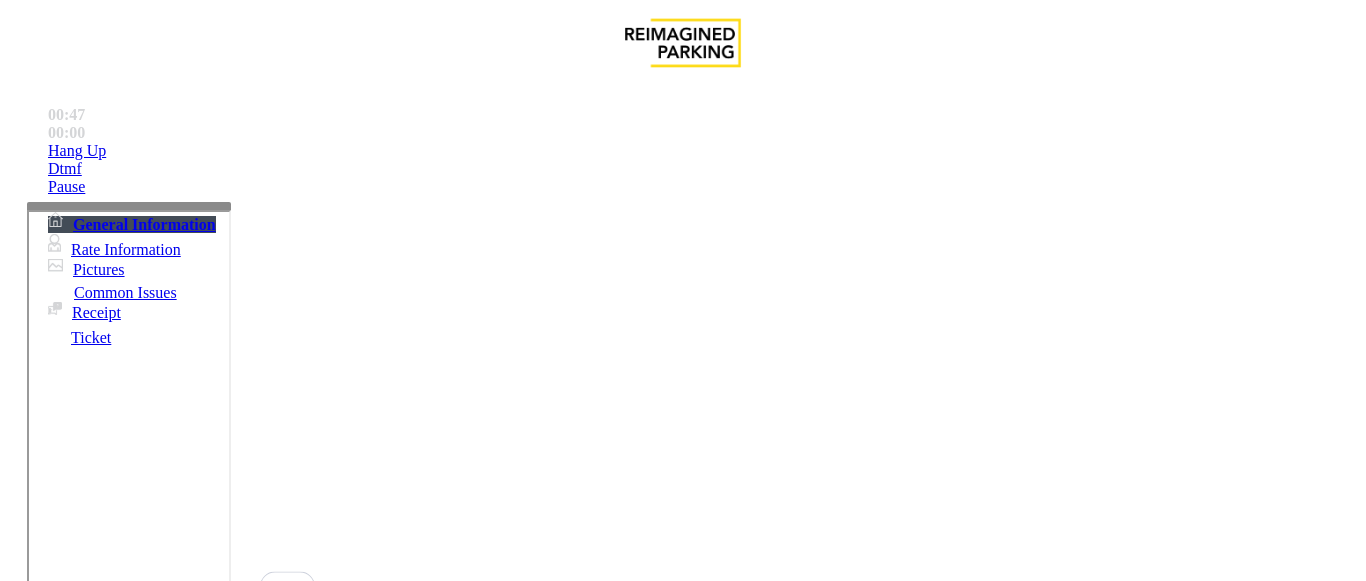 click on "Vend Gate" at bounding box center (69, 1654) 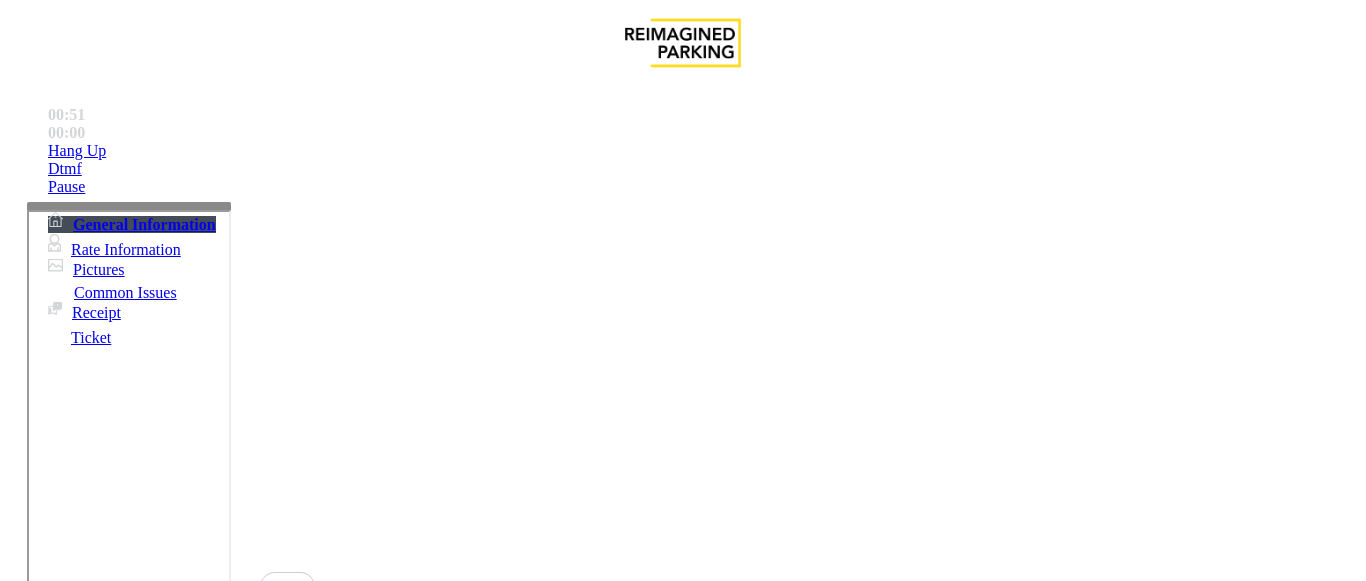 scroll, scrollTop: 900, scrollLeft: 0, axis: vertical 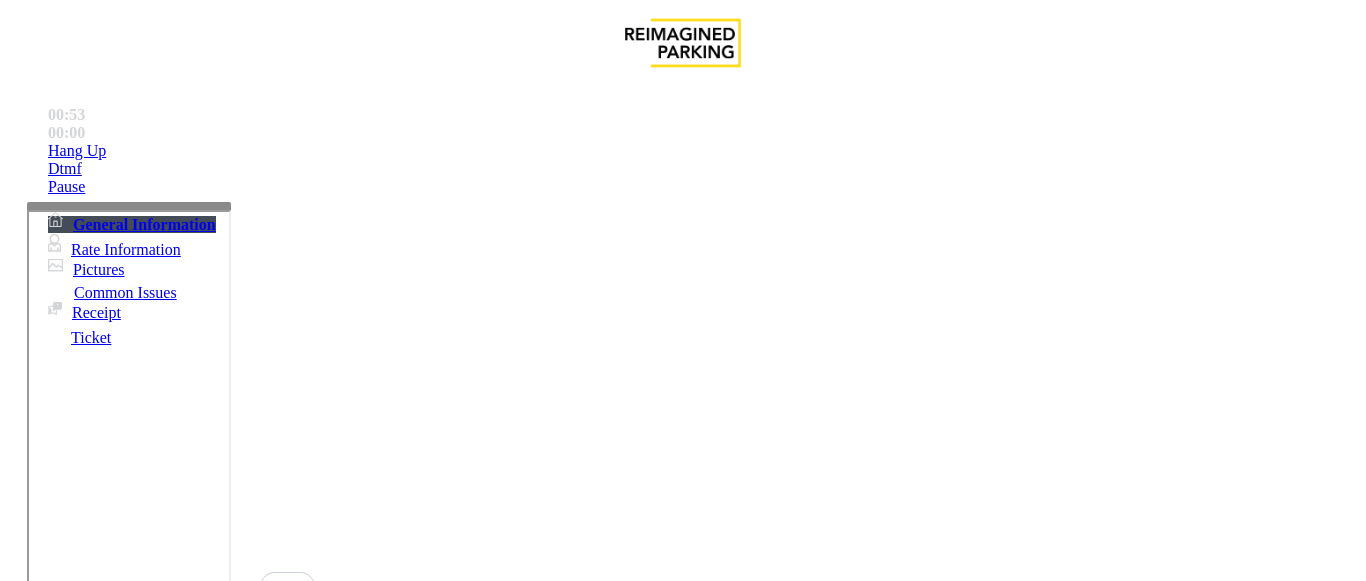click at bounding box center [221, 1561] 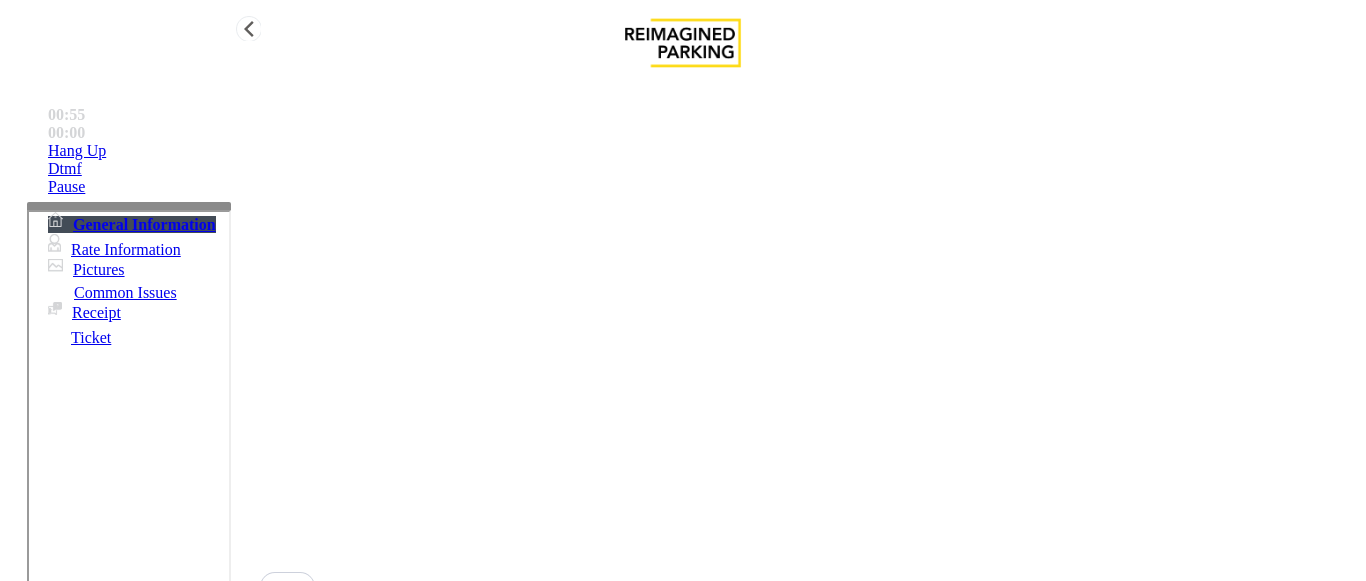 click on "Hang Up" at bounding box center (703, 151) 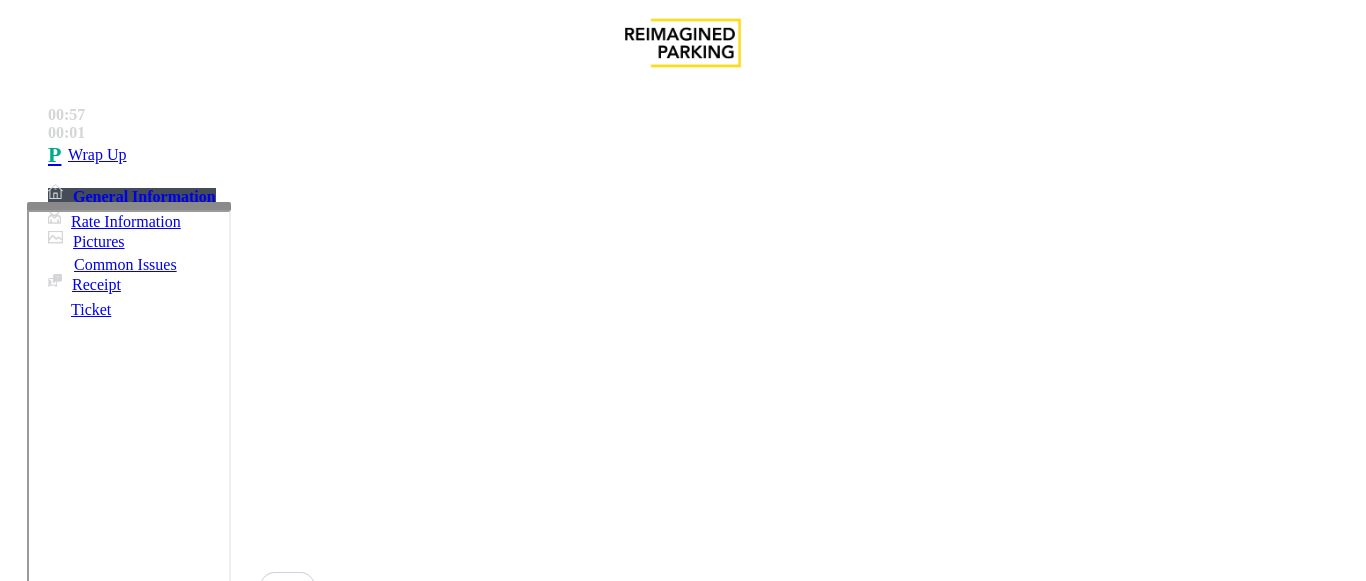 click at bounding box center (221, 1561) 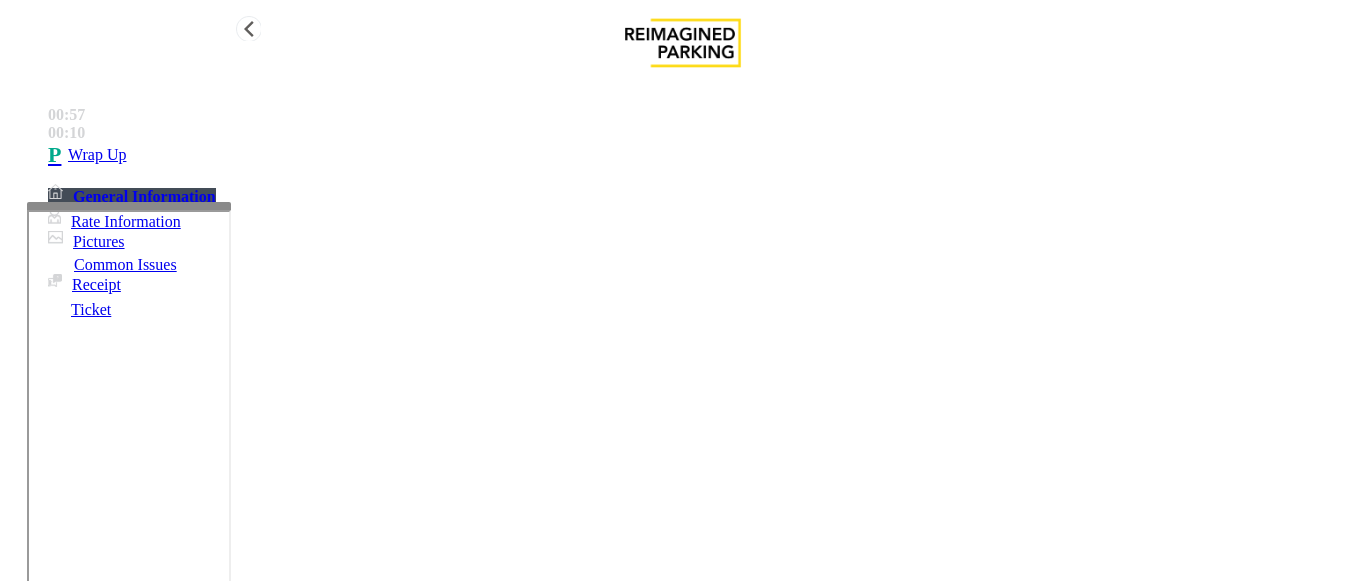 type on "**********" 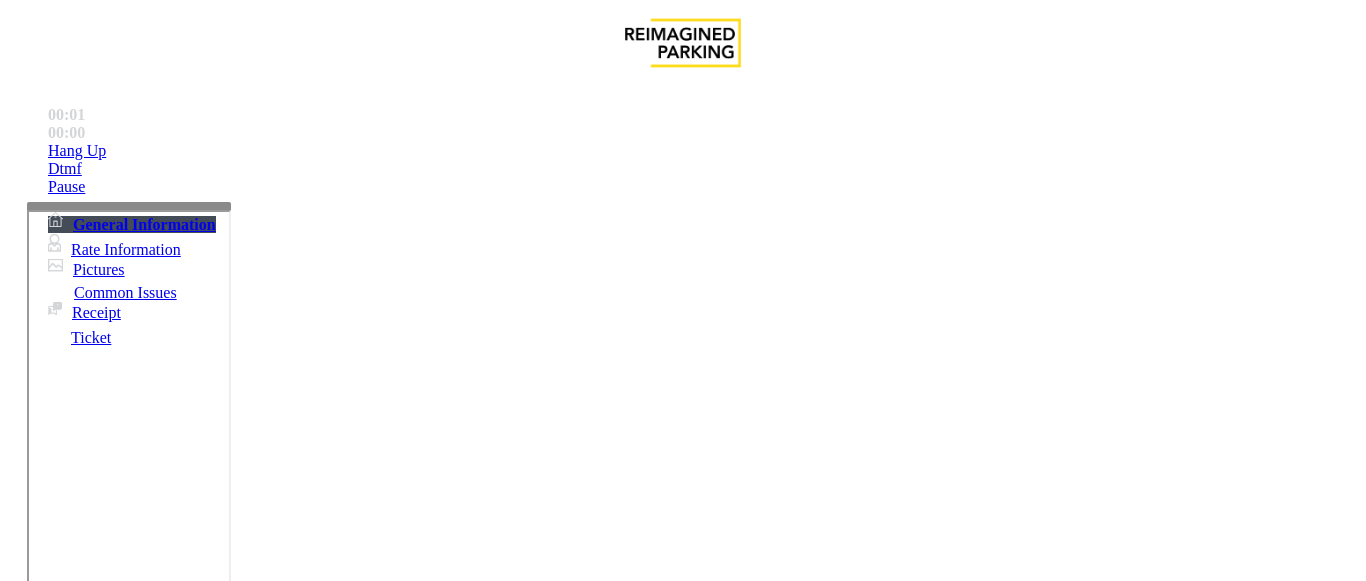 scroll, scrollTop: 400, scrollLeft: 0, axis: vertical 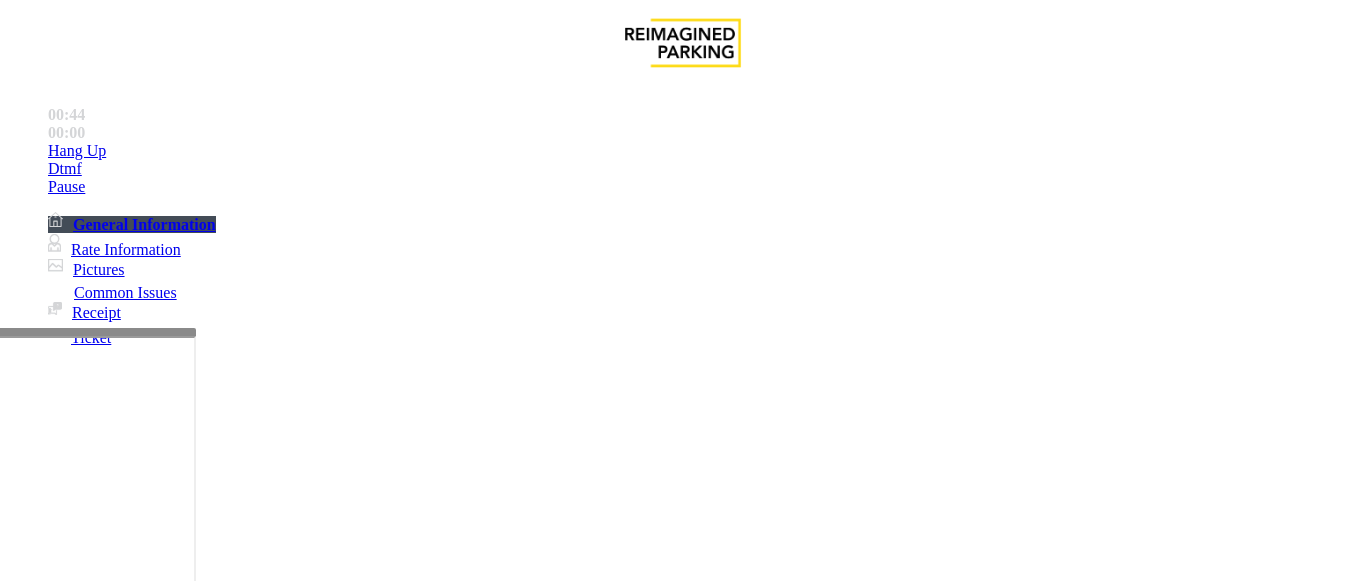 click at bounding box center [94, 332] 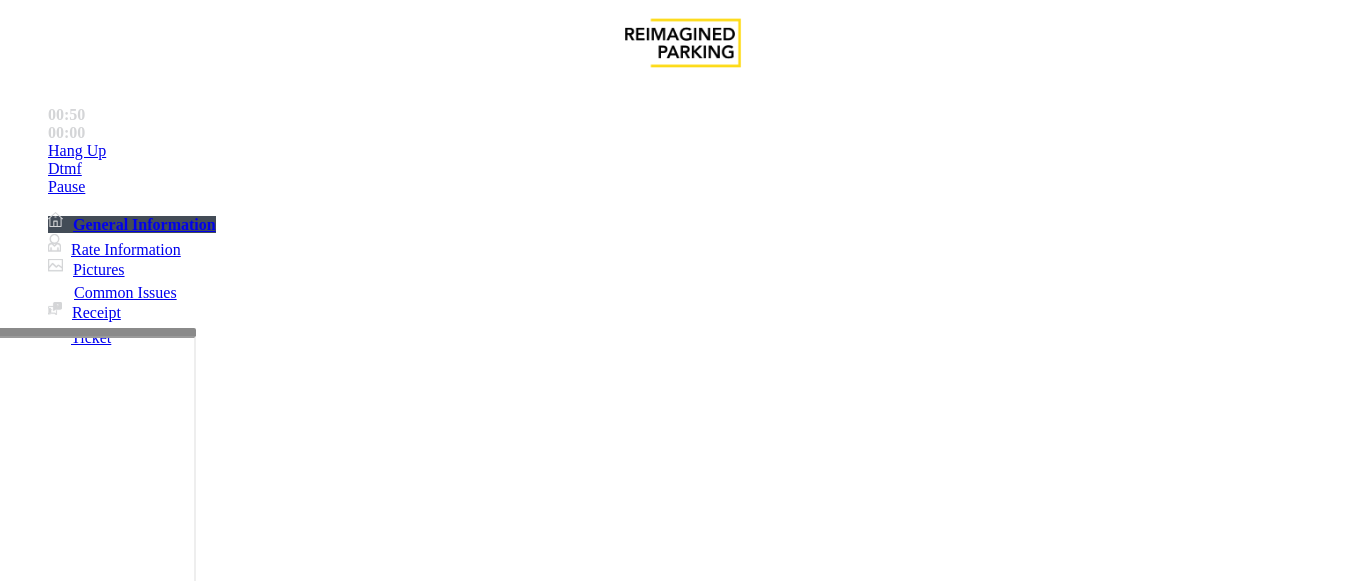 scroll, scrollTop: 346, scrollLeft: 0, axis: vertical 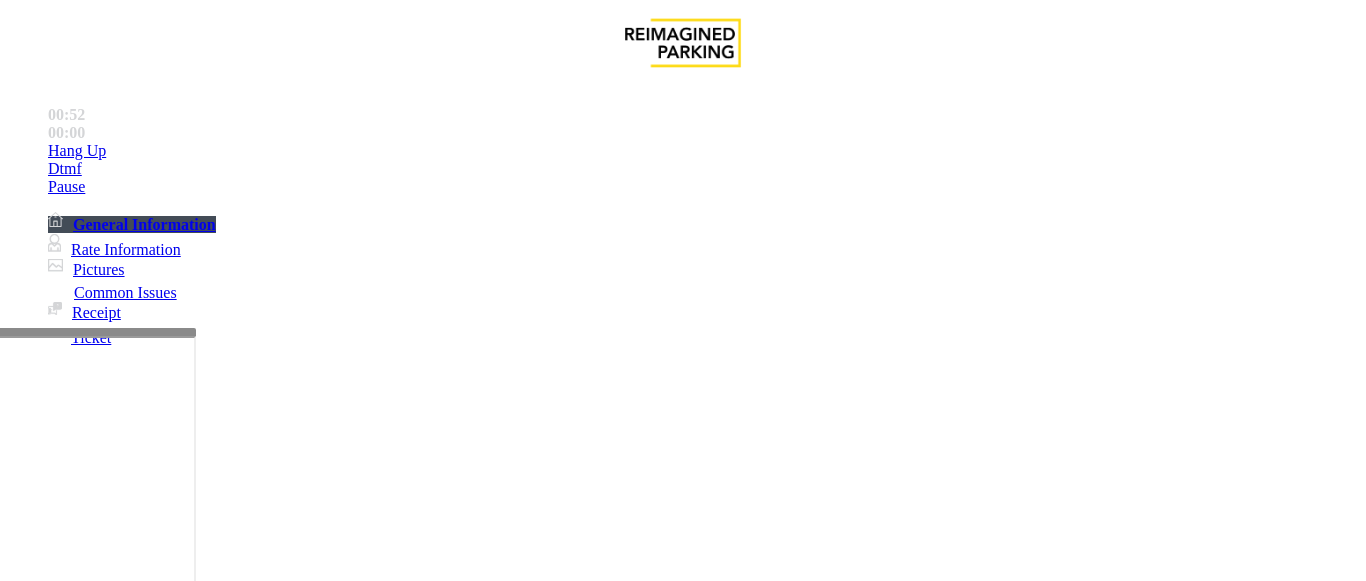 click on "Payment Issue" at bounding box center (167, 1234) 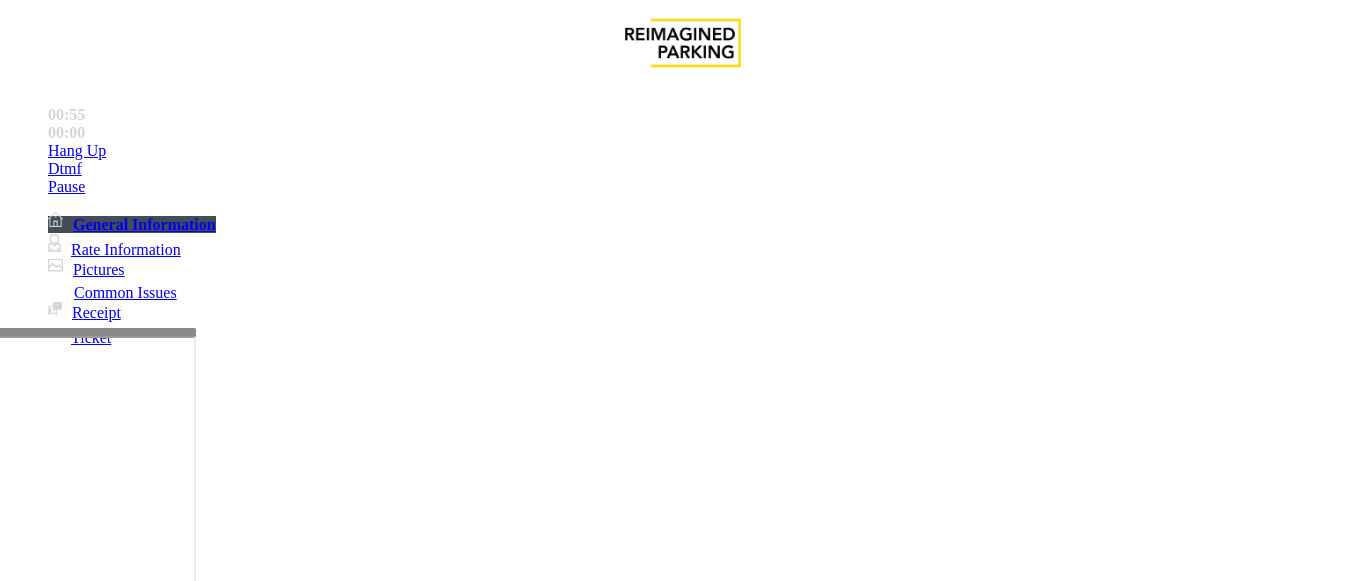 scroll, scrollTop: 446, scrollLeft: 0, axis: vertical 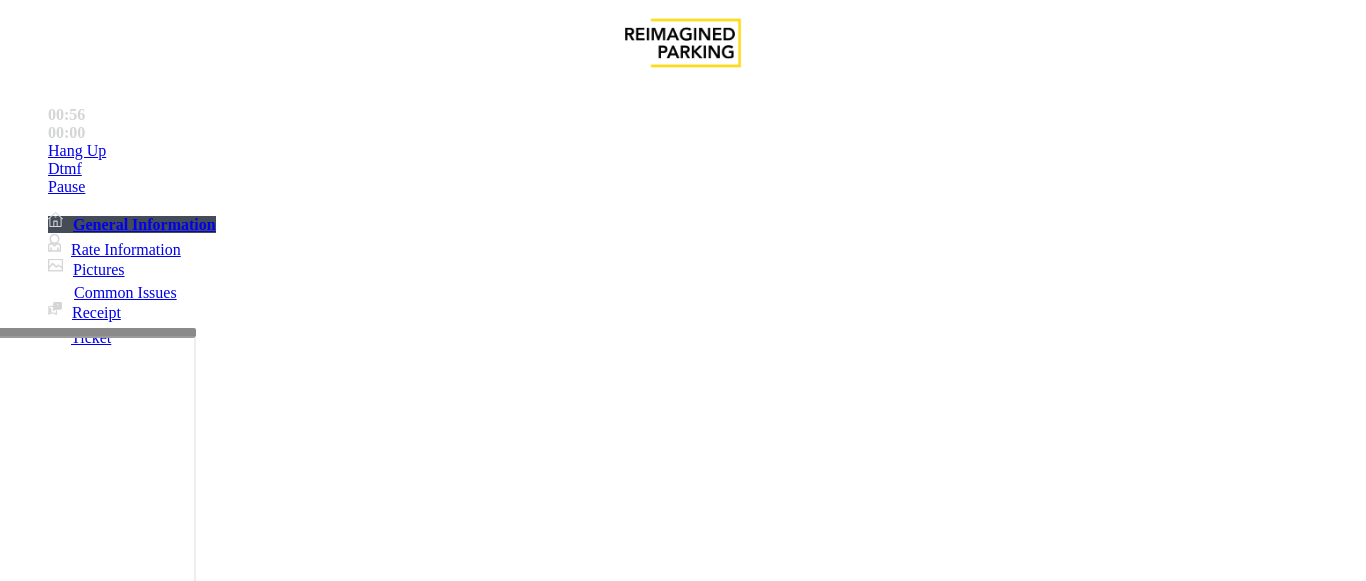 click on "Credit Card Not Reading" at bounding box center [109, 1234] 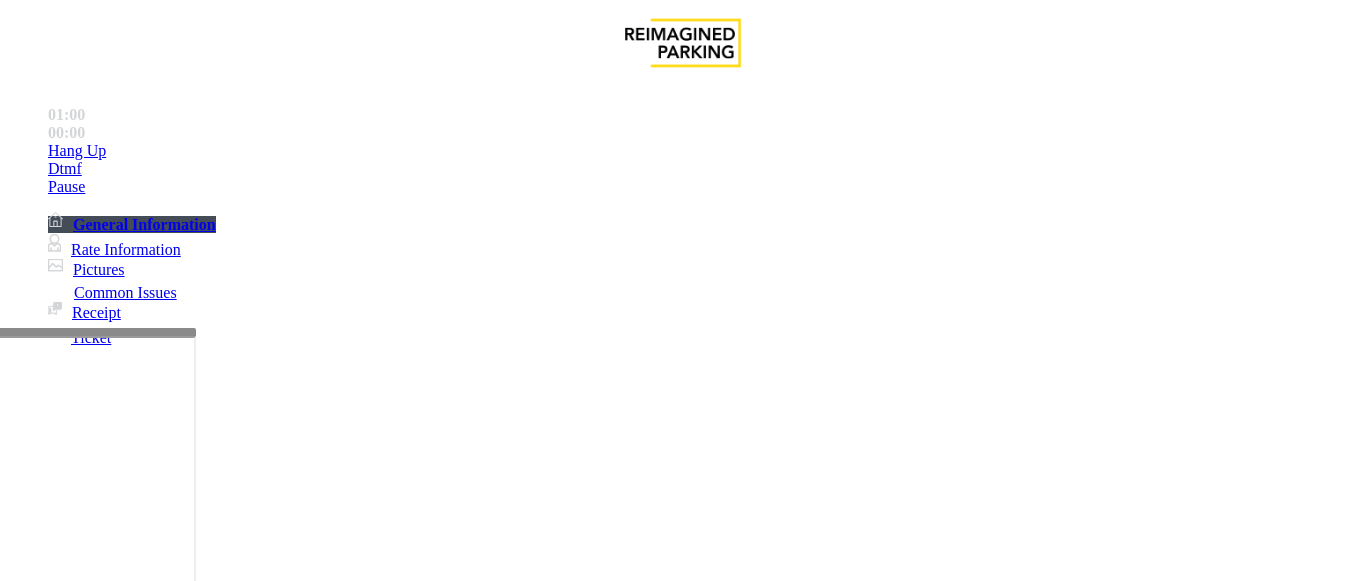 click on "Credit Card Not Reading" at bounding box center [682, 1219] 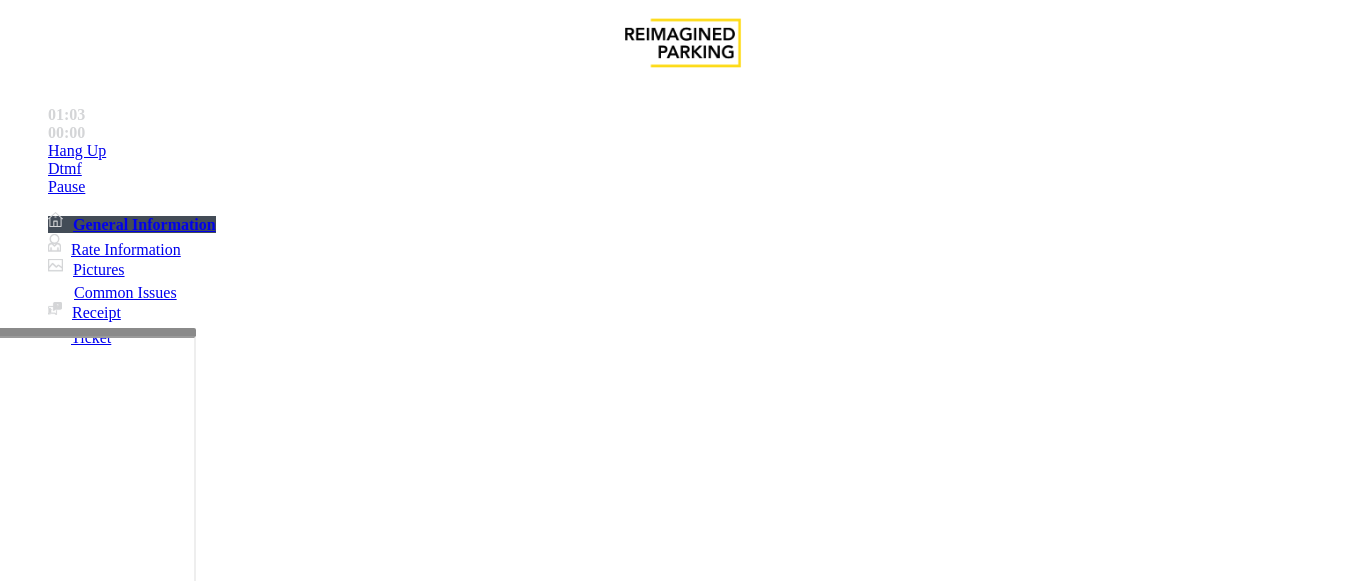 copy on "Credit Card Not Reading" 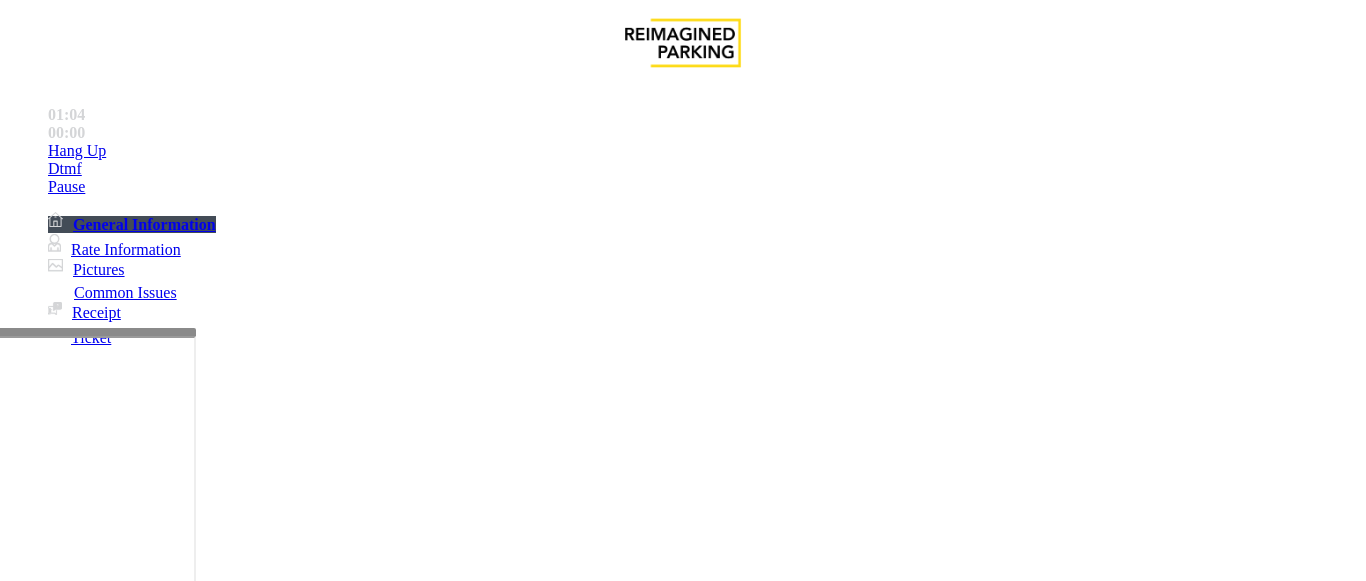 scroll, scrollTop: 200, scrollLeft: 0, axis: vertical 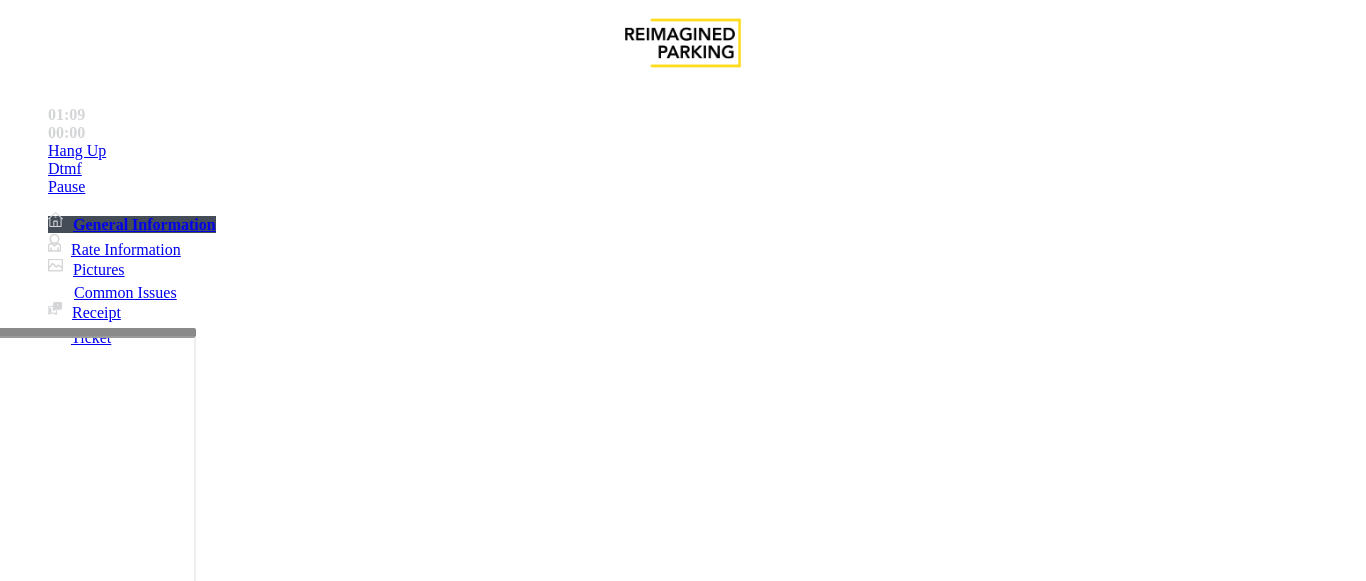 click at bounding box center [221, 1582] 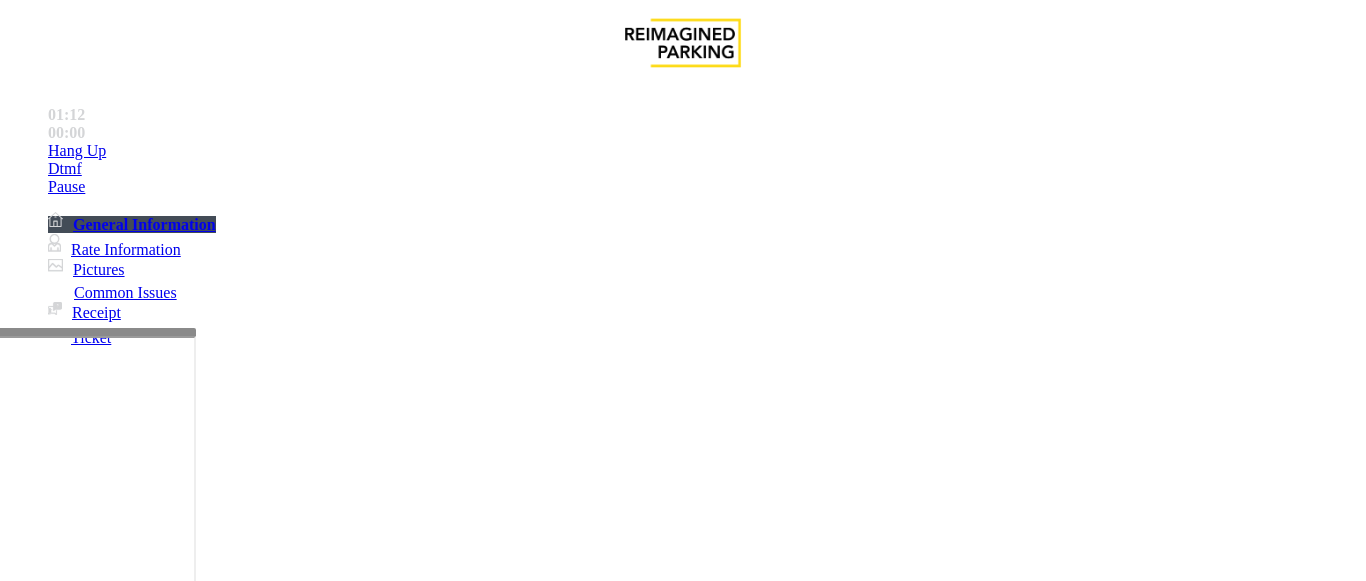 paste on "**********" 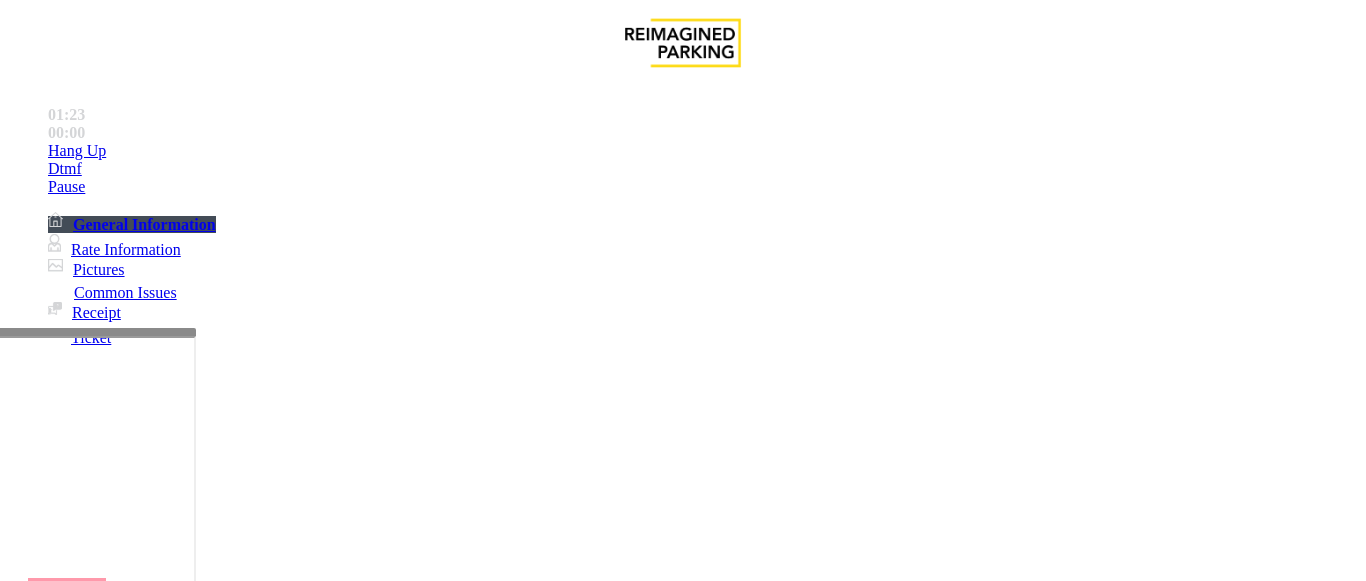 scroll, scrollTop: 0, scrollLeft: 0, axis: both 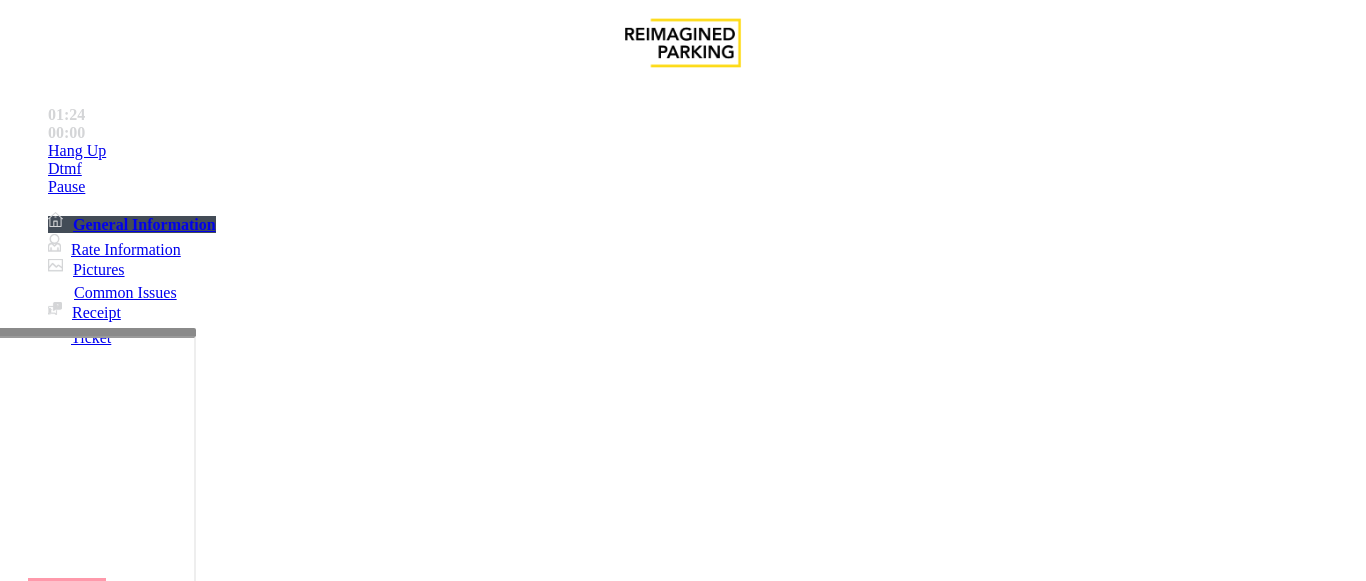 type on "**********" 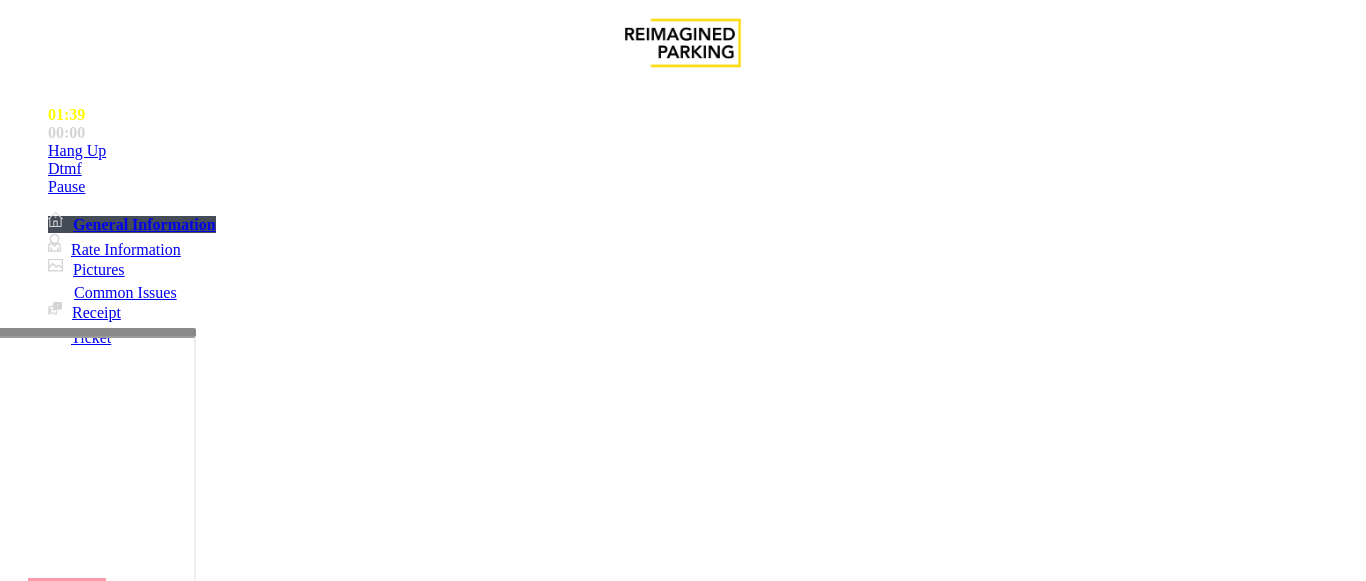 type on "****" 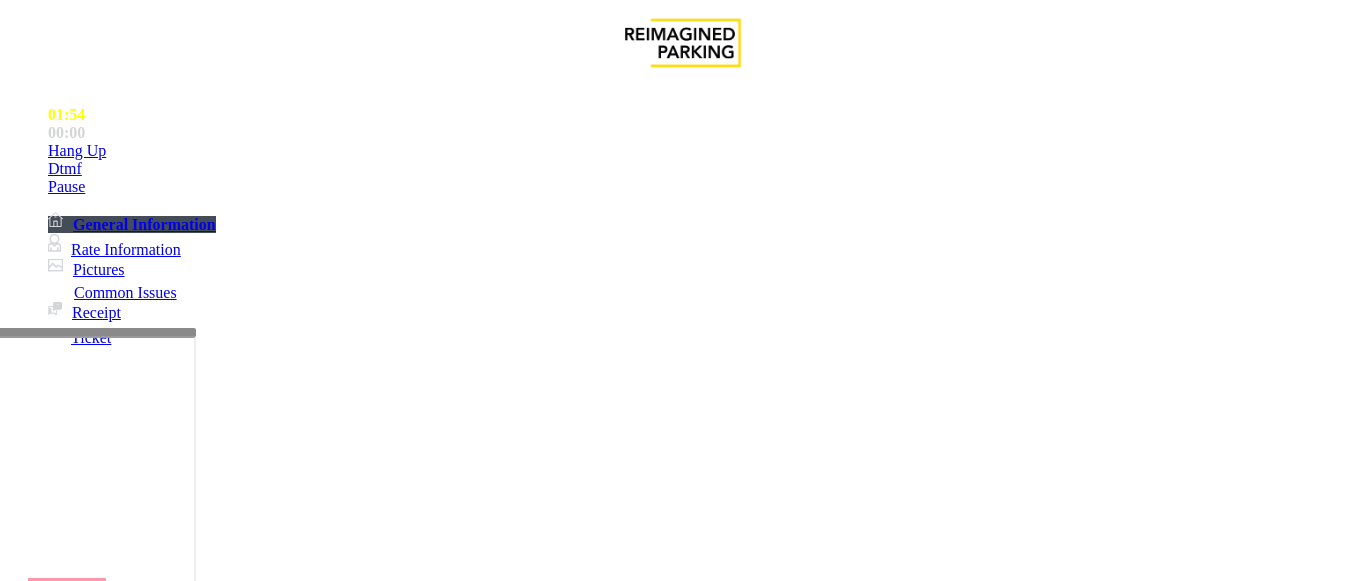 scroll, scrollTop: 100, scrollLeft: 0, axis: vertical 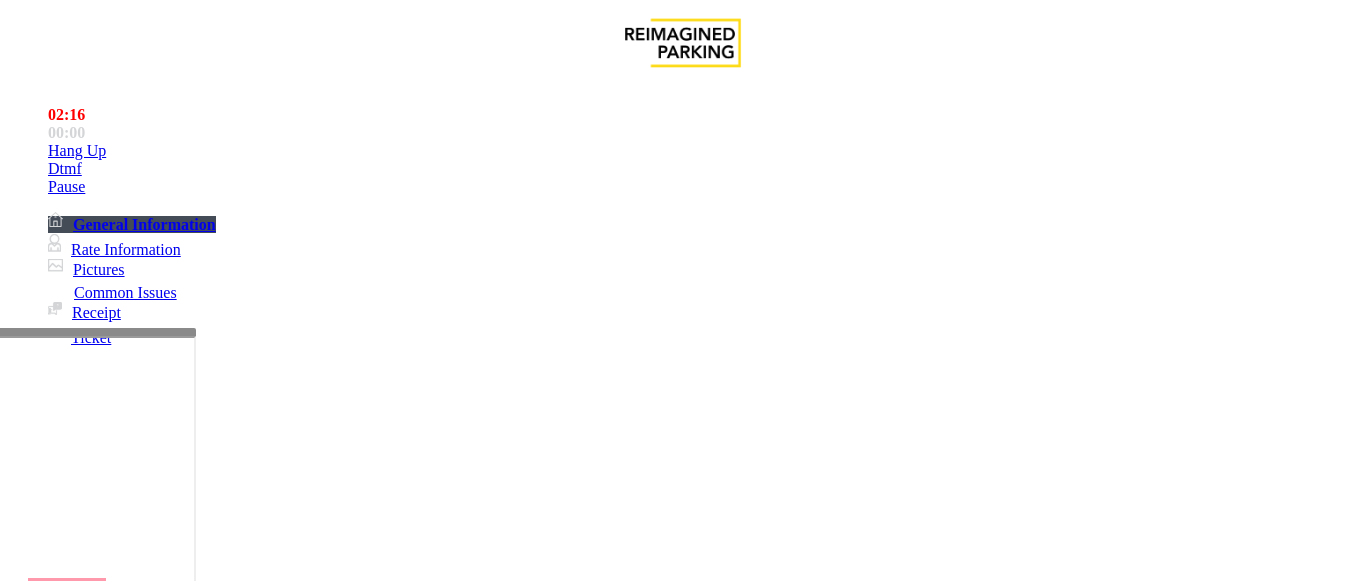 type on "*******" 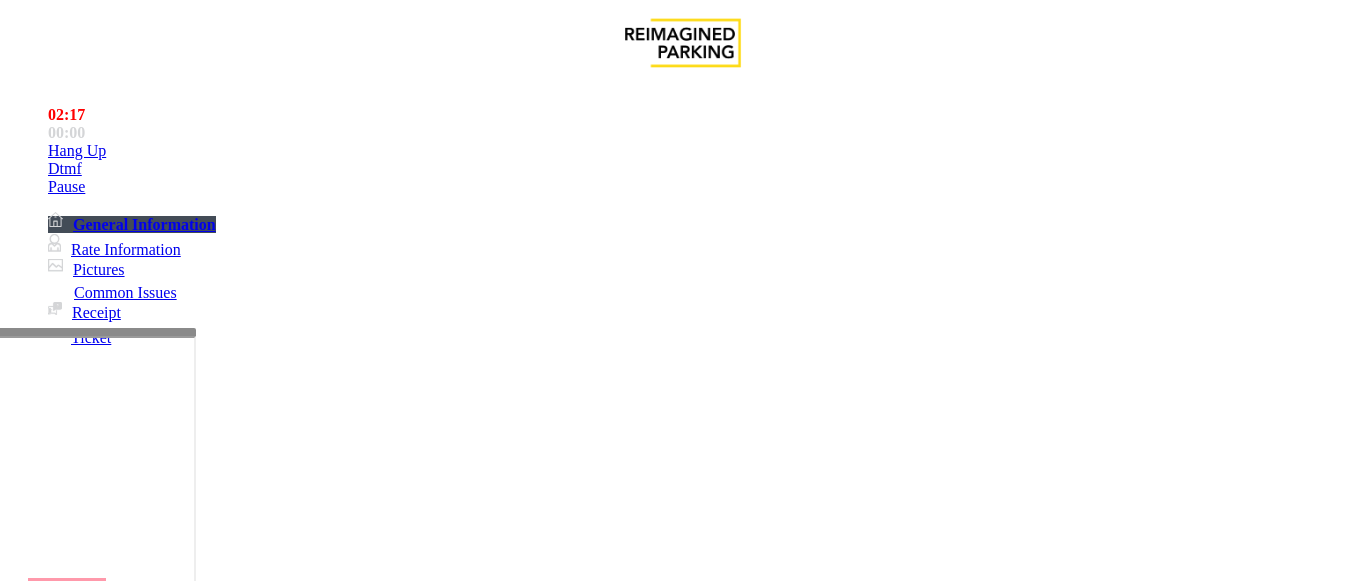 click on "Vend Gate" at bounding box center [69, 1675] 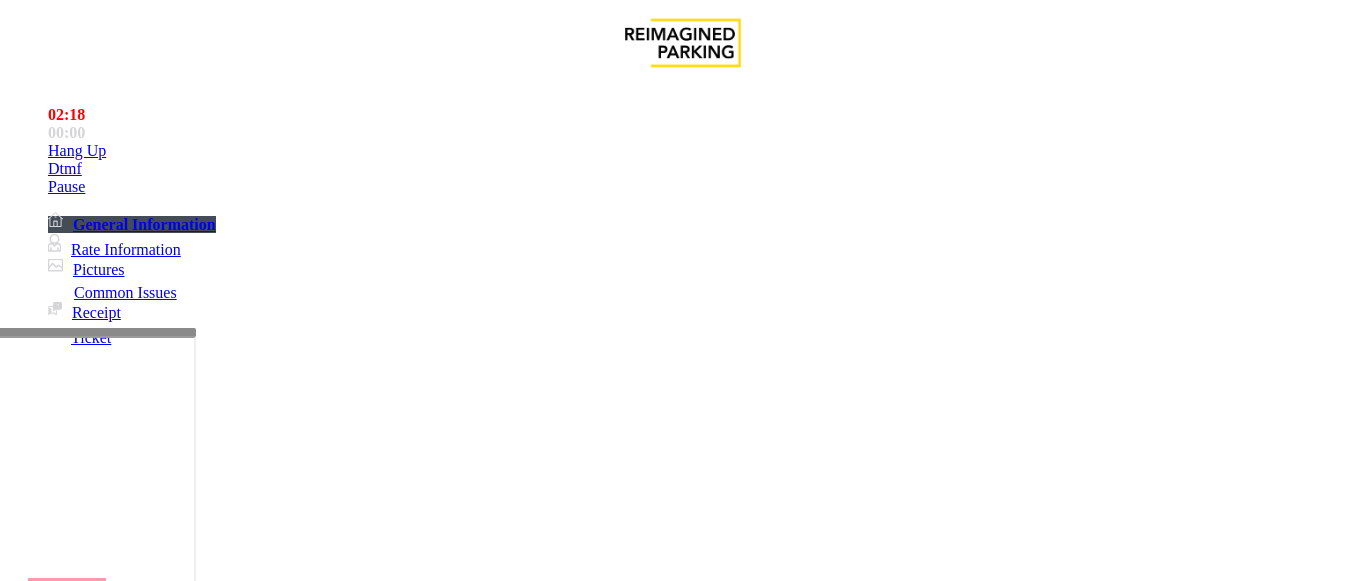 scroll, scrollTop: 0, scrollLeft: 0, axis: both 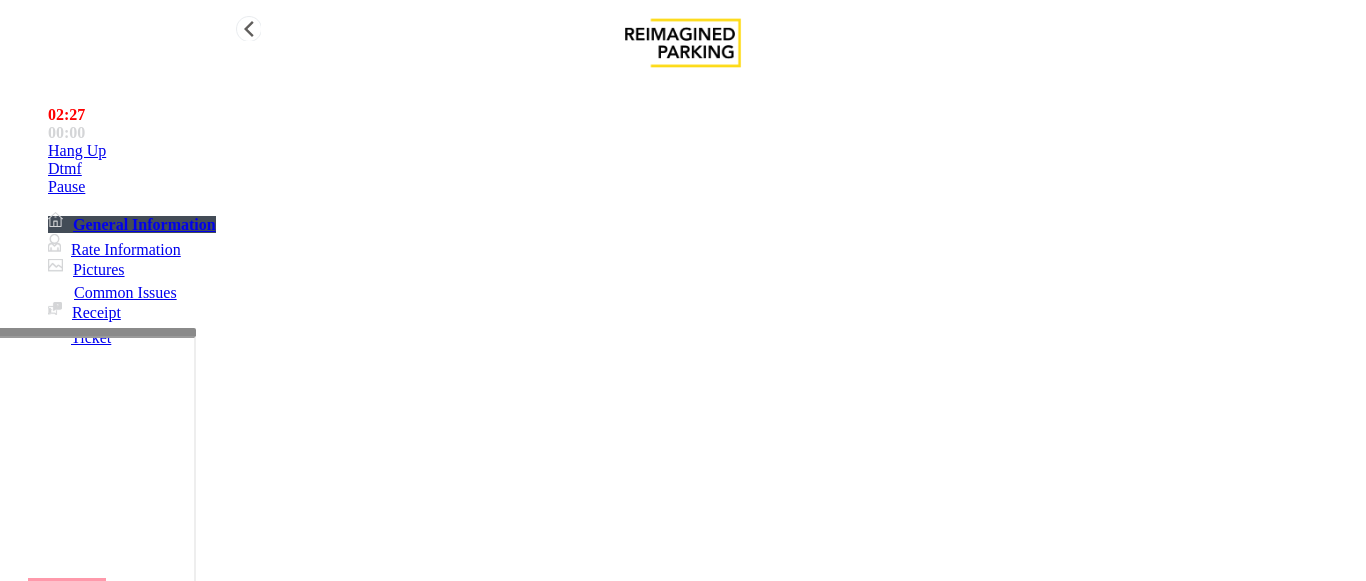 click on "Hang Up" at bounding box center [703, 151] 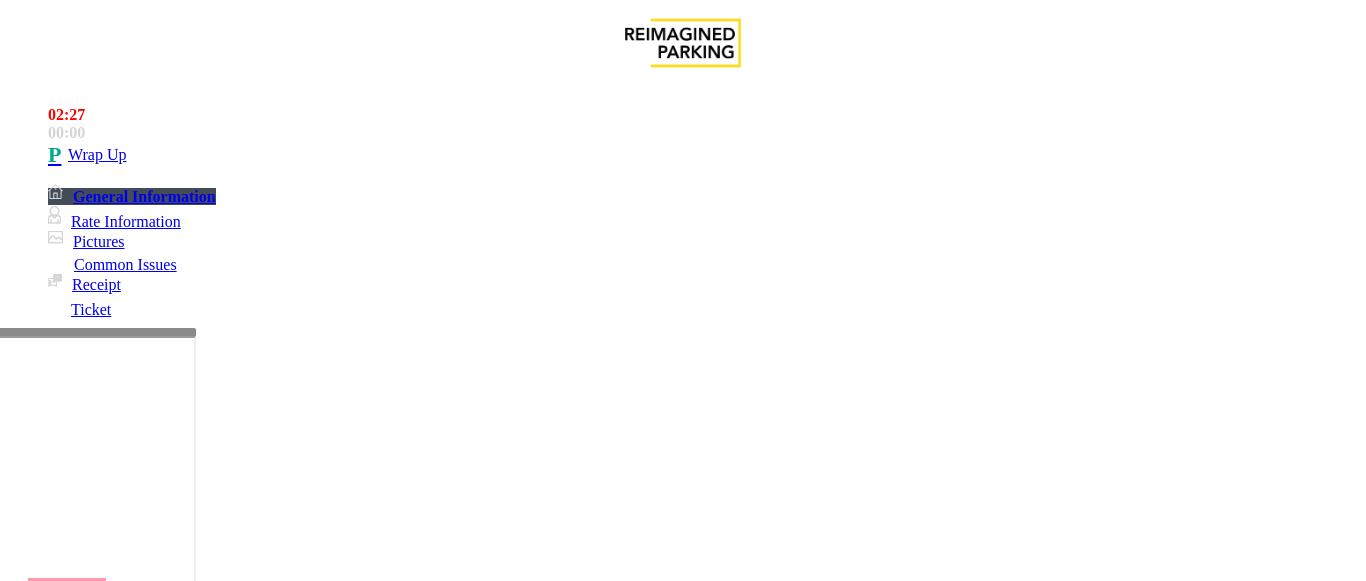scroll, scrollTop: 909, scrollLeft: 0, axis: vertical 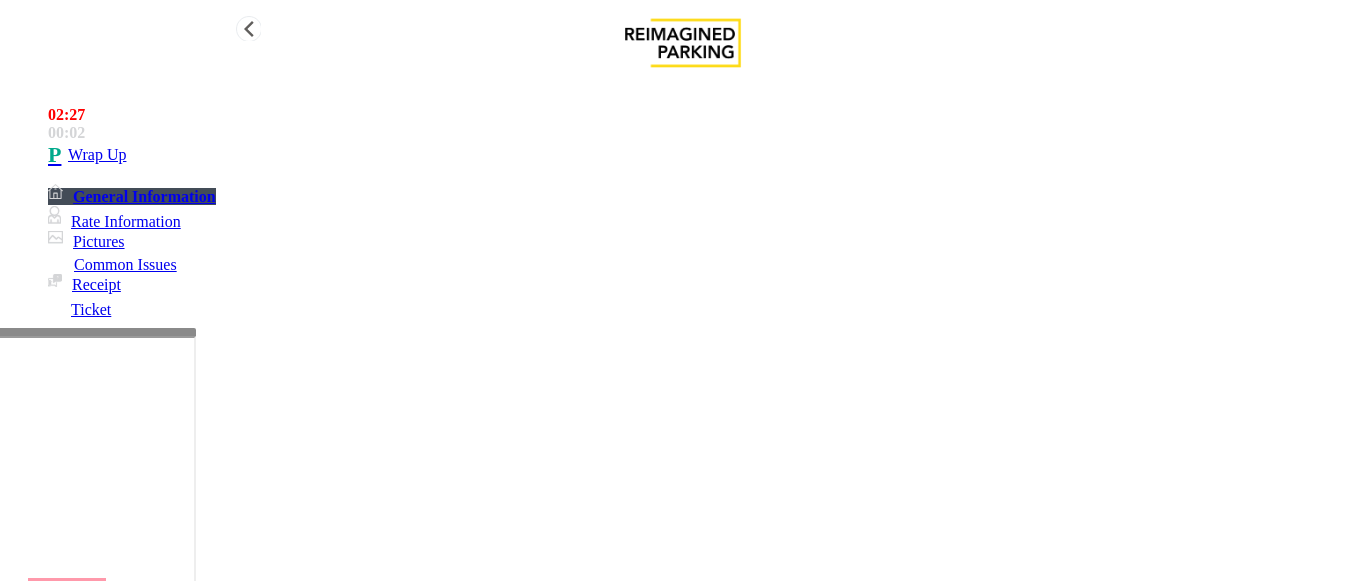 click on "Wrap Up" at bounding box center (703, 155) 